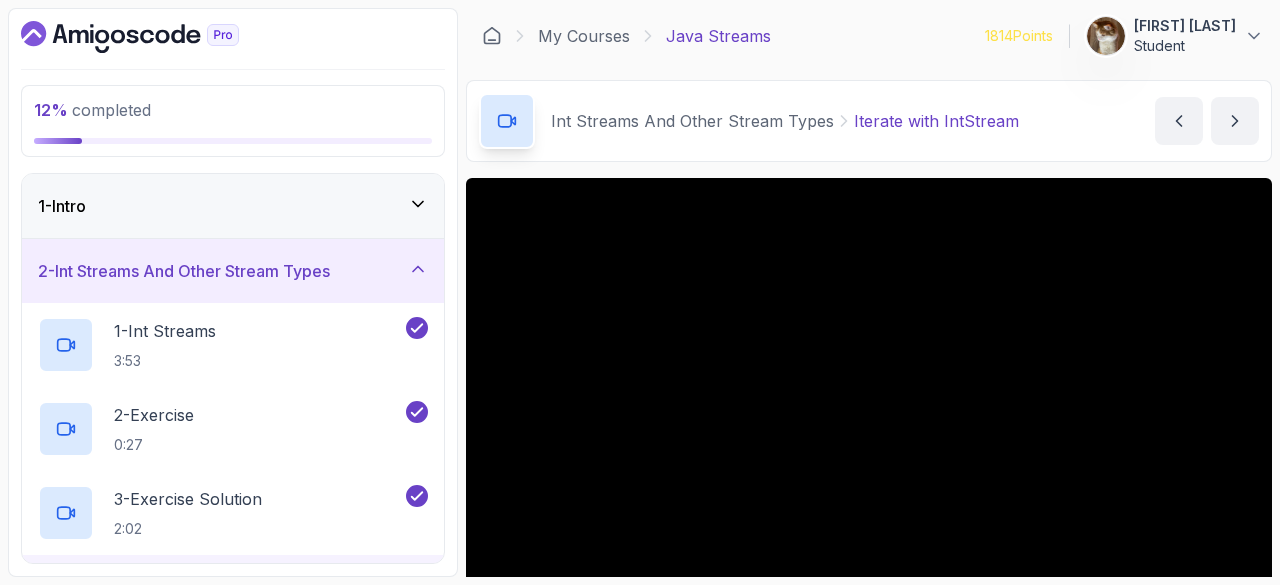 scroll, scrollTop: 0, scrollLeft: 0, axis: both 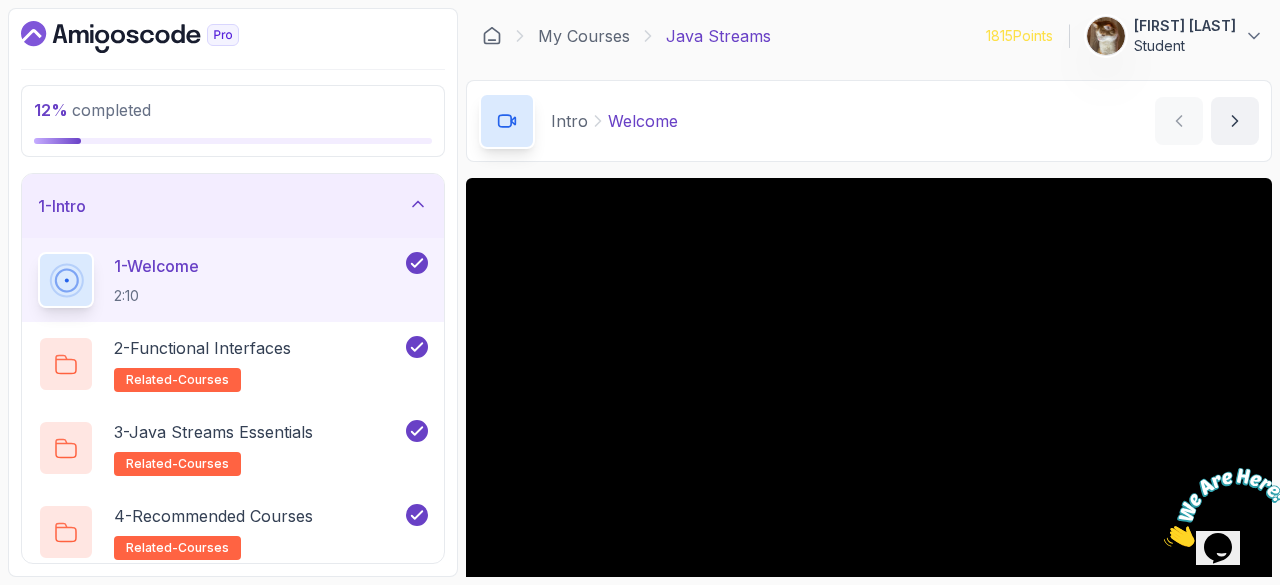 click on "1  -  Intro" at bounding box center [233, 206] 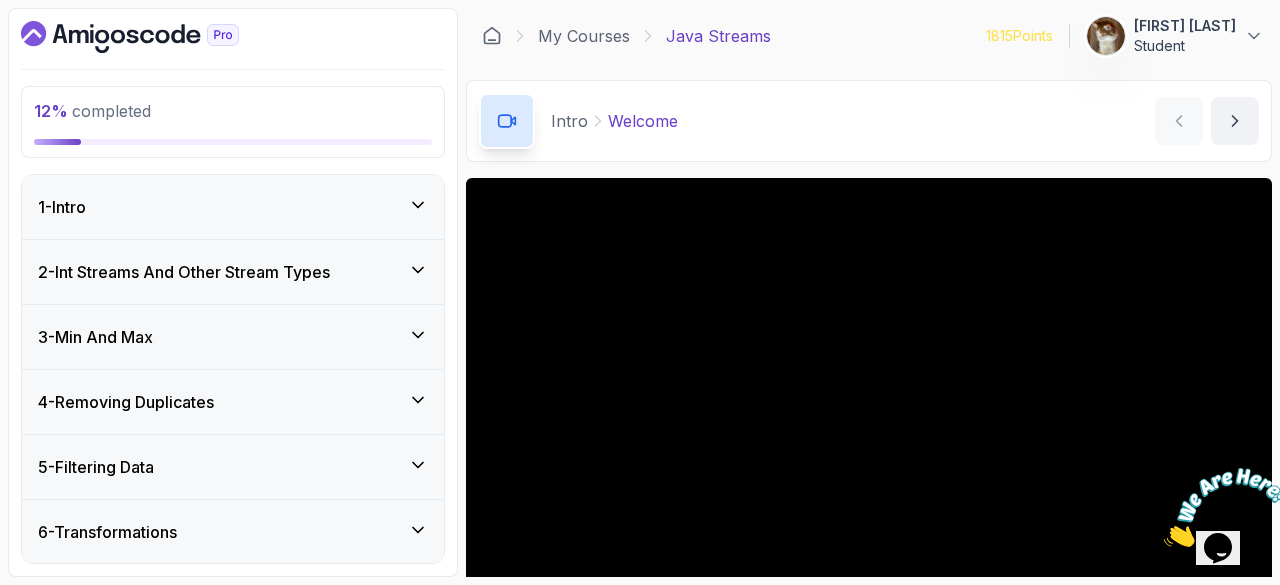 click on "2  -  Int Streams And Other Stream Types" at bounding box center [184, 272] 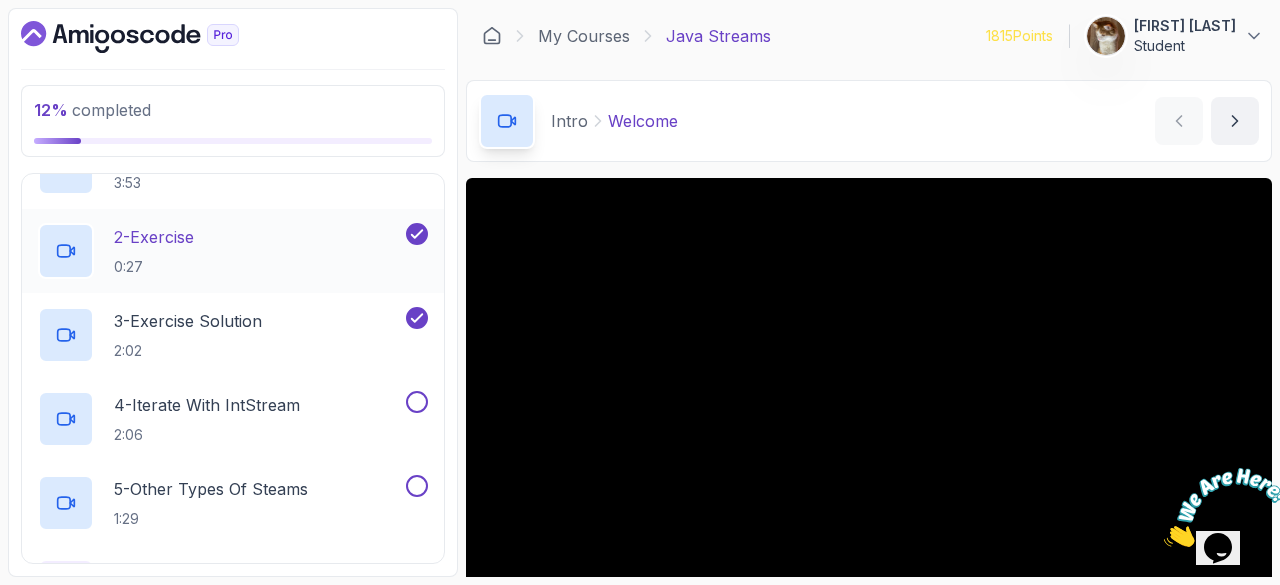 scroll, scrollTop: 199, scrollLeft: 0, axis: vertical 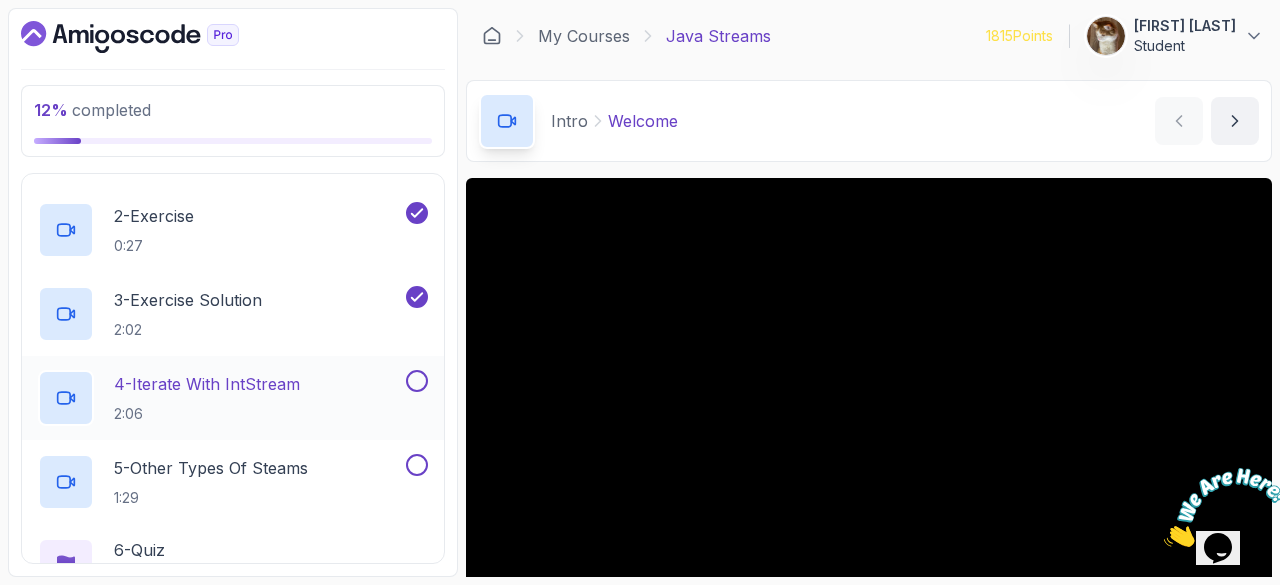 click on "4  -  Iterate with IntStream" at bounding box center (207, 384) 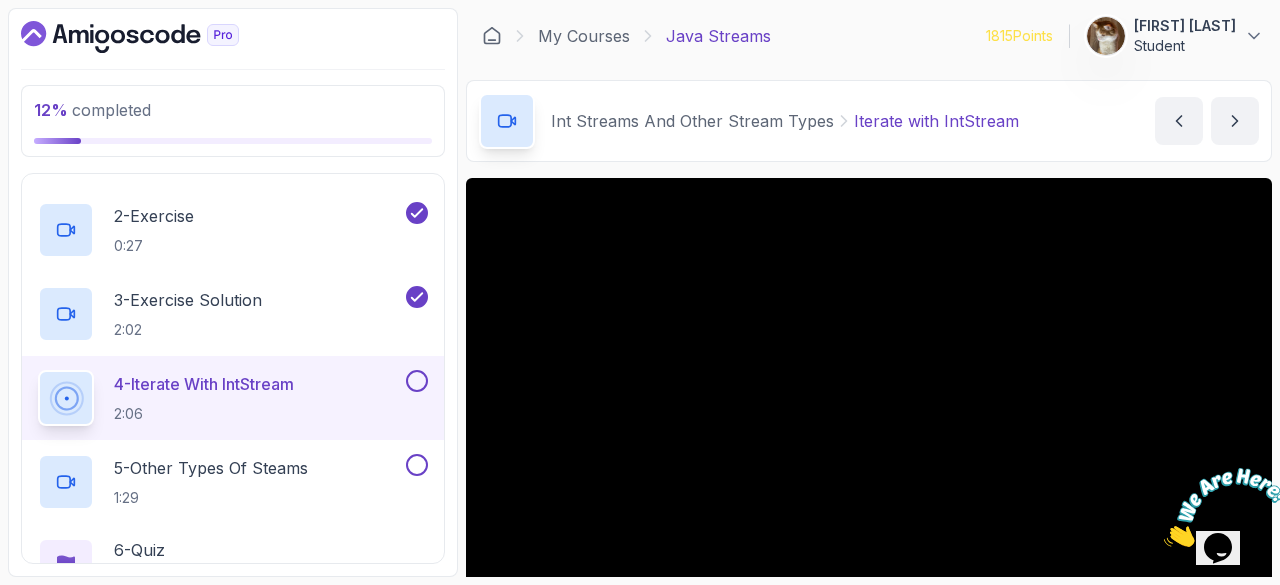 type 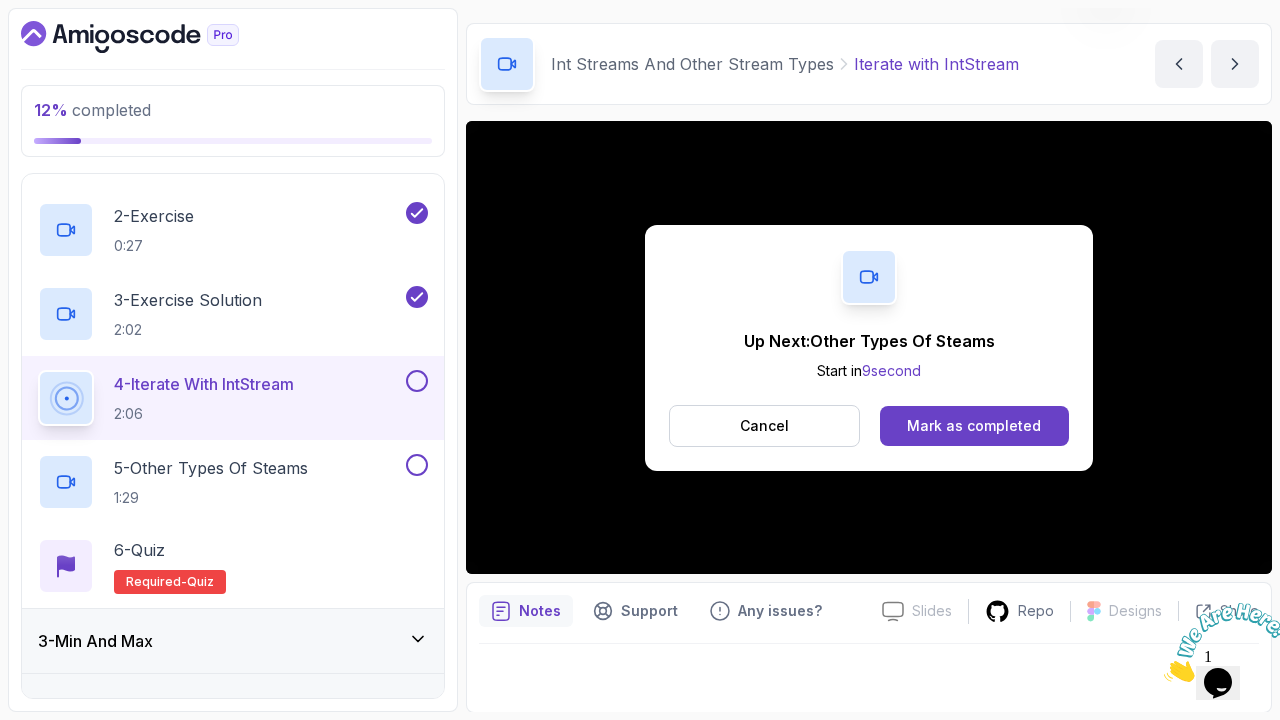 scroll, scrollTop: 176, scrollLeft: 0, axis: vertical 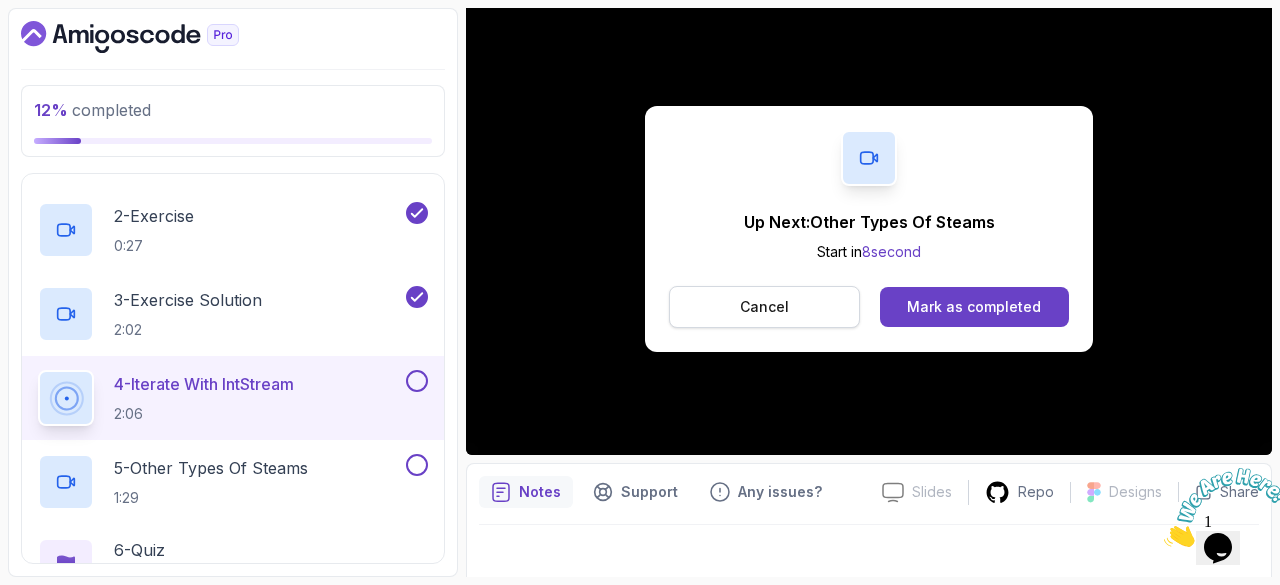 click on "Cancel" at bounding box center [764, 307] 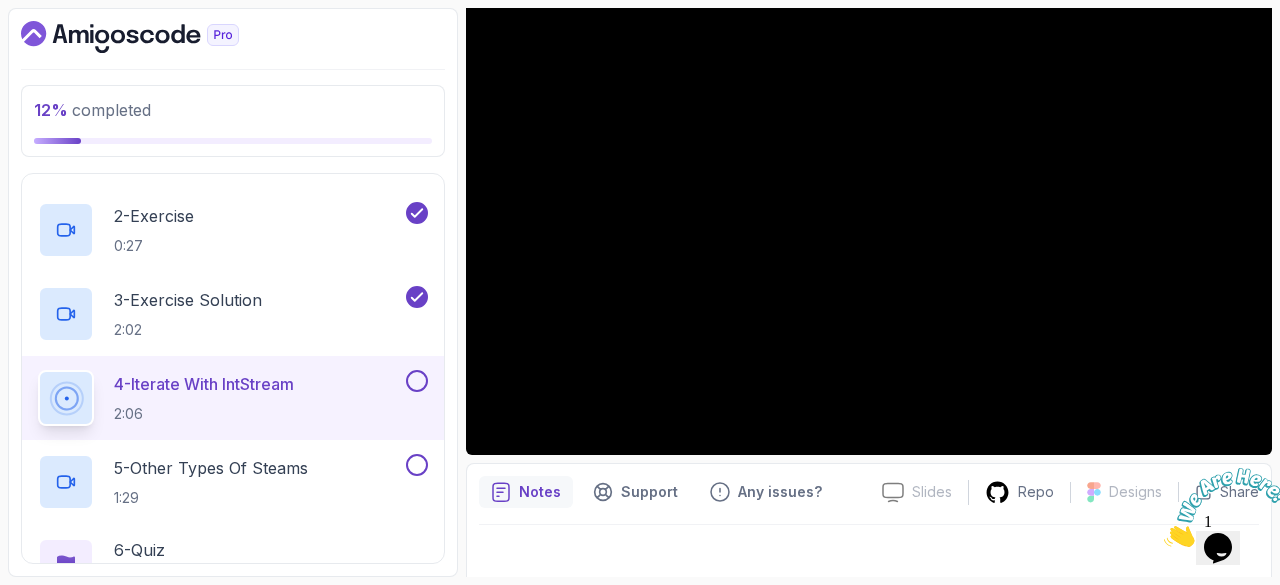 click at bounding box center [417, 381] 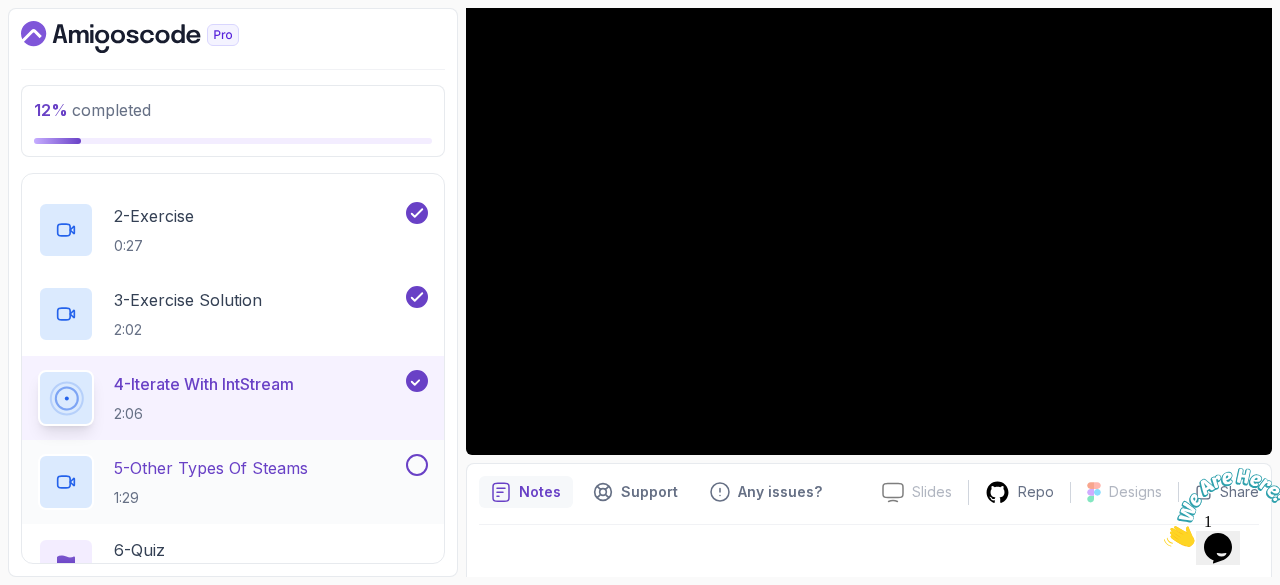 click on "5  -  Other Types Of Steams 1:29" at bounding box center (233, 482) 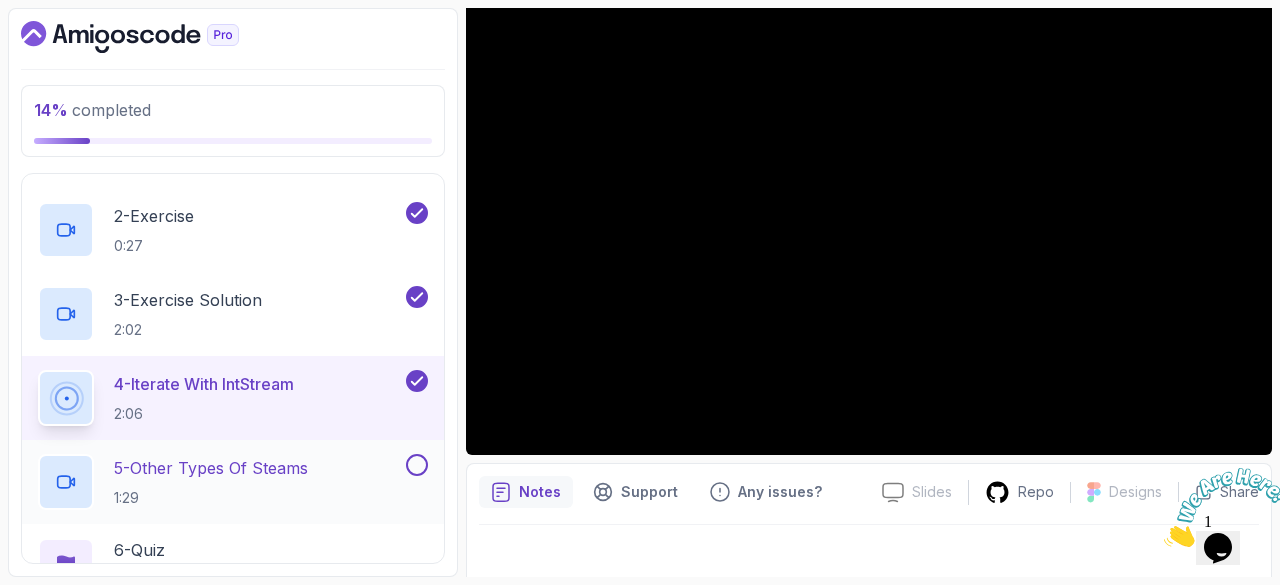 click on "5  -  Other Types Of Steams" at bounding box center (211, 468) 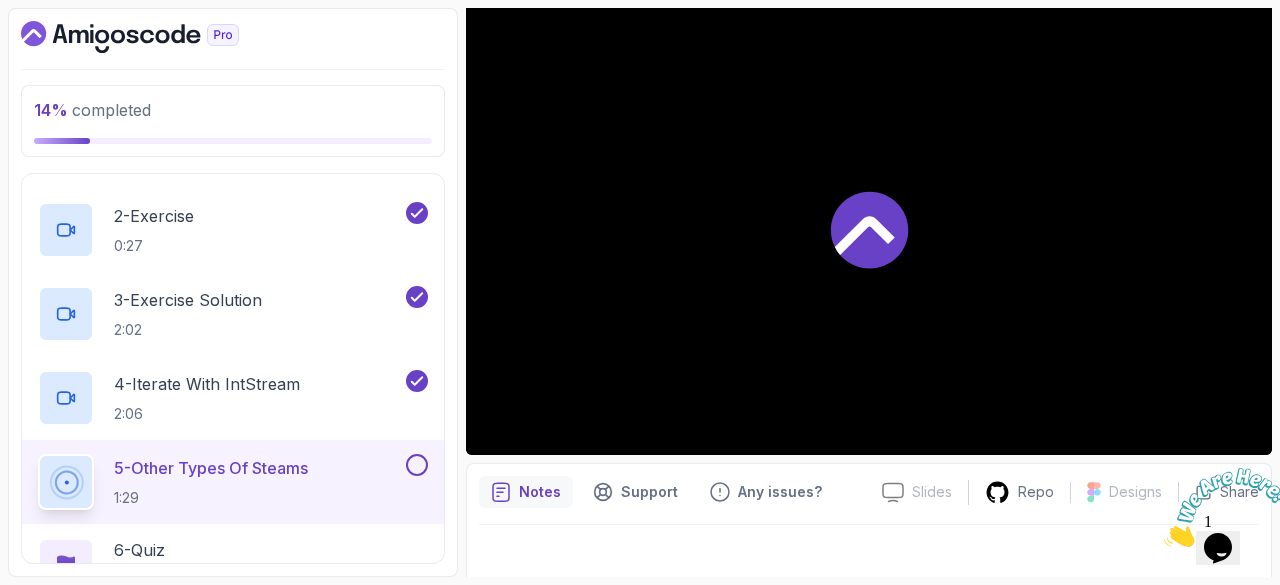 type 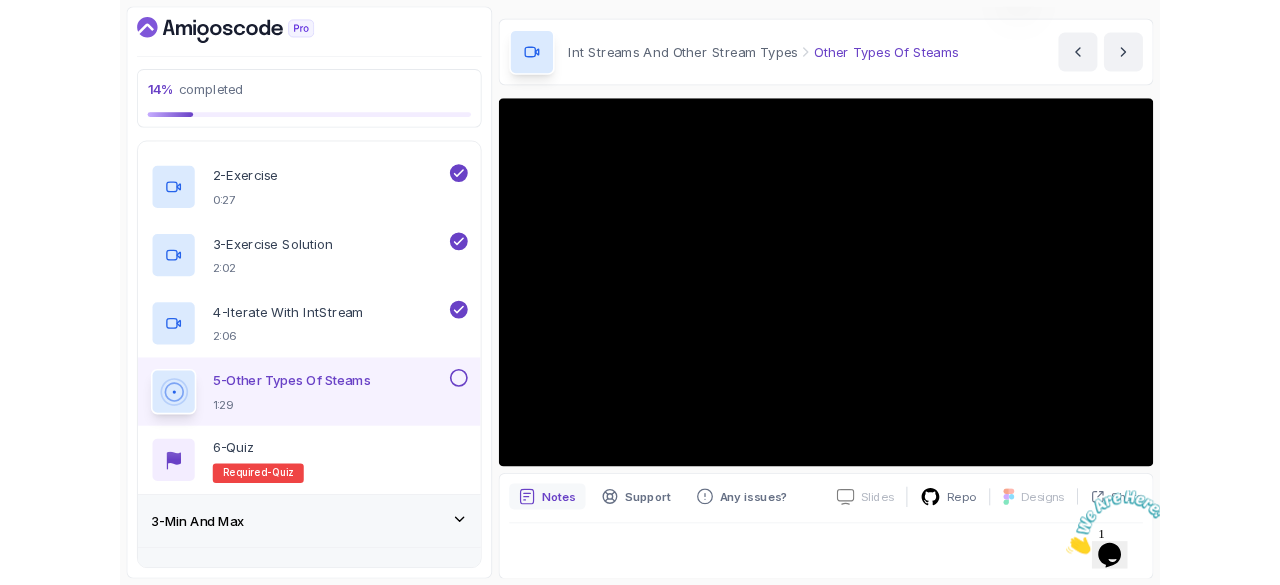 scroll, scrollTop: 176, scrollLeft: 0, axis: vertical 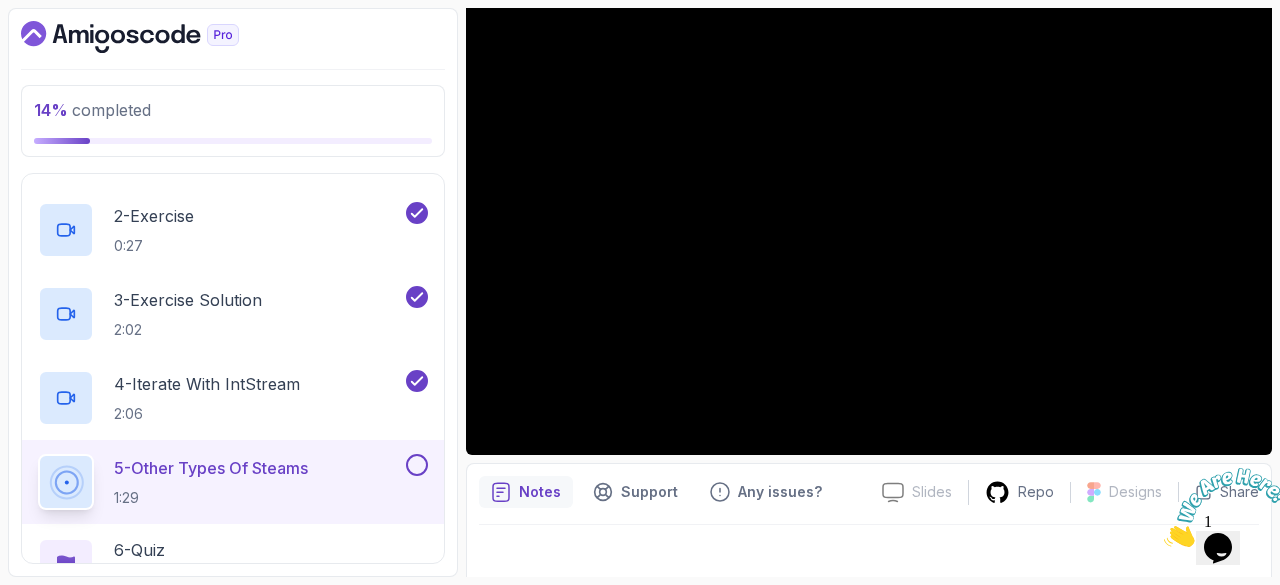 click at bounding box center (417, 465) 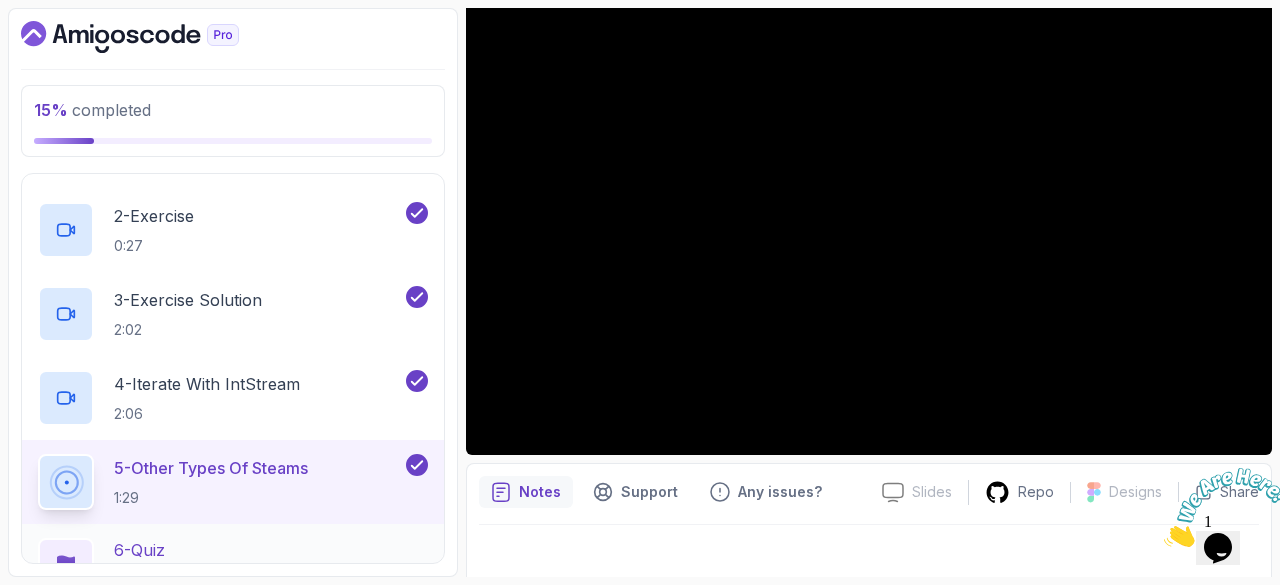 click on "6  -  Quiz" at bounding box center (139, 550) 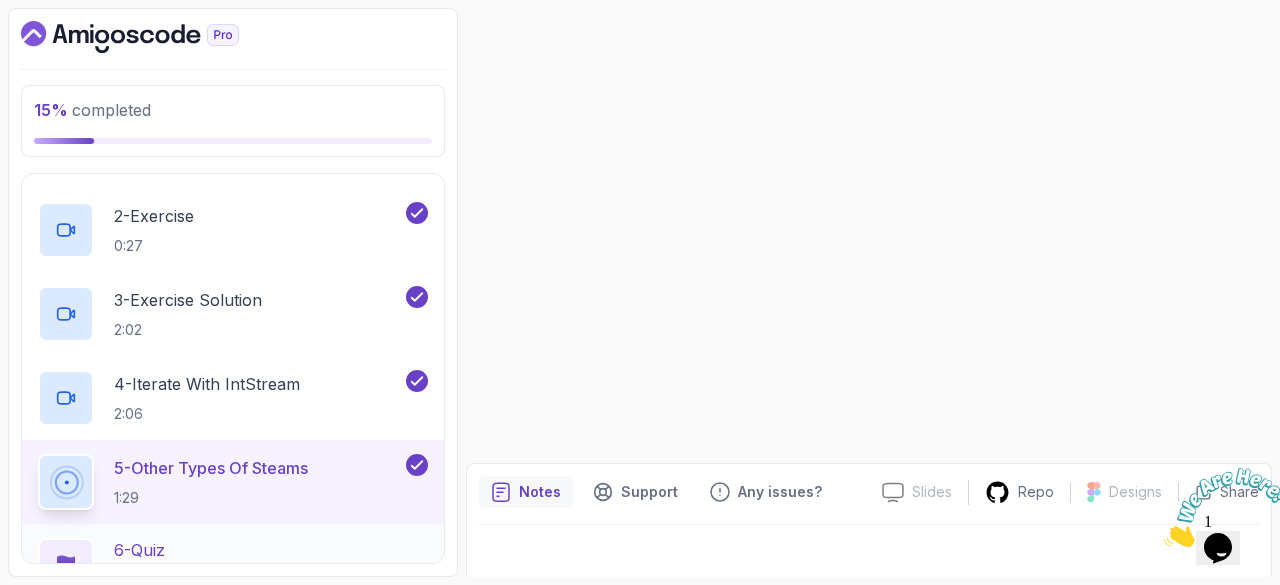 scroll, scrollTop: 0, scrollLeft: 0, axis: both 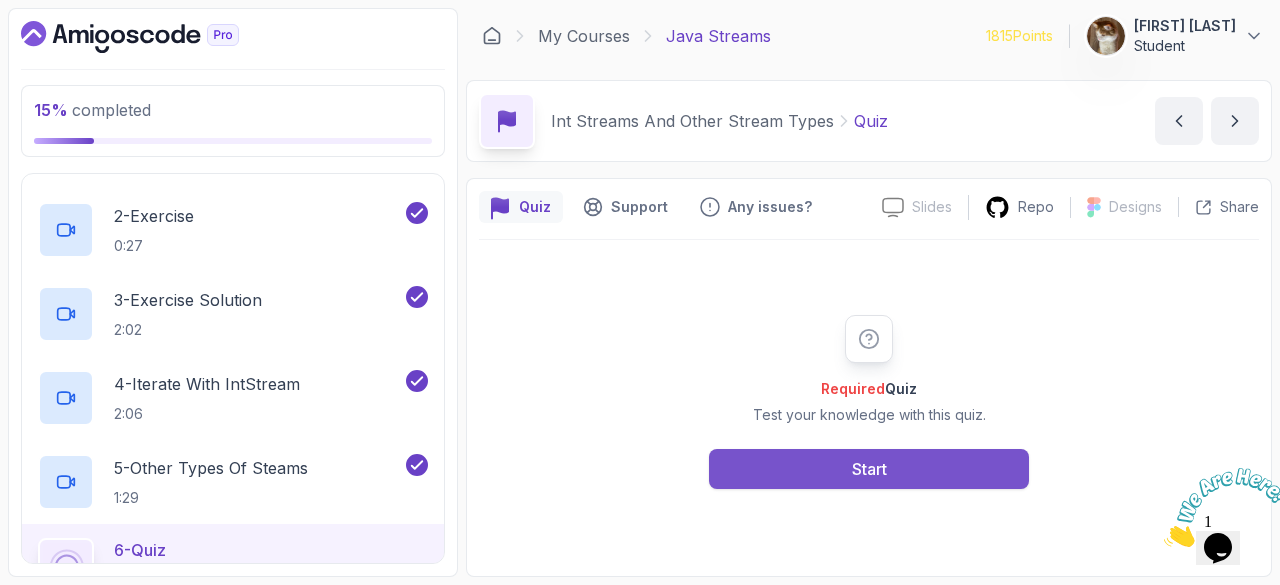 click on "Start" at bounding box center (869, 469) 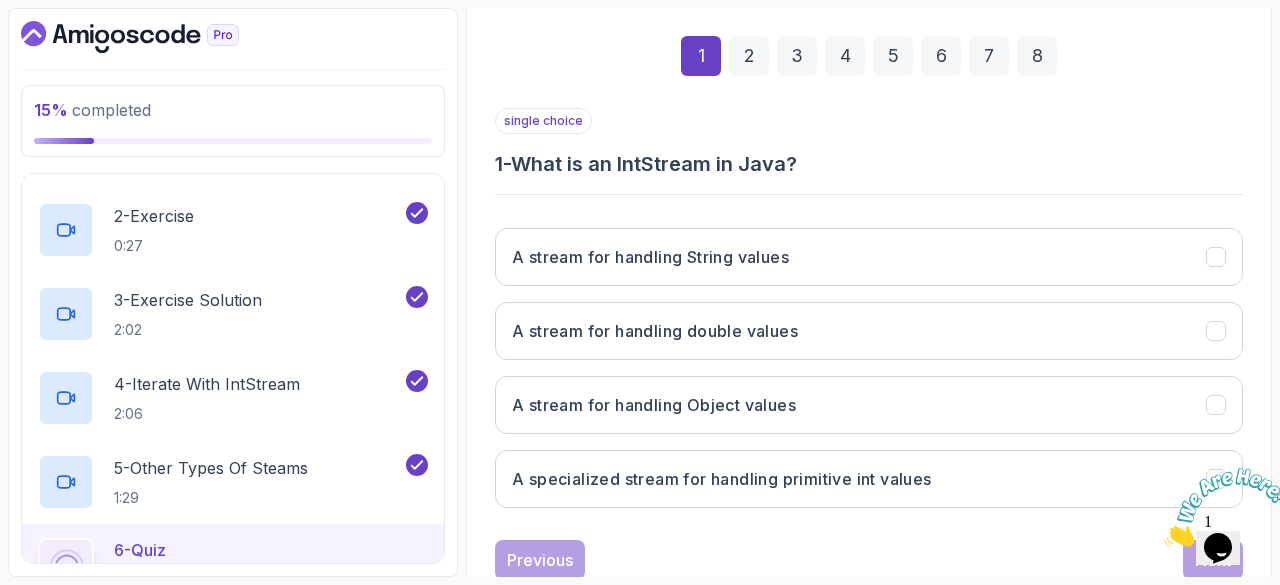 scroll, scrollTop: 285, scrollLeft: 0, axis: vertical 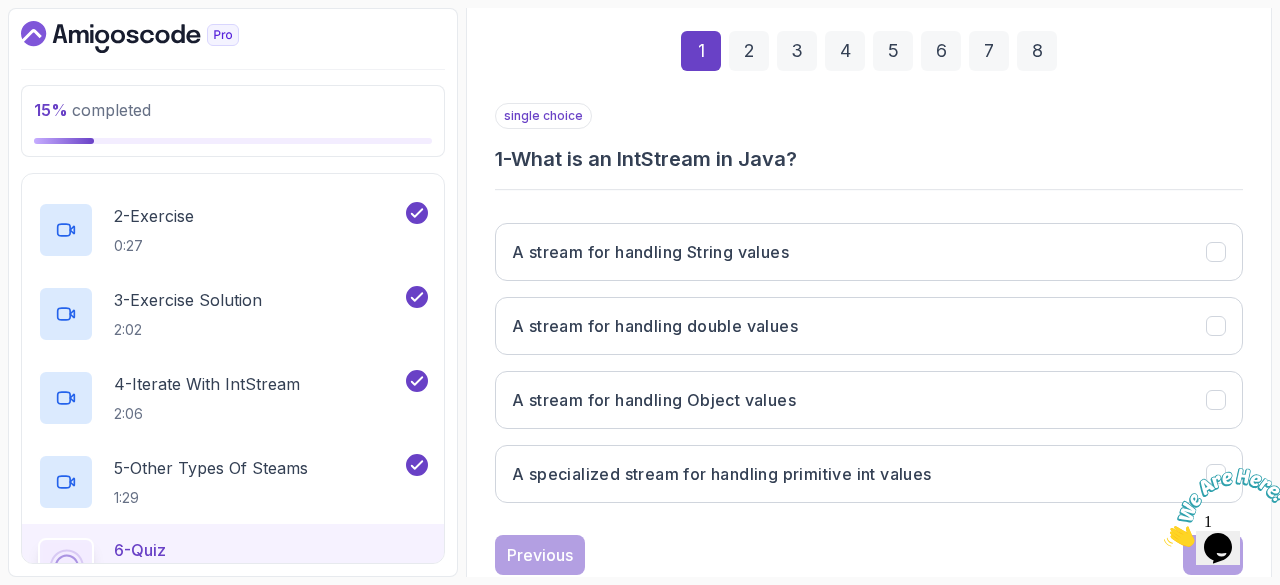 click on "A specialized stream for handling primitive int values" at bounding box center [869, 474] 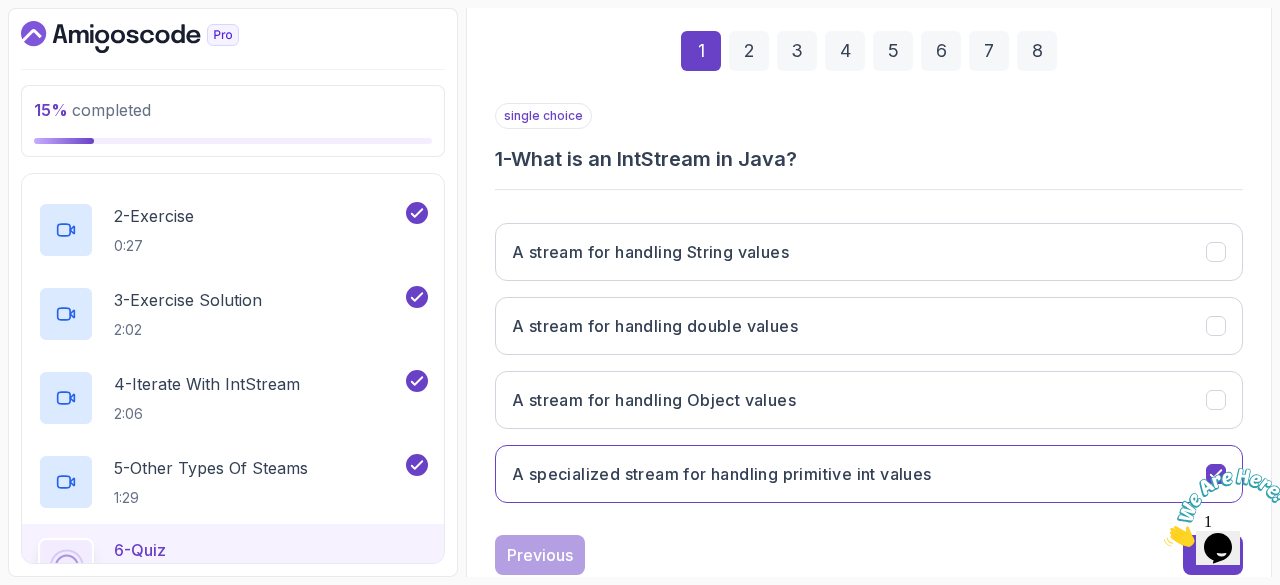 scroll, scrollTop: 335, scrollLeft: 0, axis: vertical 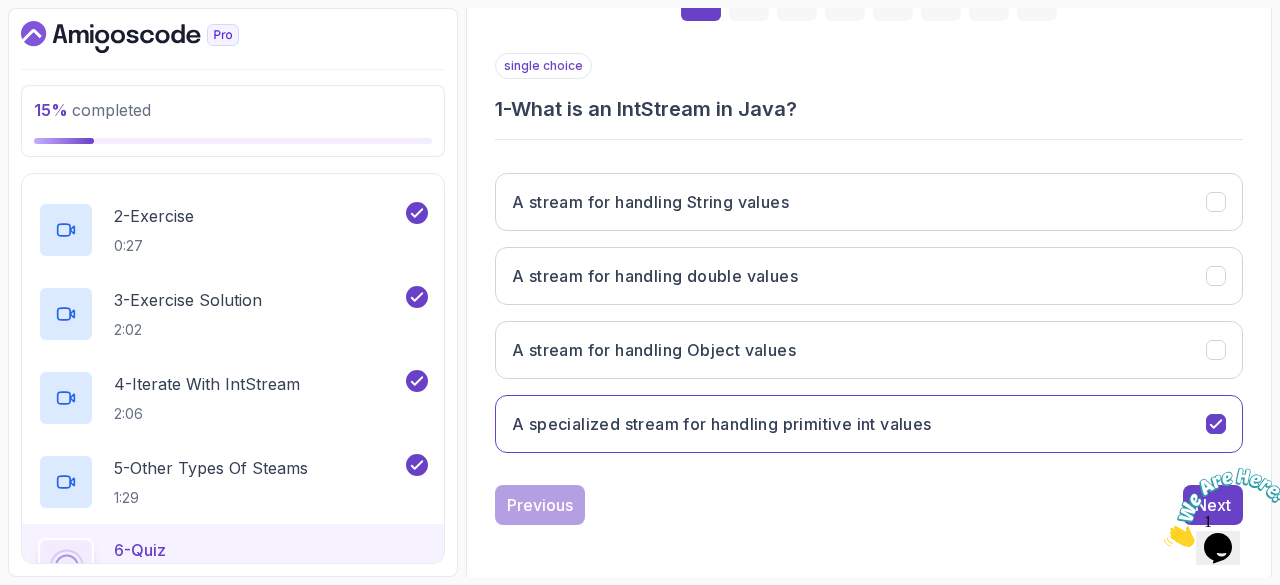 click at bounding box center [1164, 541] 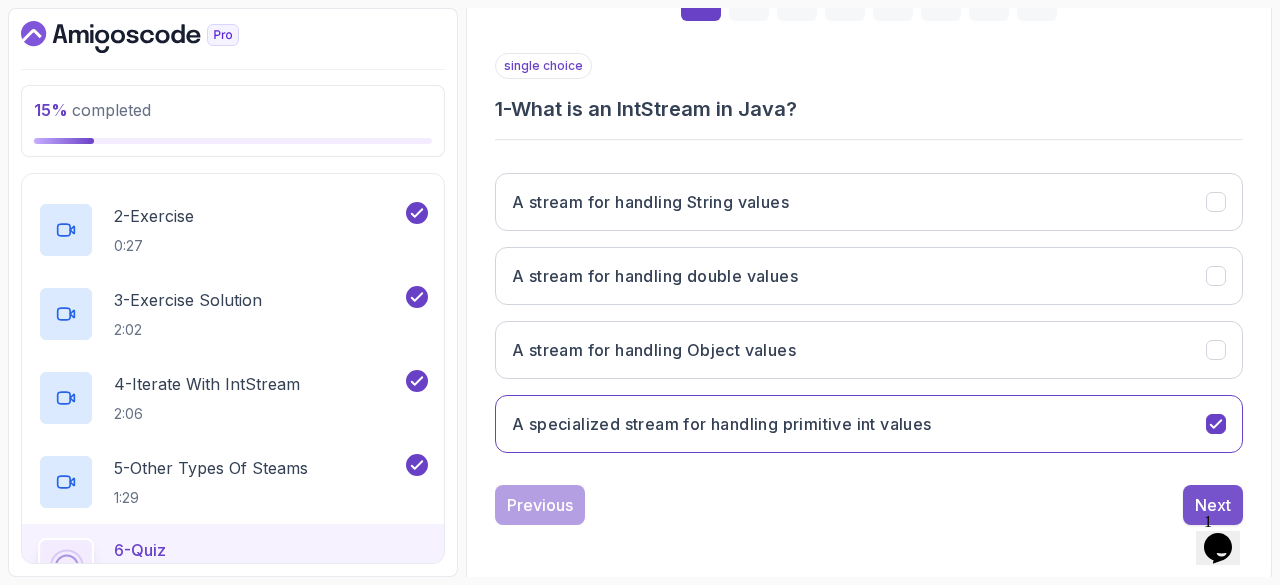 click on "Next" at bounding box center [1213, 505] 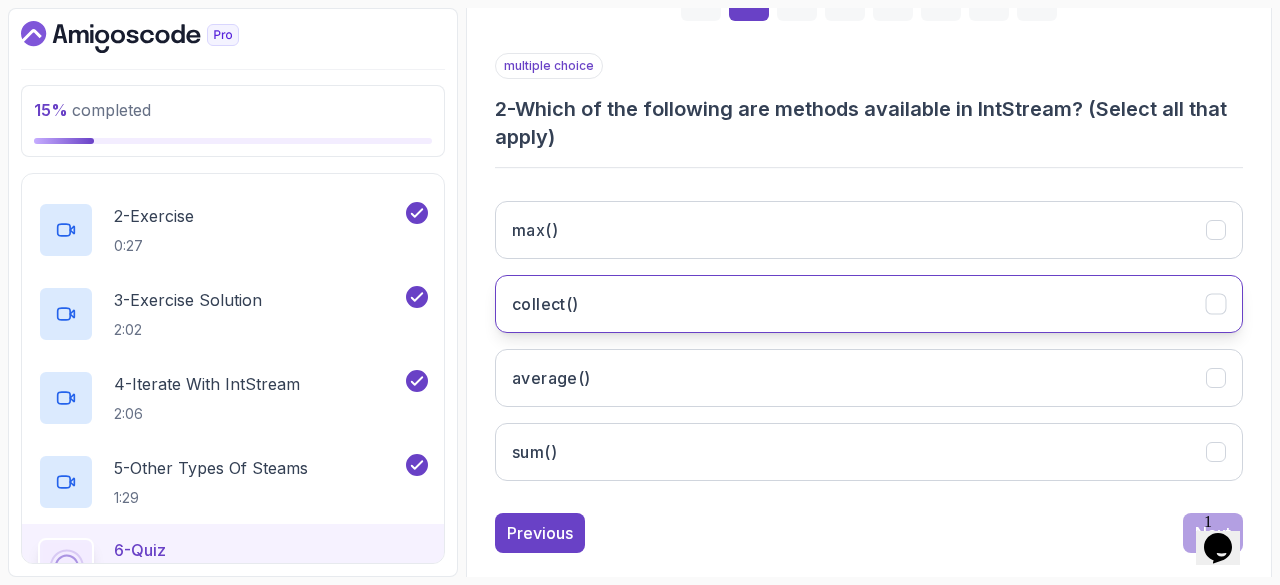 click on "collect()" at bounding box center [869, 304] 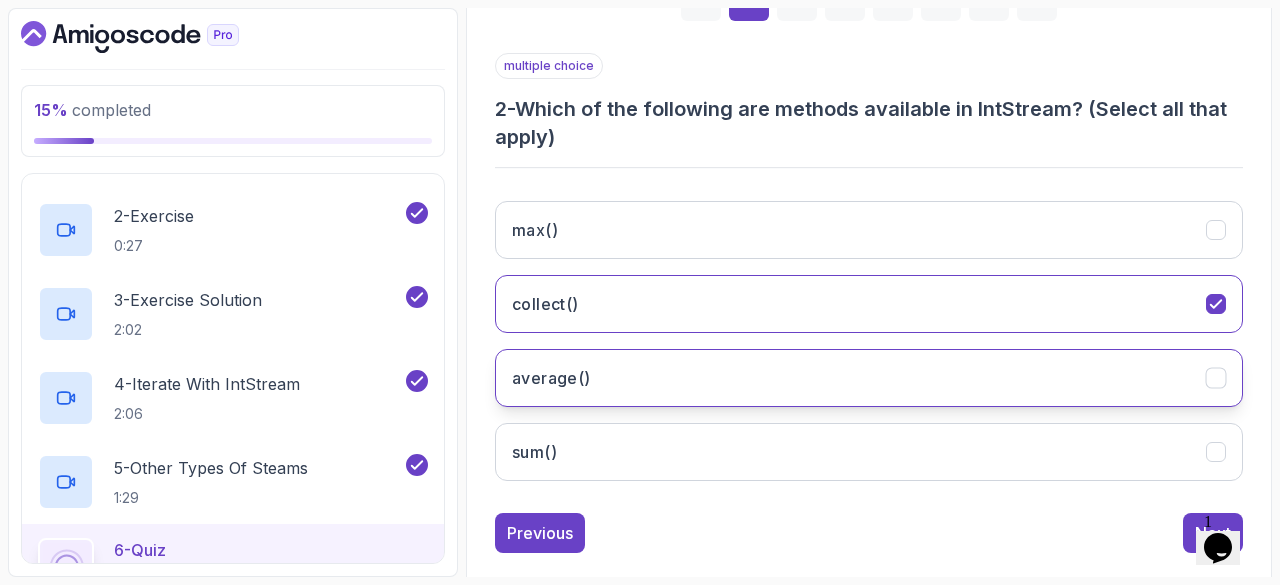 type 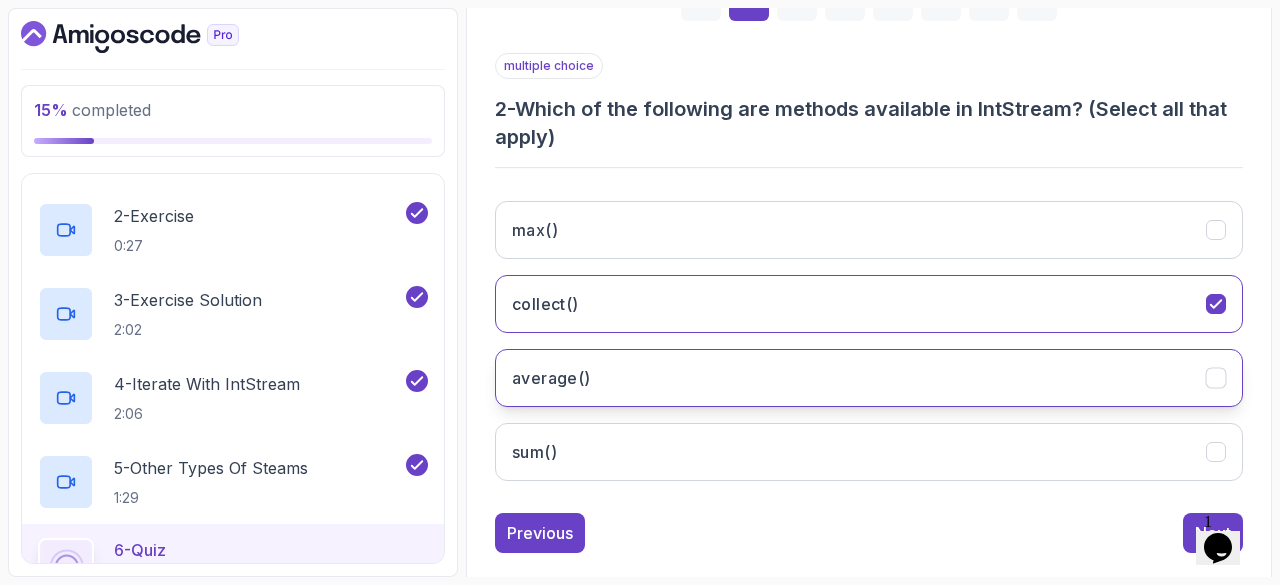 click on "average()" at bounding box center (869, 378) 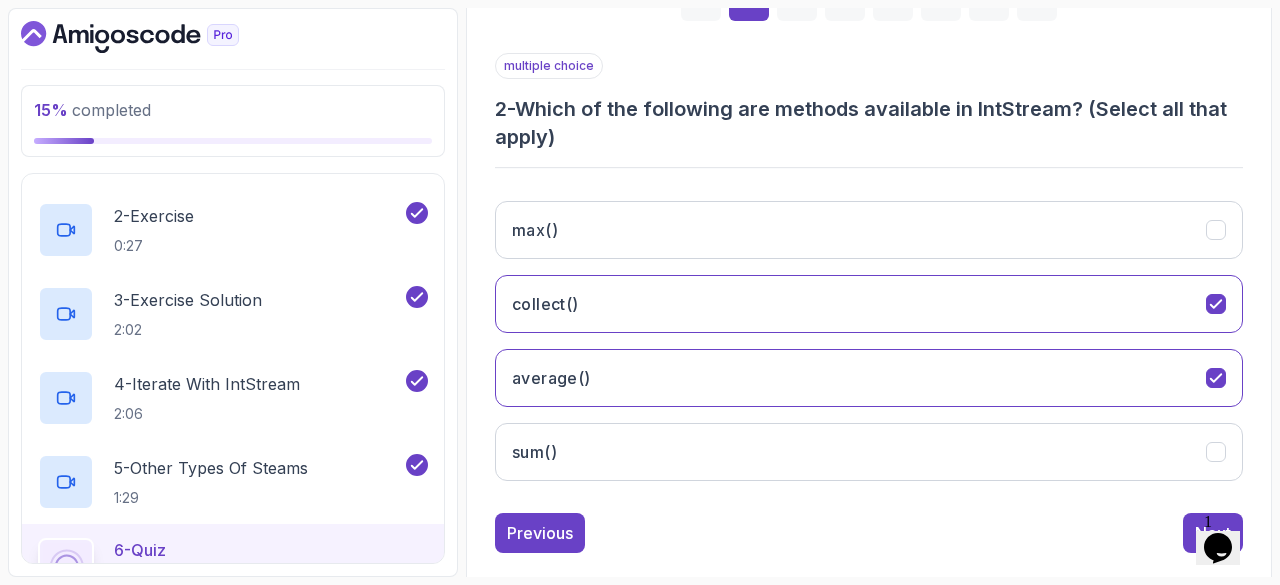 click on "max() collect() average() sum()" at bounding box center (869, 341) 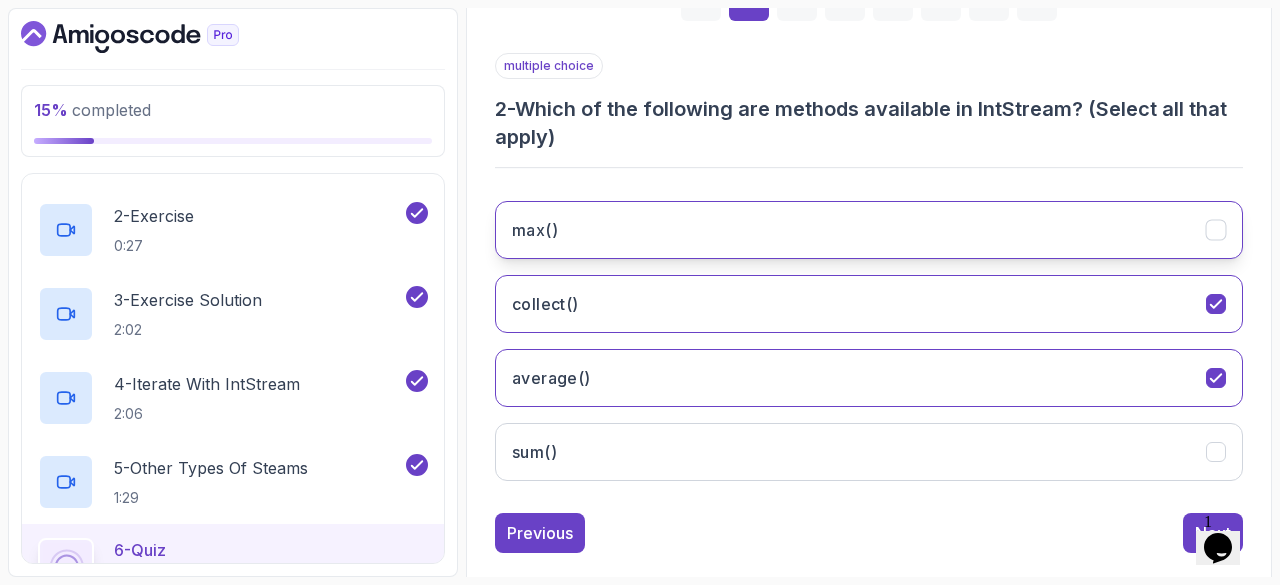 click on "max()" at bounding box center [869, 230] 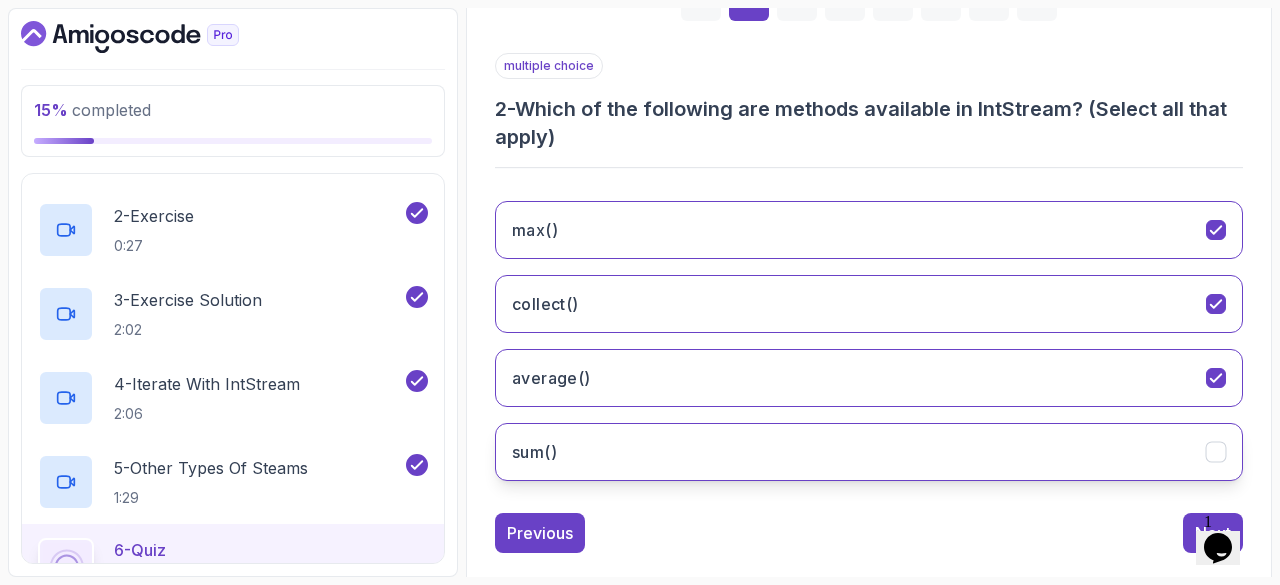 click on "sum()" at bounding box center [869, 452] 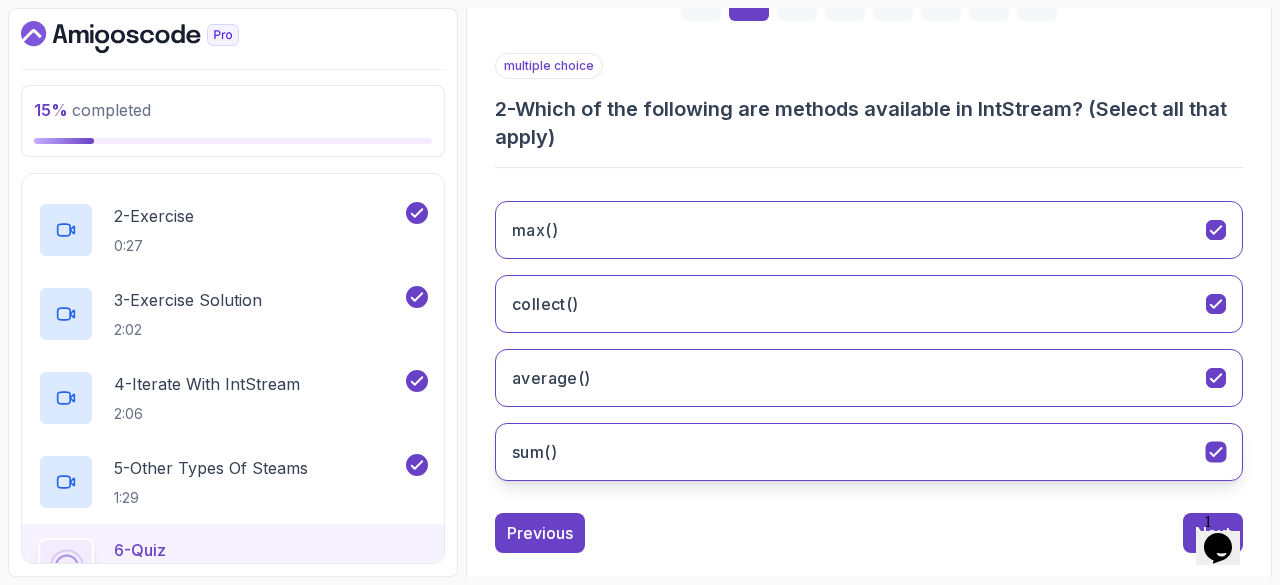type 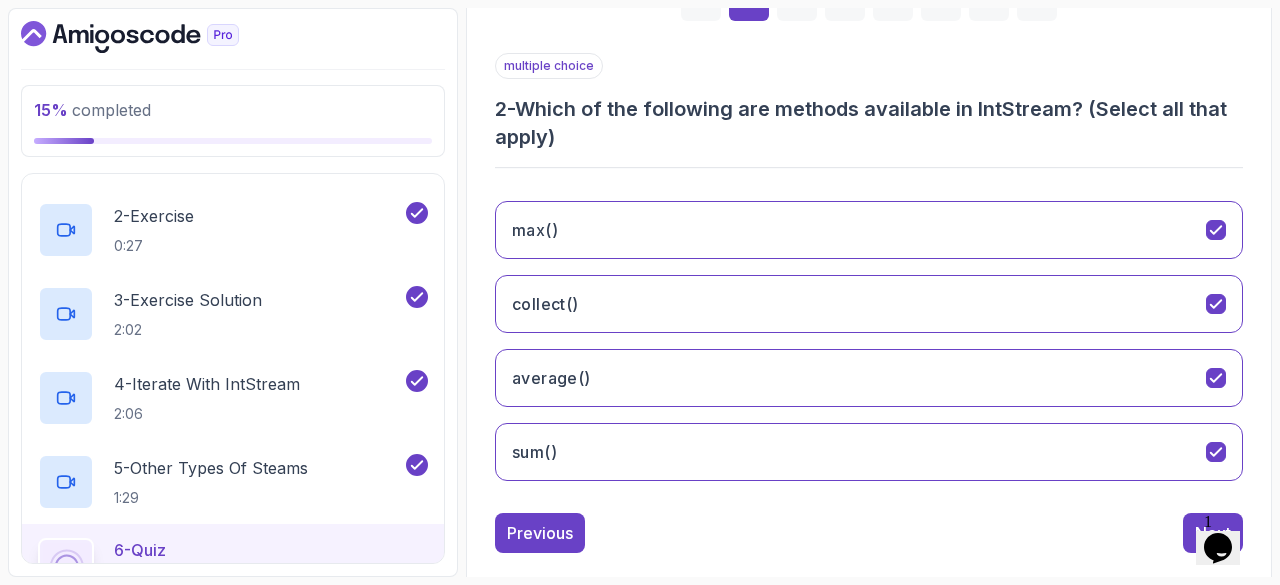 scroll, scrollTop: 363, scrollLeft: 0, axis: vertical 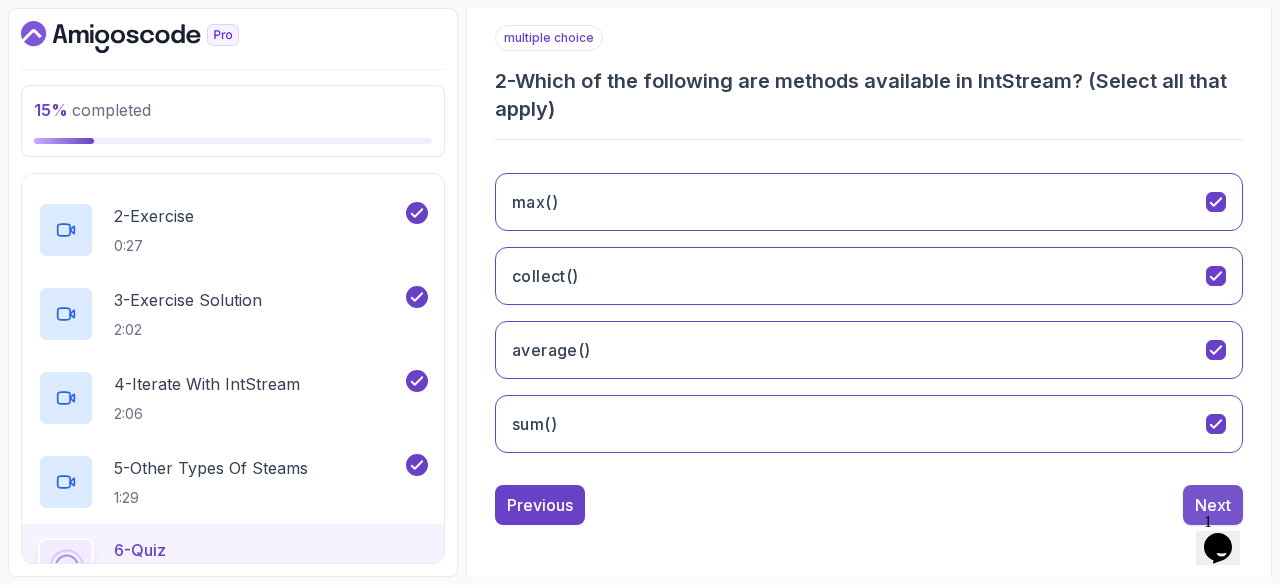 click on "Next" at bounding box center [1213, 505] 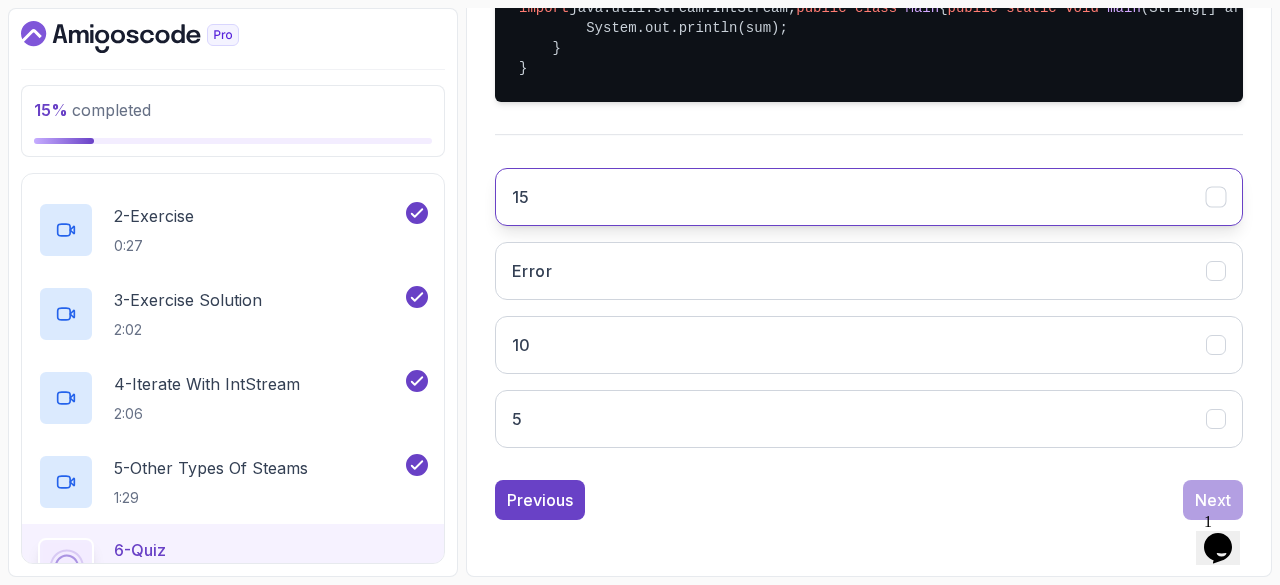 click on "15" at bounding box center [869, 197] 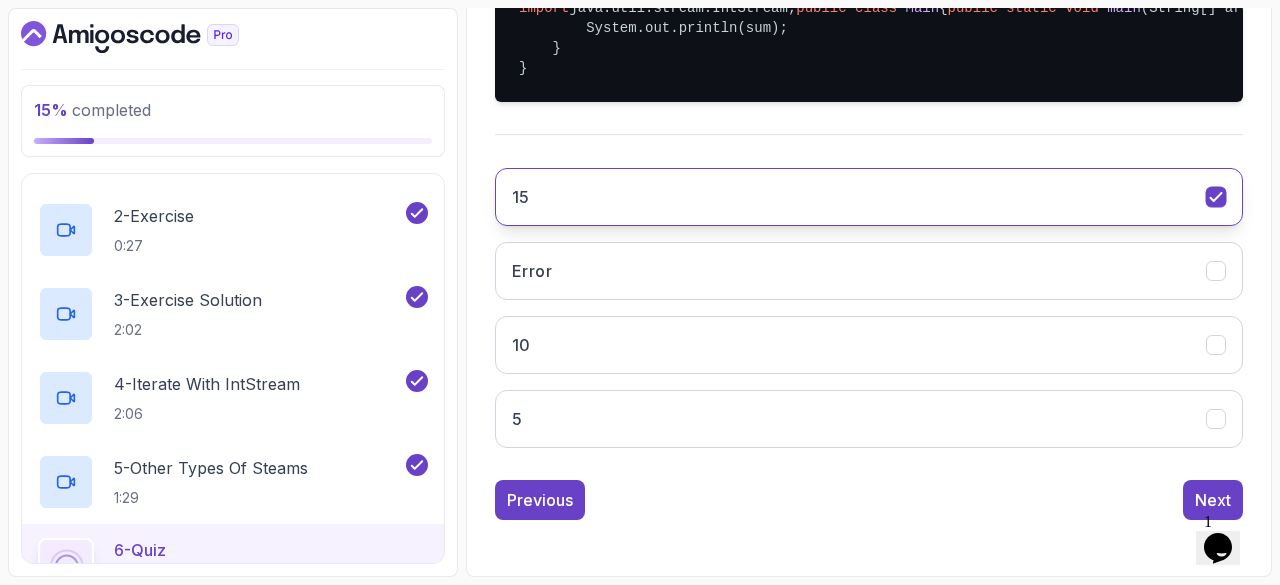 scroll, scrollTop: 591, scrollLeft: 0, axis: vertical 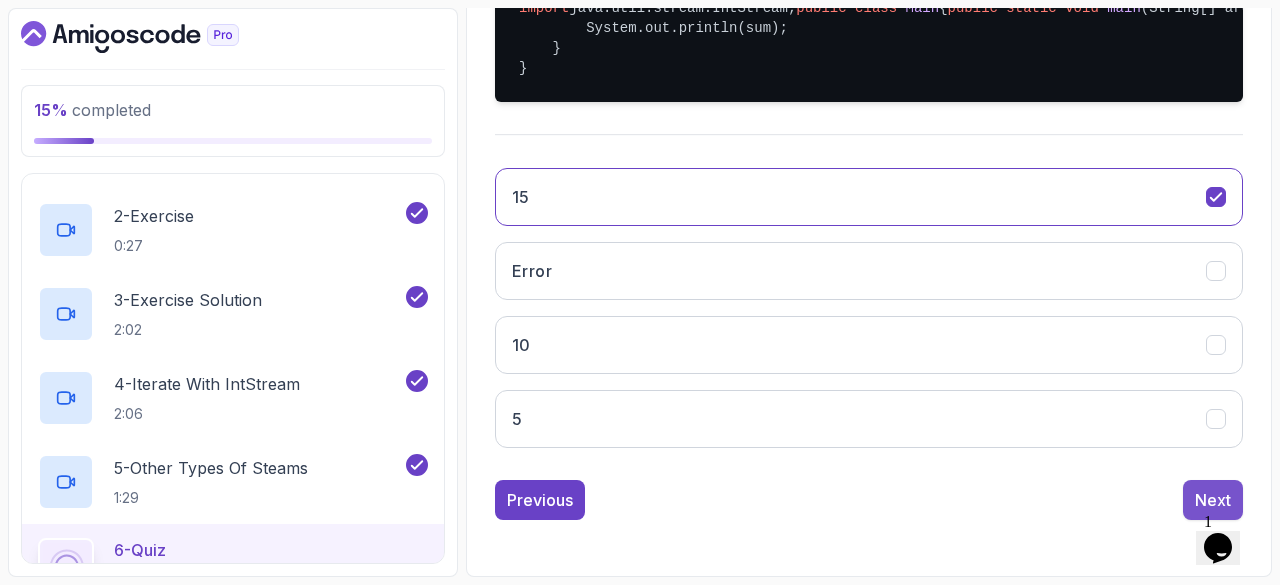 click on "Next" at bounding box center [1213, 500] 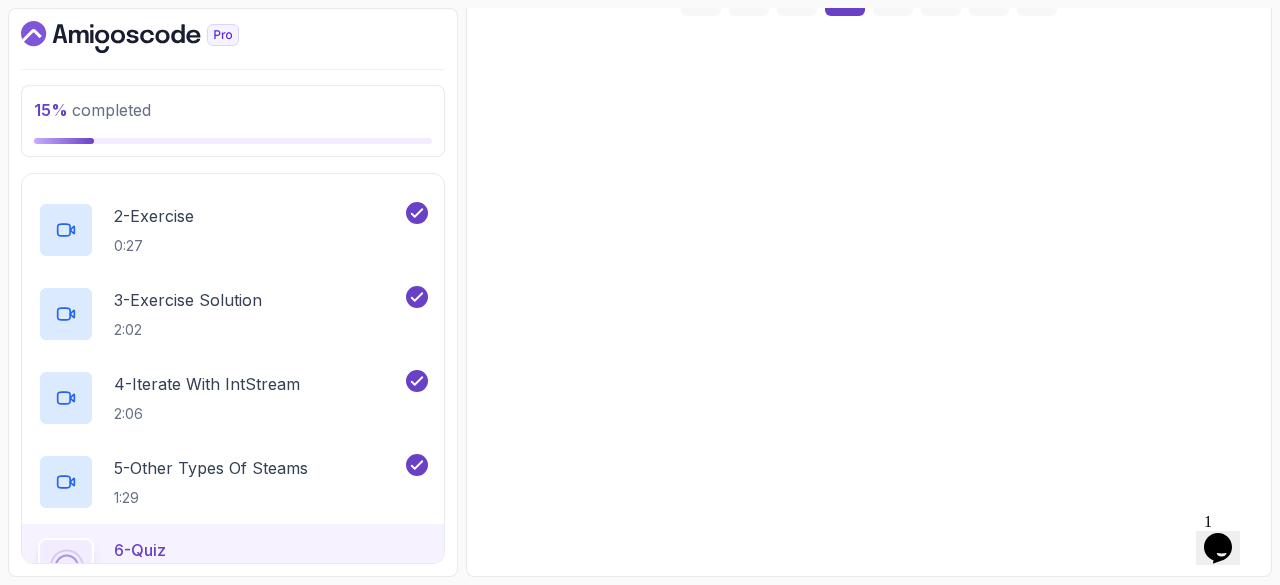 scroll, scrollTop: 335, scrollLeft: 0, axis: vertical 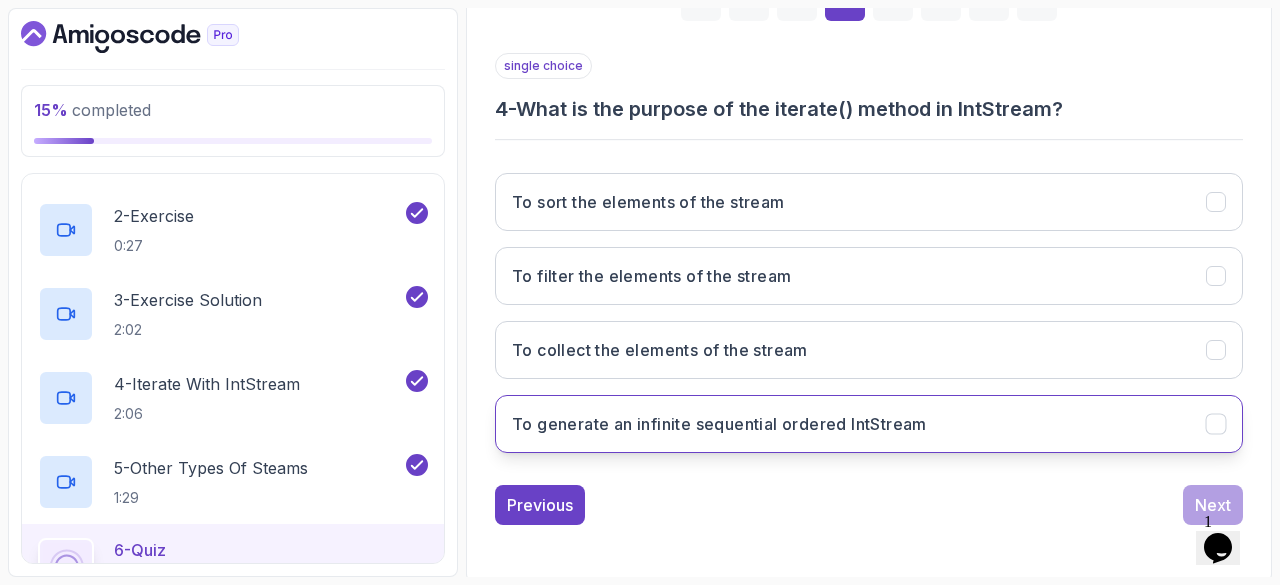 click on "To generate an infinite sequential ordered IntStream" at bounding box center [869, 424] 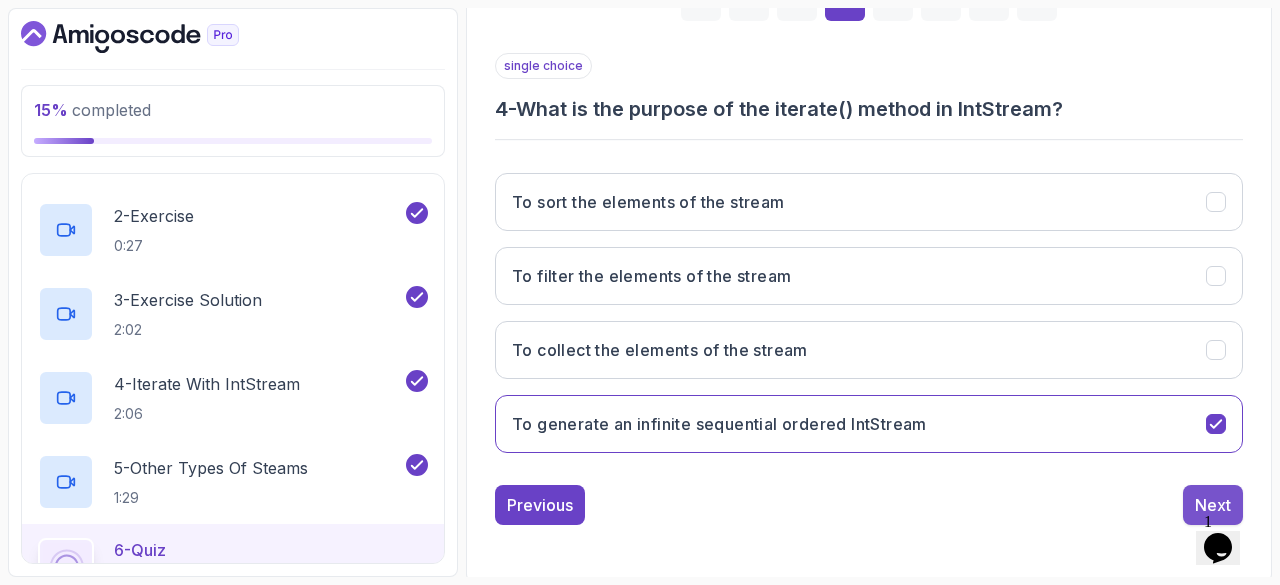 click on "Next" at bounding box center (1213, 505) 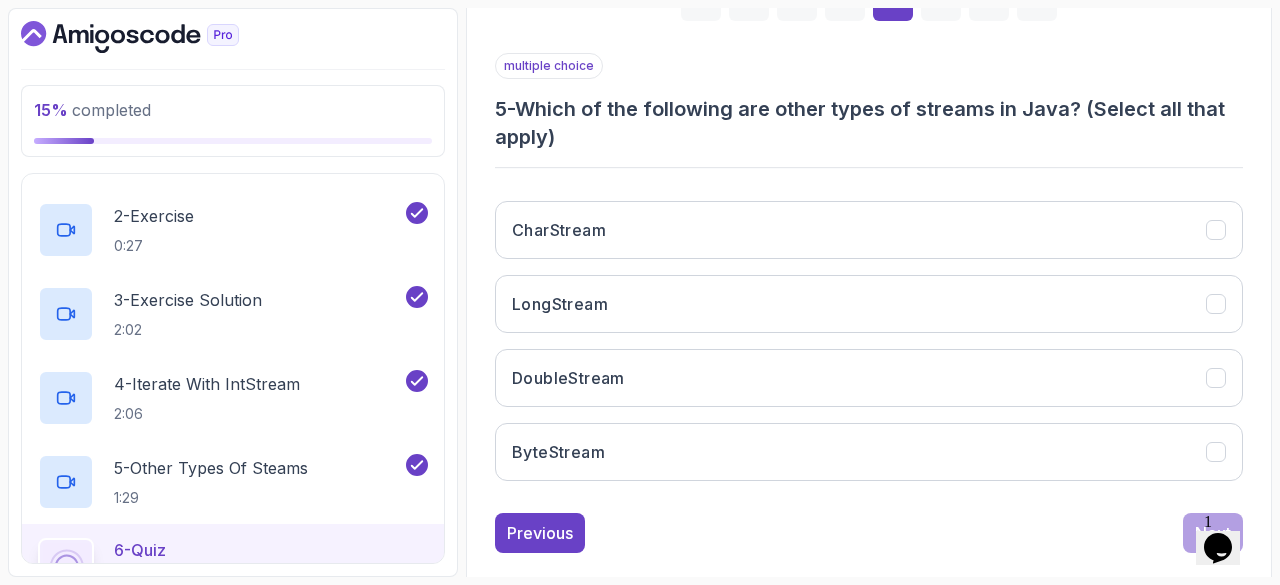 drag, startPoint x: 560, startPoint y: 114, endPoint x: 676, endPoint y: 113, distance: 116.00431 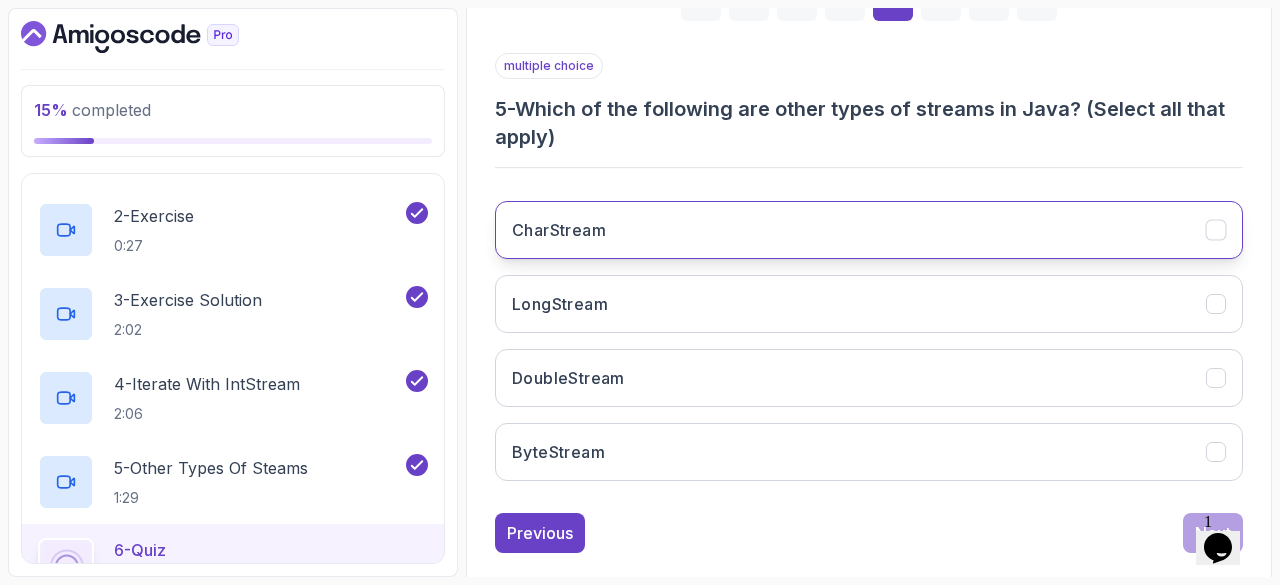 click on "CharStream" at bounding box center [869, 230] 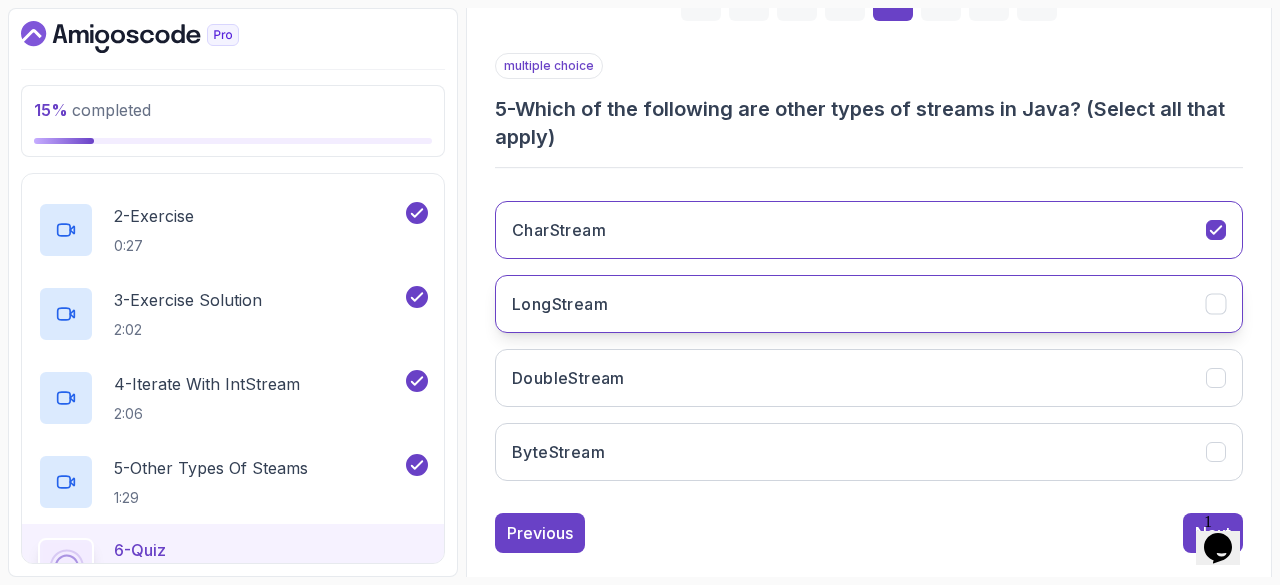 click on "LongStream" at bounding box center [869, 304] 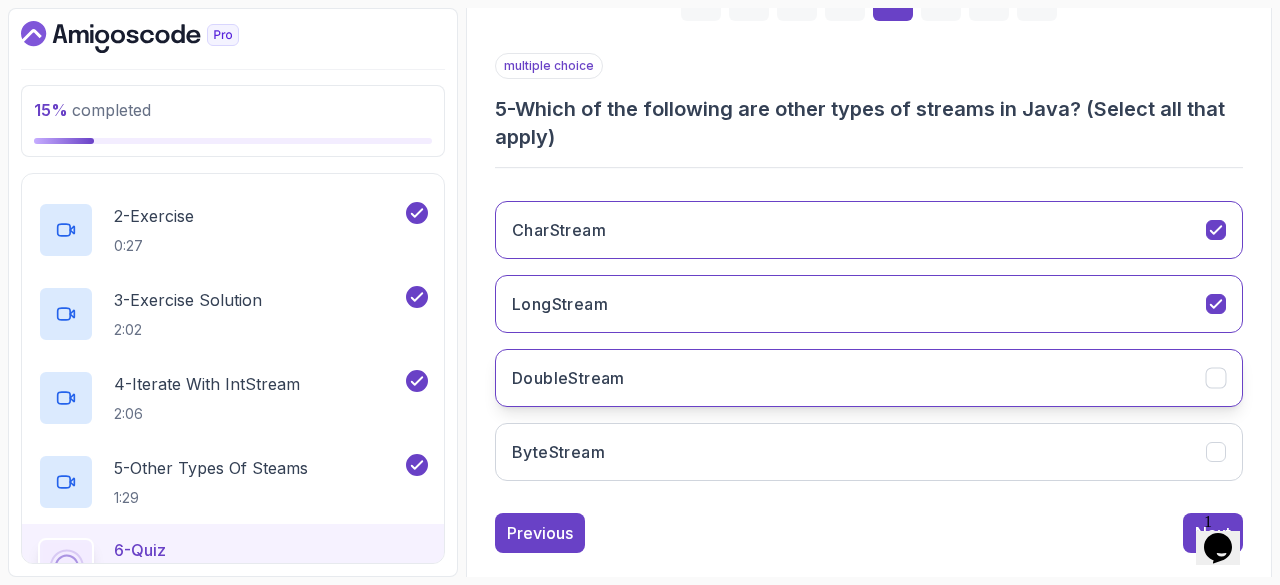 click on "DoubleStream" at bounding box center [869, 378] 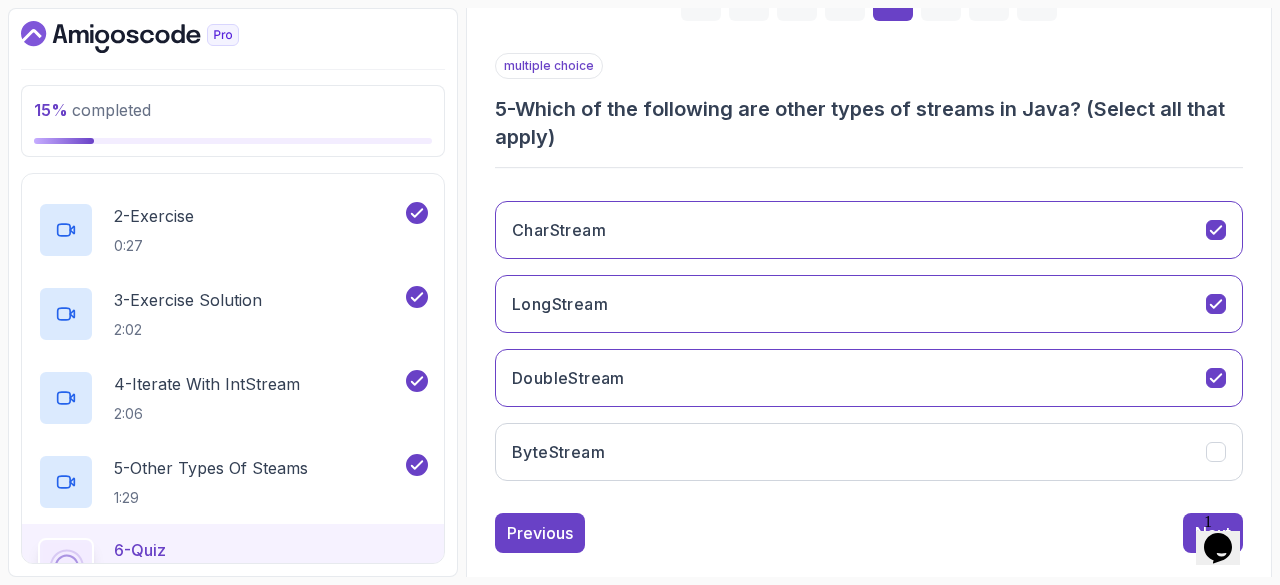 type 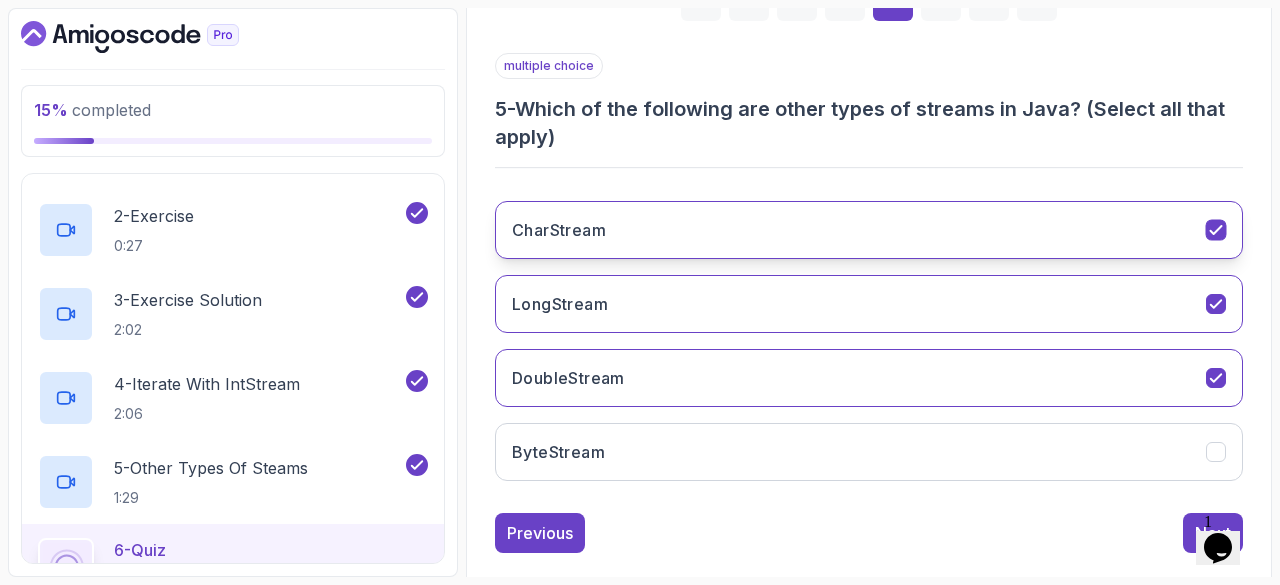 click on "CharStream" at bounding box center [869, 230] 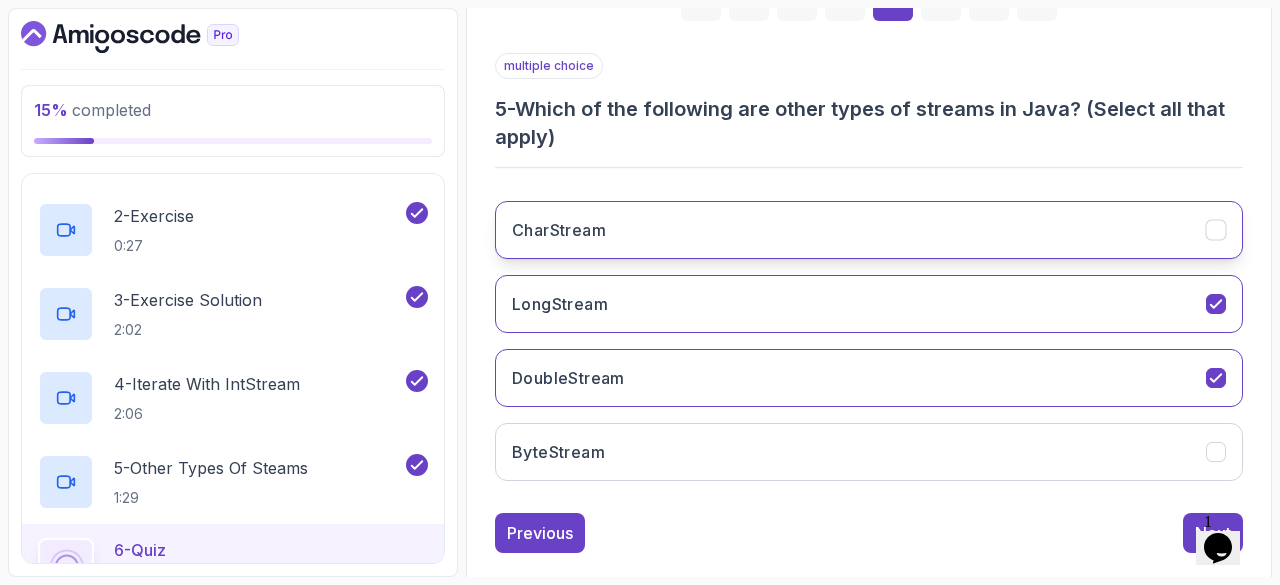 type 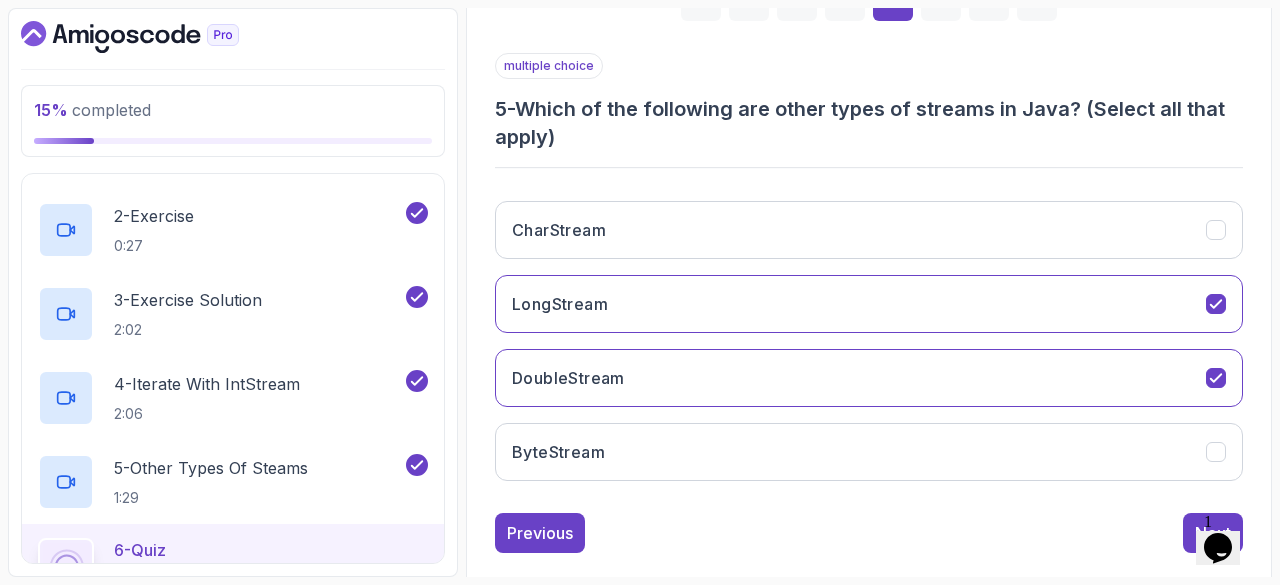 scroll, scrollTop: 363, scrollLeft: 0, axis: vertical 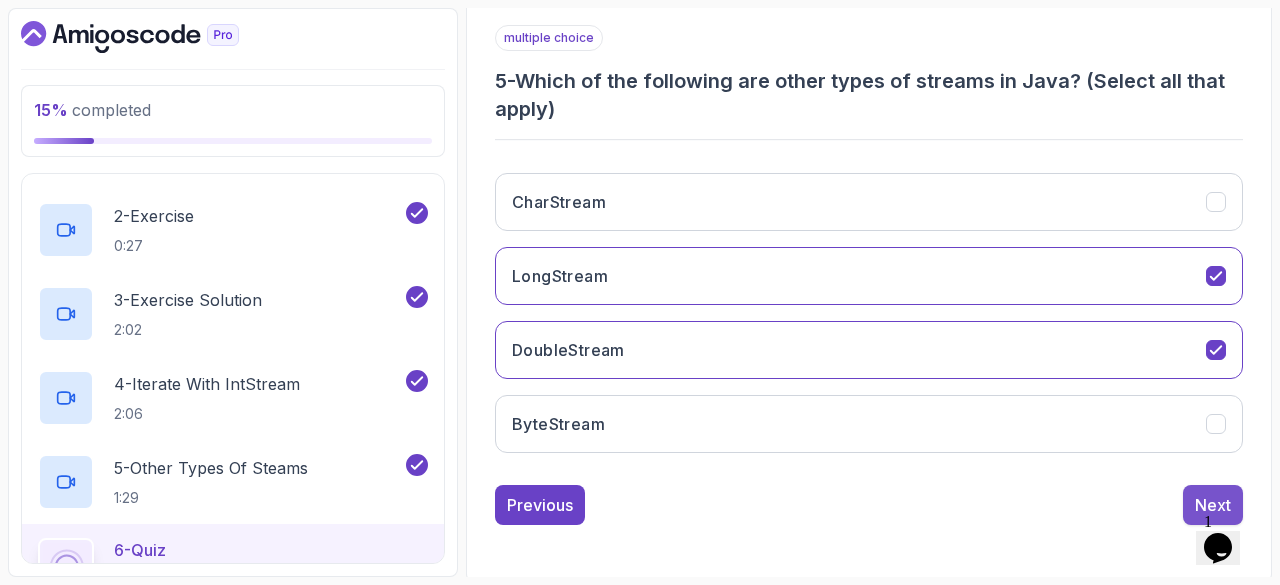click on "Next" at bounding box center [1213, 505] 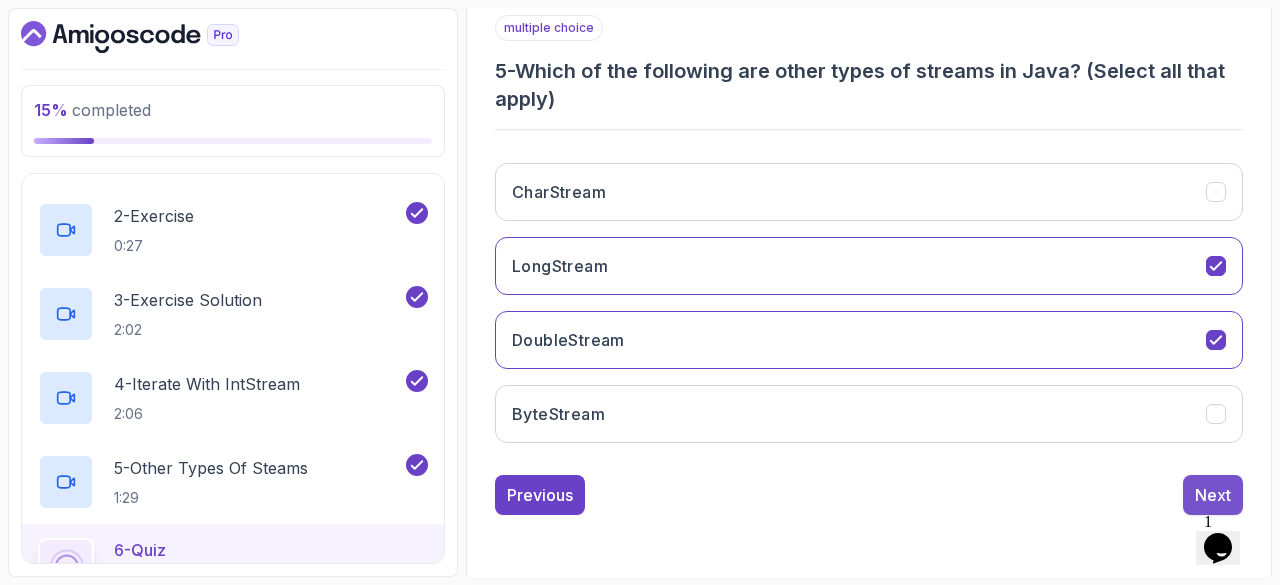 scroll, scrollTop: 335, scrollLeft: 0, axis: vertical 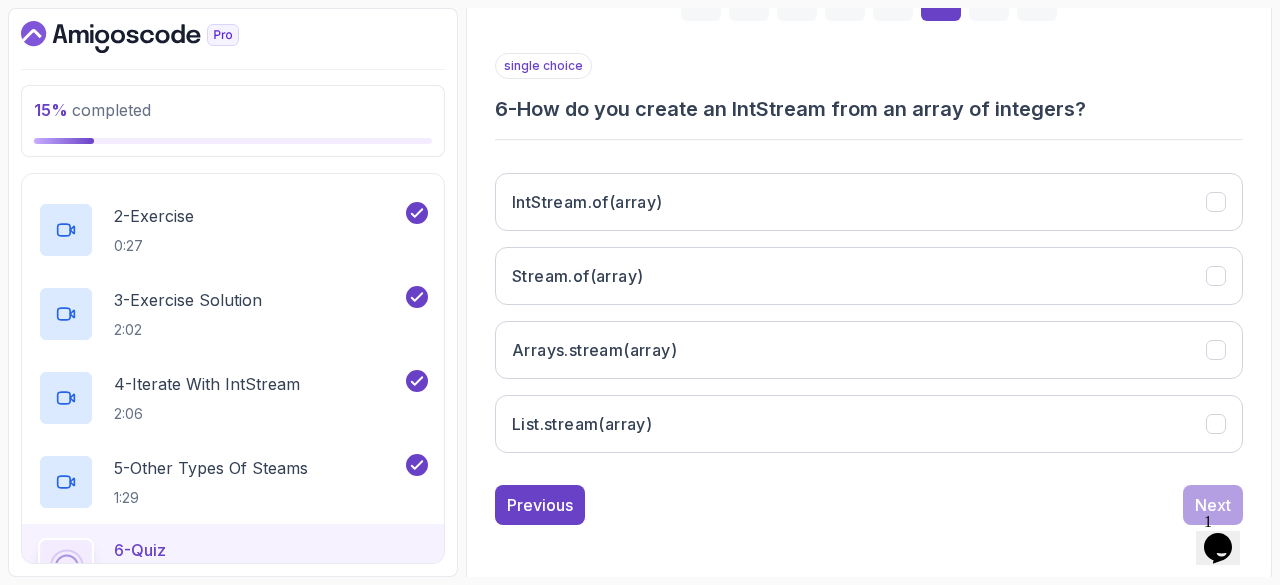 click on "6  -  How do you create an IntStream from an array of integers?" at bounding box center [869, 109] 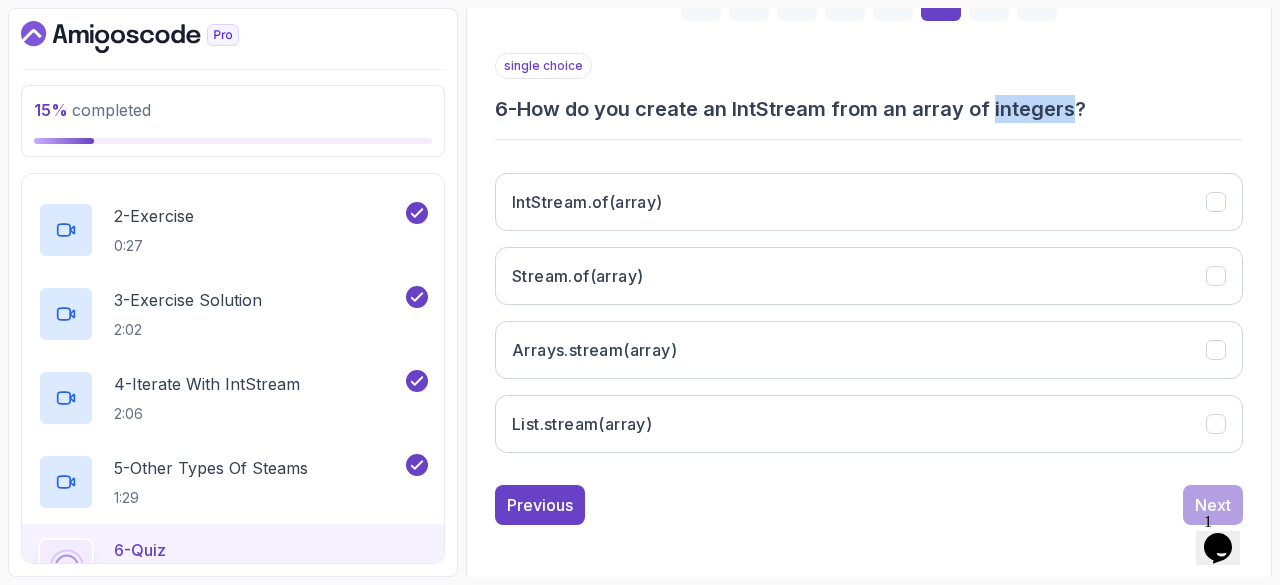 click on "6  -  How do you create an IntStream from an array of integers?" at bounding box center [869, 109] 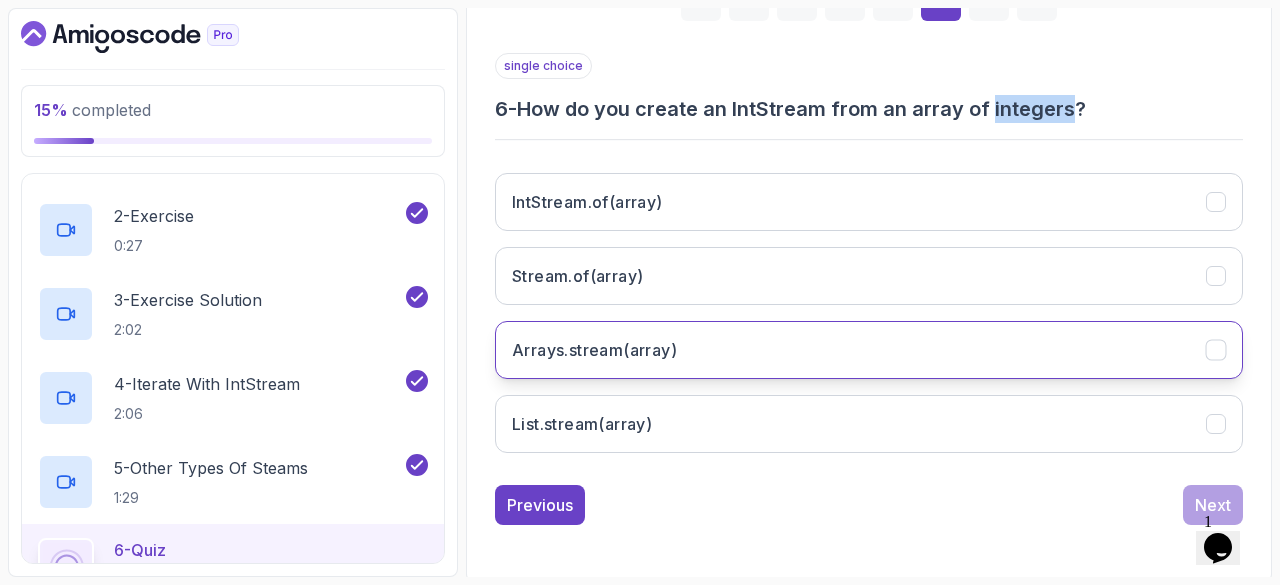 click on "Arrays.stream(array)" at bounding box center (869, 350) 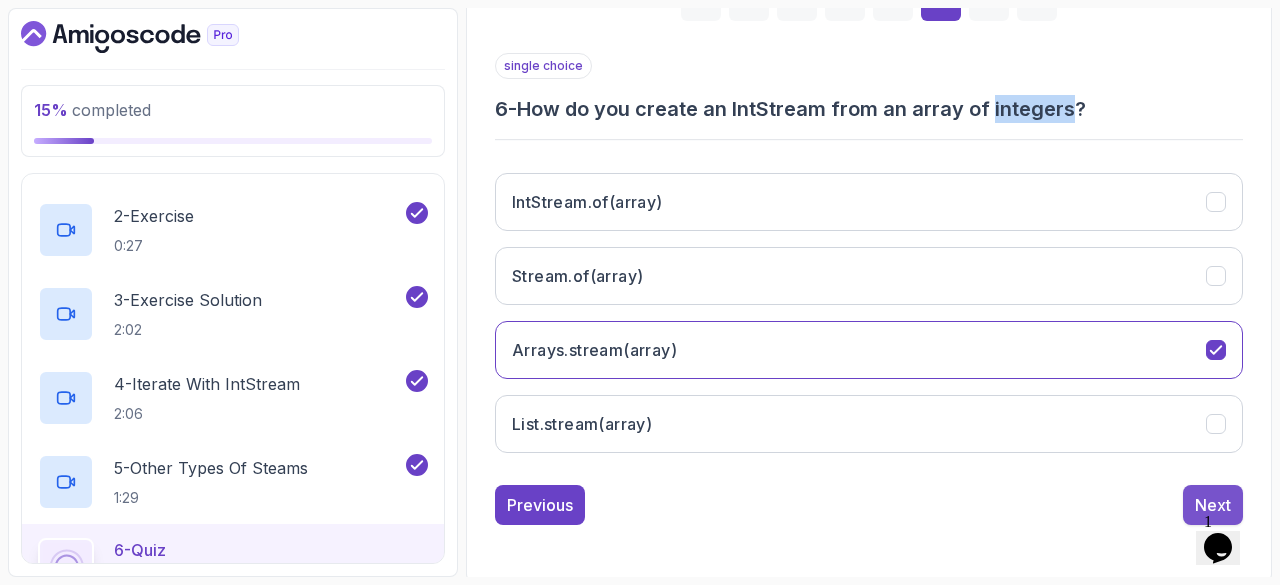 click on "Next" at bounding box center (1213, 505) 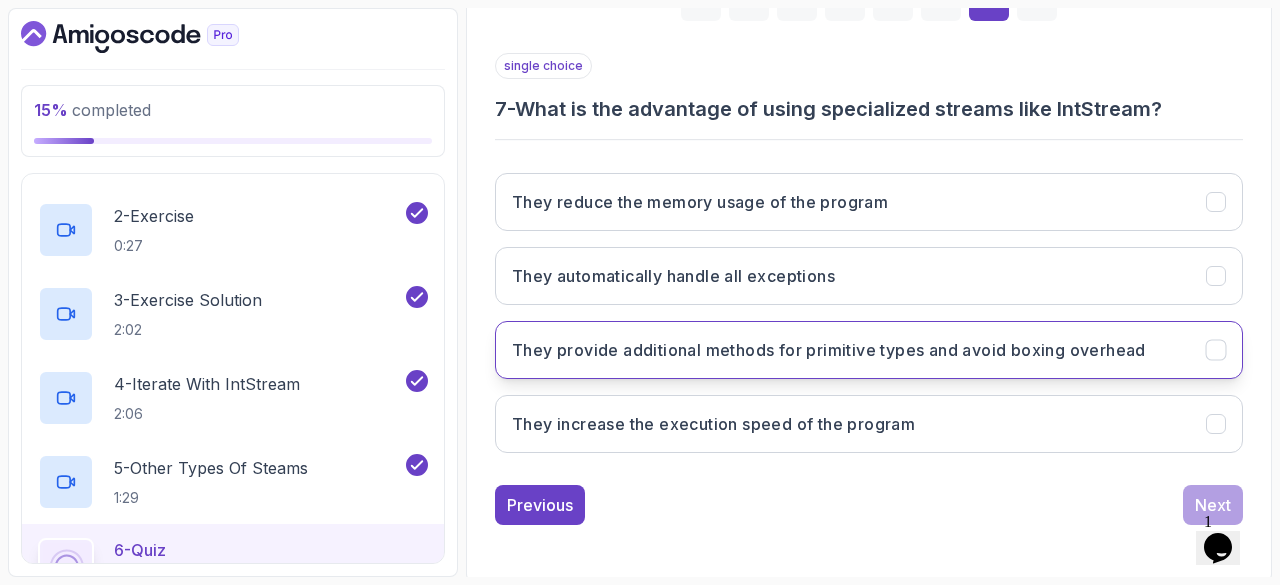 click on "They provide additional methods for primitive types and avoid boxing overhead" at bounding box center (869, 350) 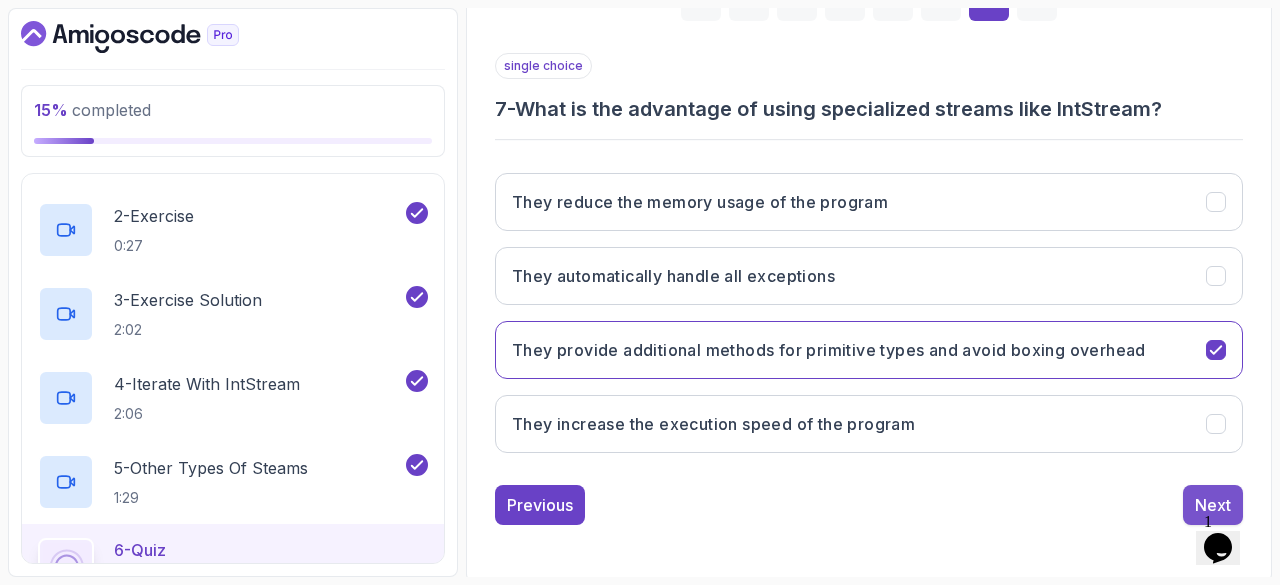 click on "Next" at bounding box center (1213, 505) 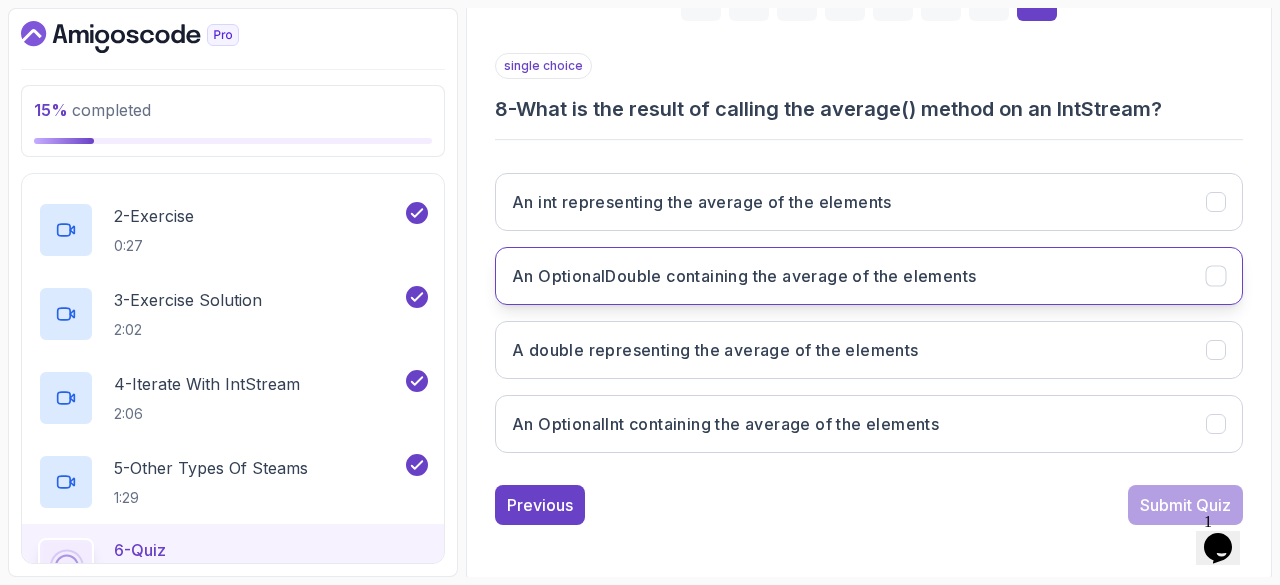 click on "An OptionalDouble containing the average of the elements" at bounding box center (744, 276) 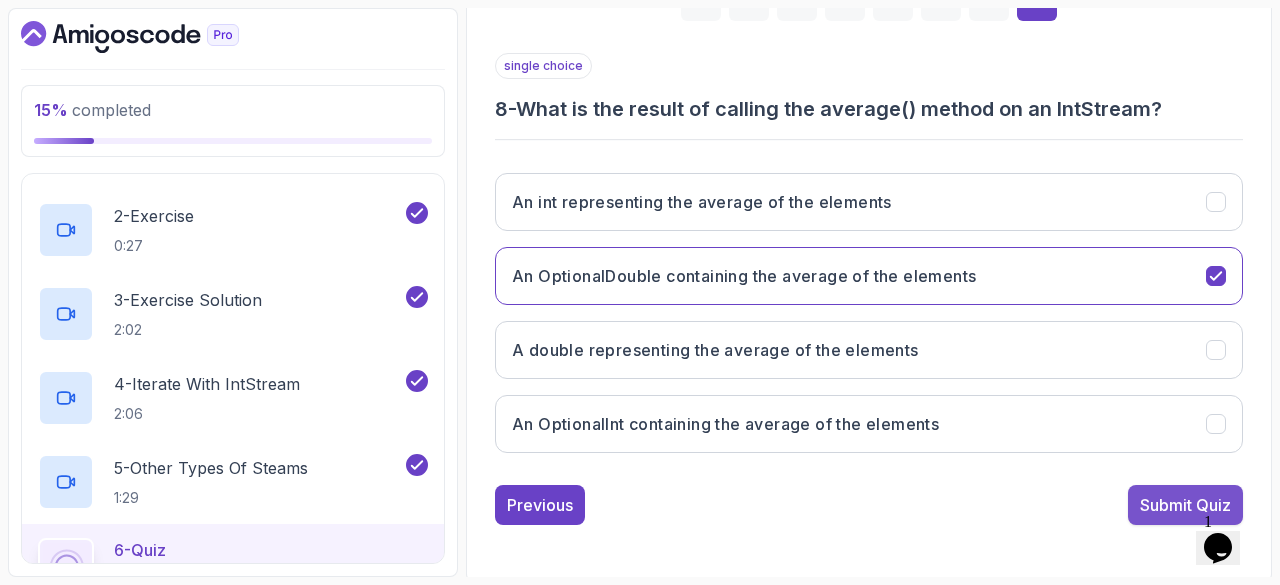 click on "Submit Quiz" at bounding box center (1185, 505) 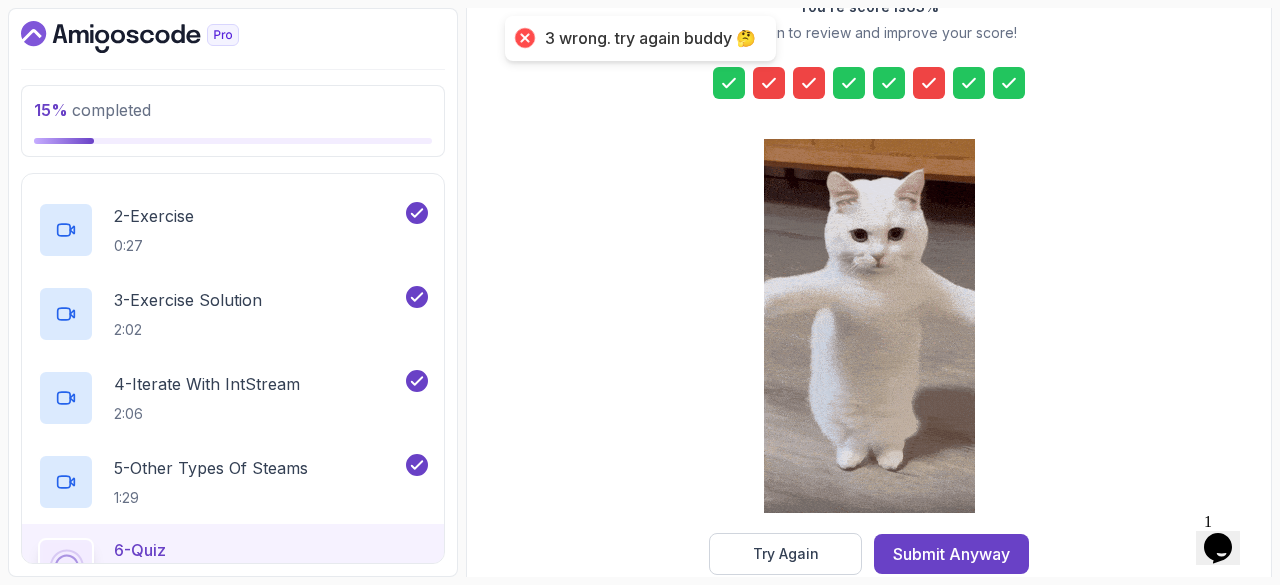 click at bounding box center [869, 328] 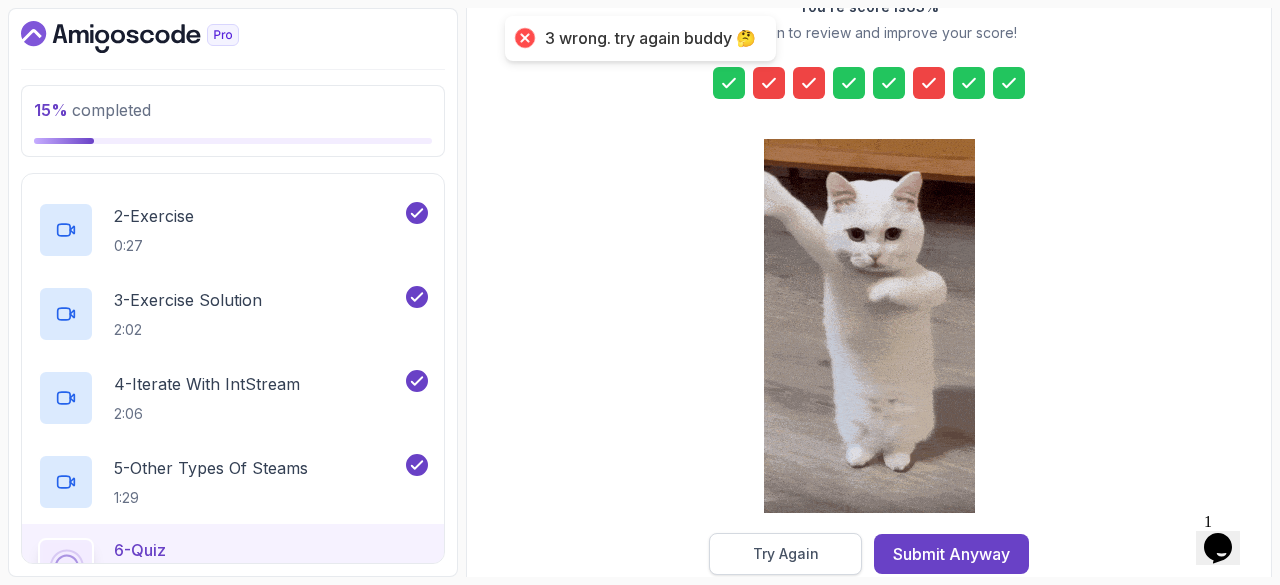 click on "Try Again" at bounding box center [786, 554] 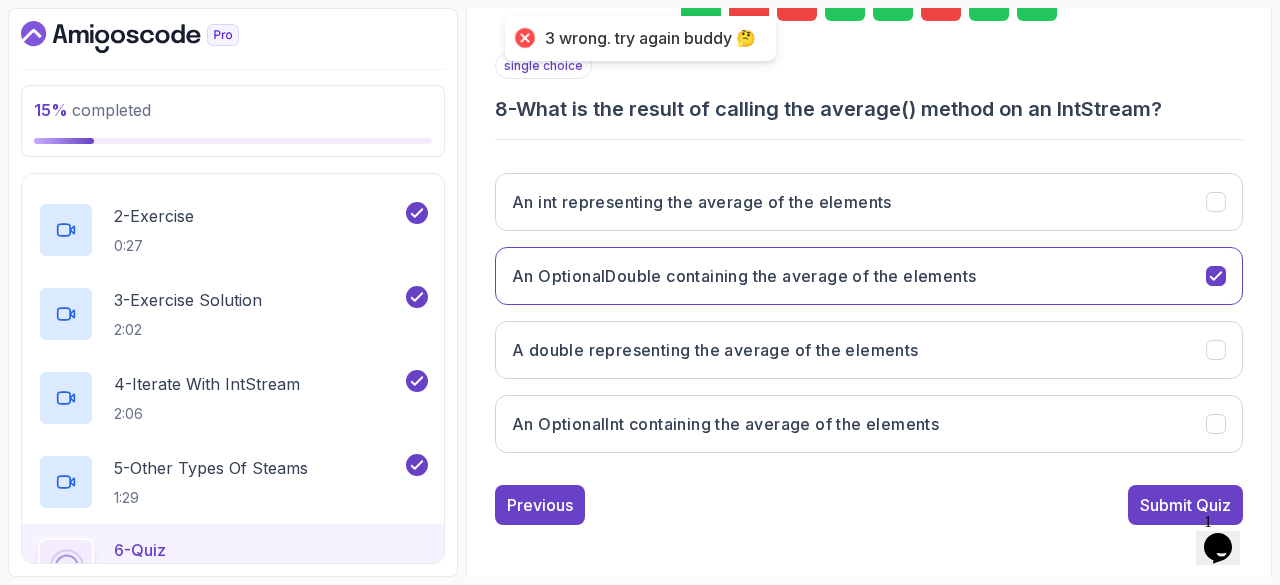 click on "2" at bounding box center [749, 1] 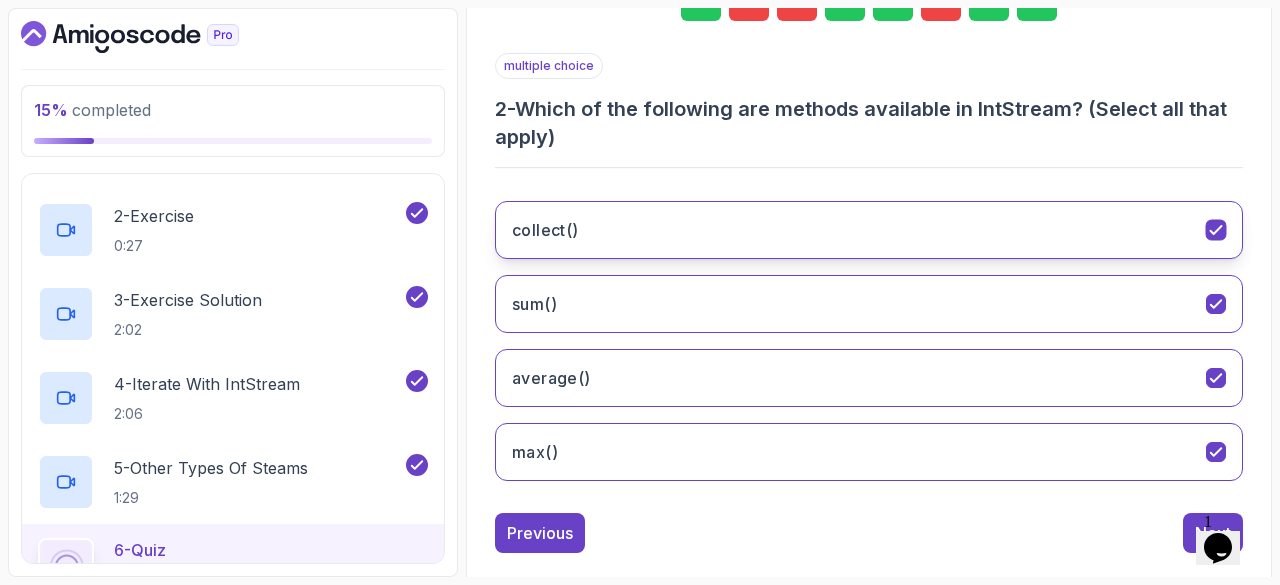 click on "collect()" at bounding box center [869, 230] 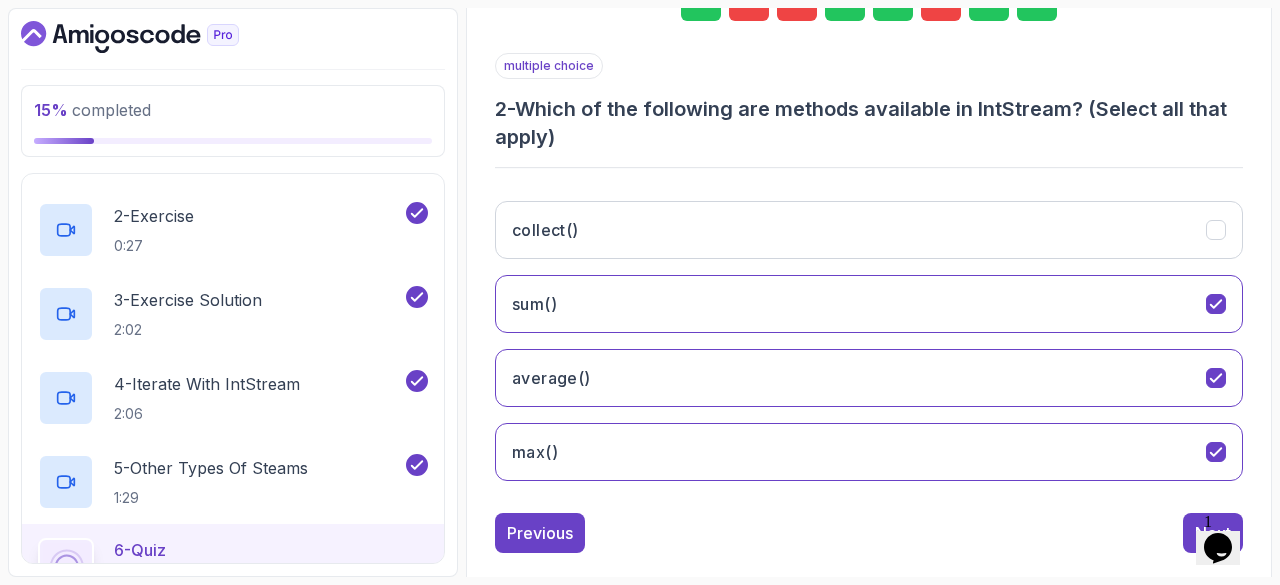 click on "3" at bounding box center [797, 1] 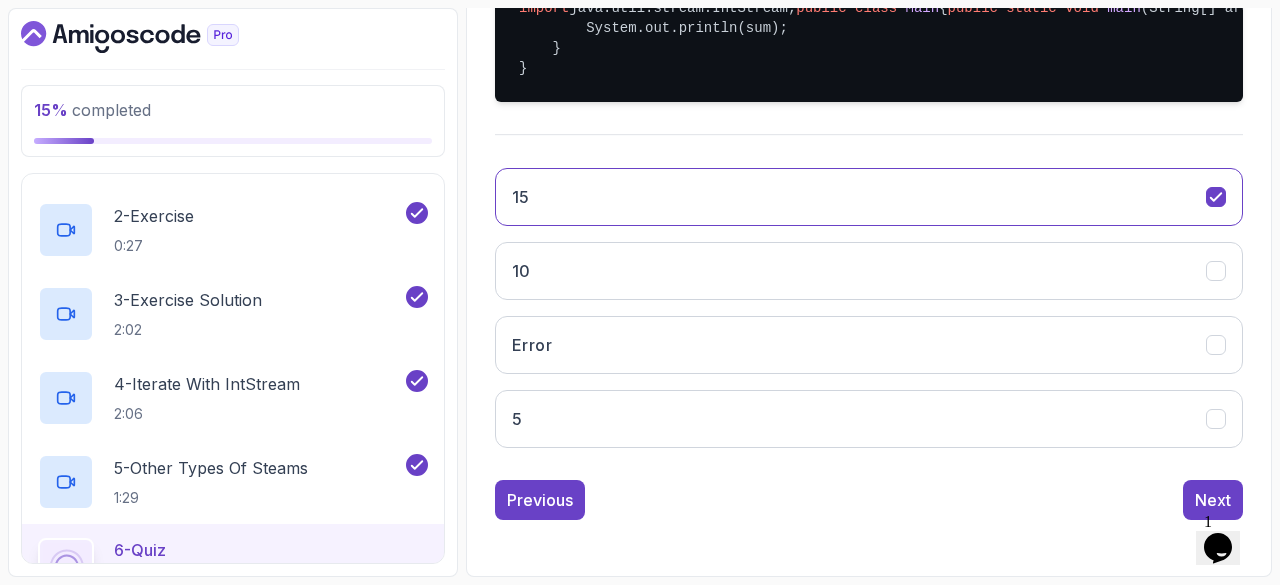 scroll, scrollTop: 536, scrollLeft: 0, axis: vertical 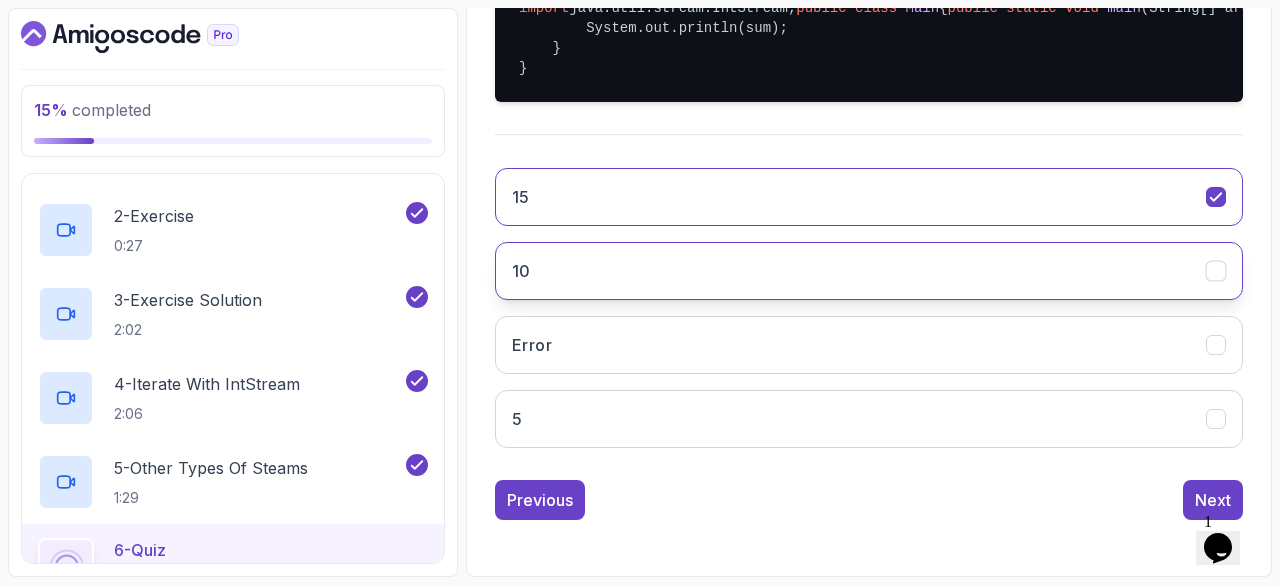 click on "10" at bounding box center [869, 271] 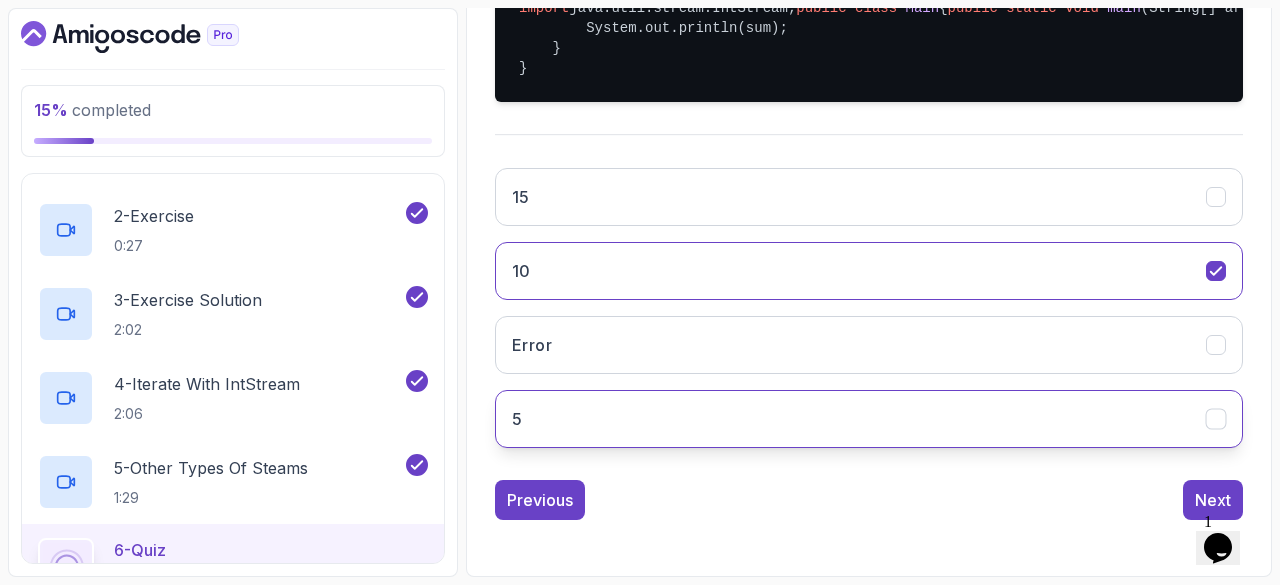 scroll, scrollTop: 0, scrollLeft: 0, axis: both 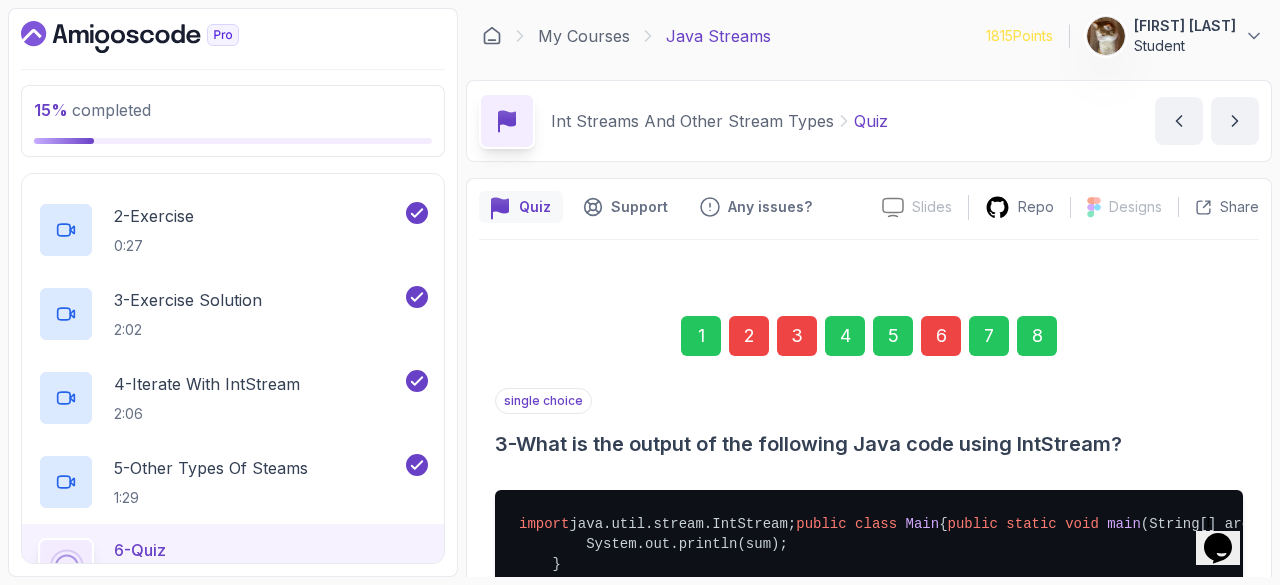 click on "6" at bounding box center (941, 336) 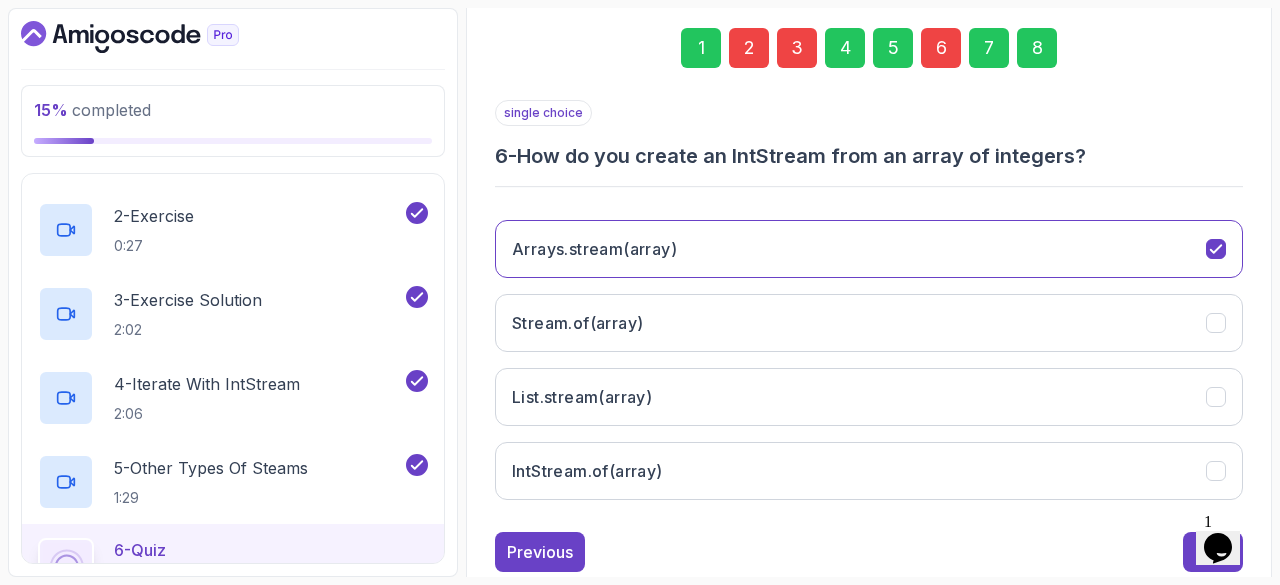 scroll, scrollTop: 290, scrollLeft: 0, axis: vertical 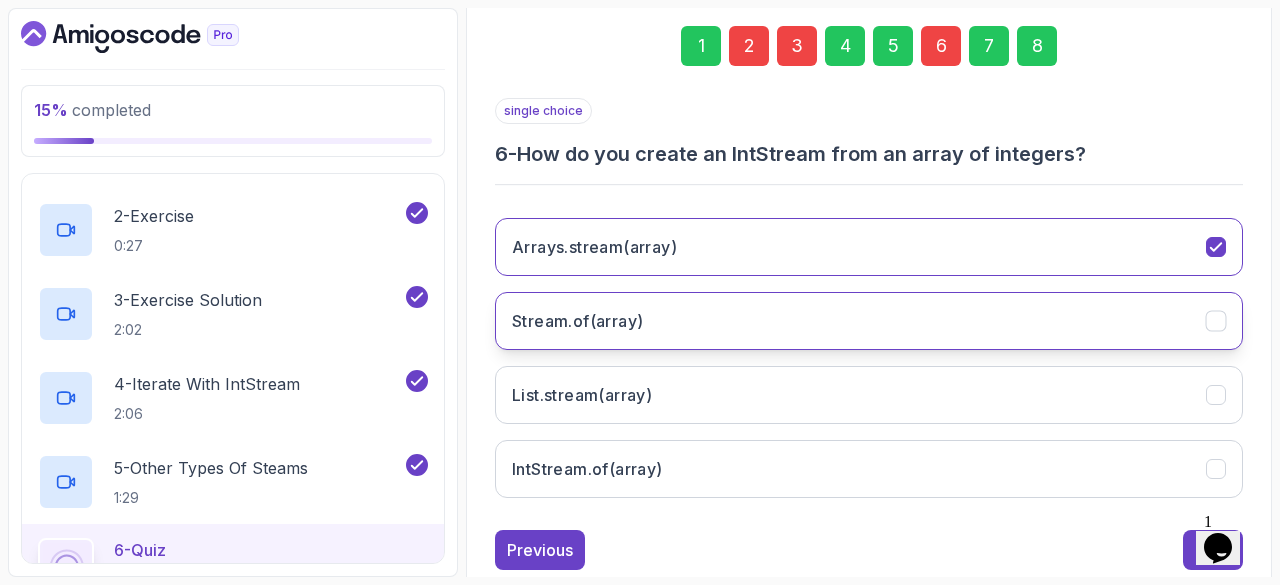 click on "Stream.of(array)" at bounding box center (869, 321) 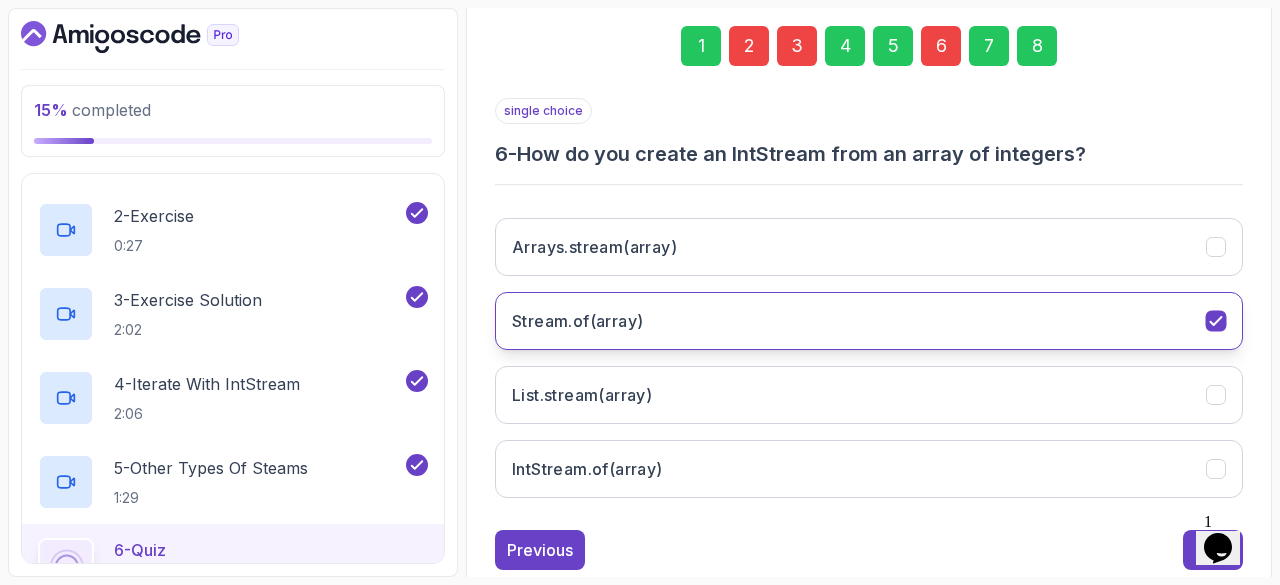type 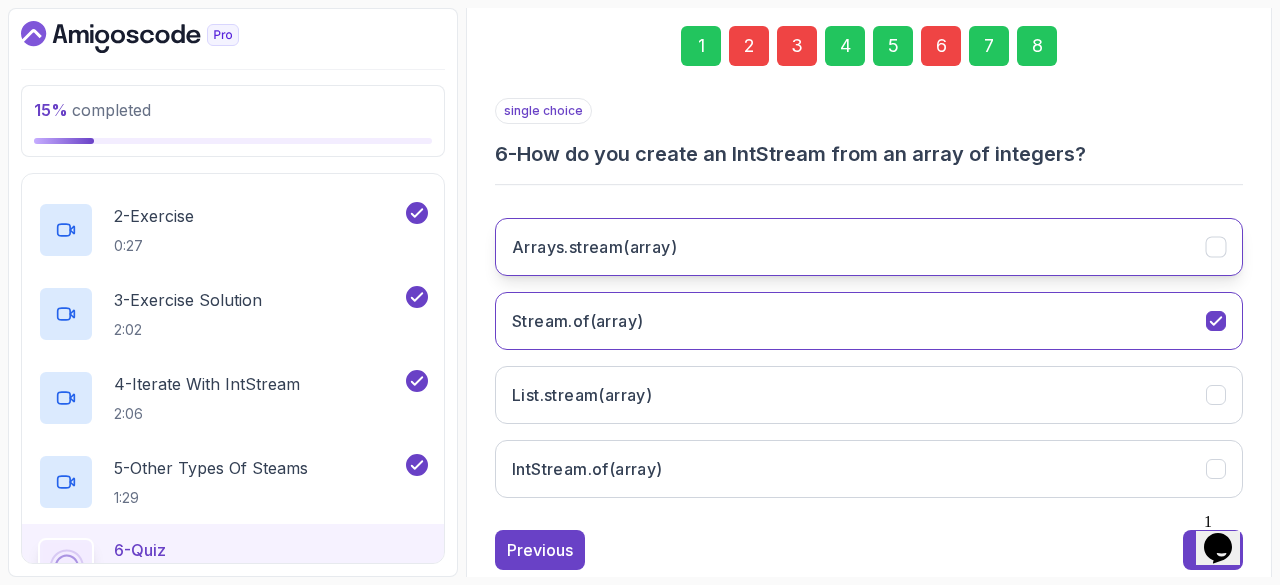 click on "Arrays.stream(array)" at bounding box center [594, 247] 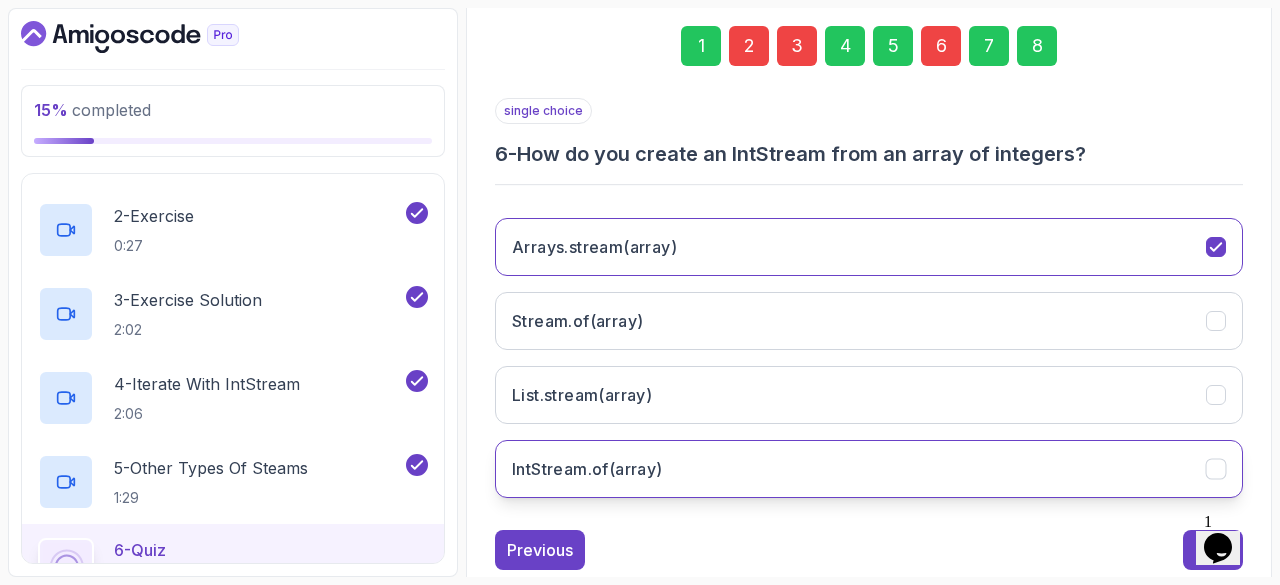 scroll, scrollTop: 335, scrollLeft: 0, axis: vertical 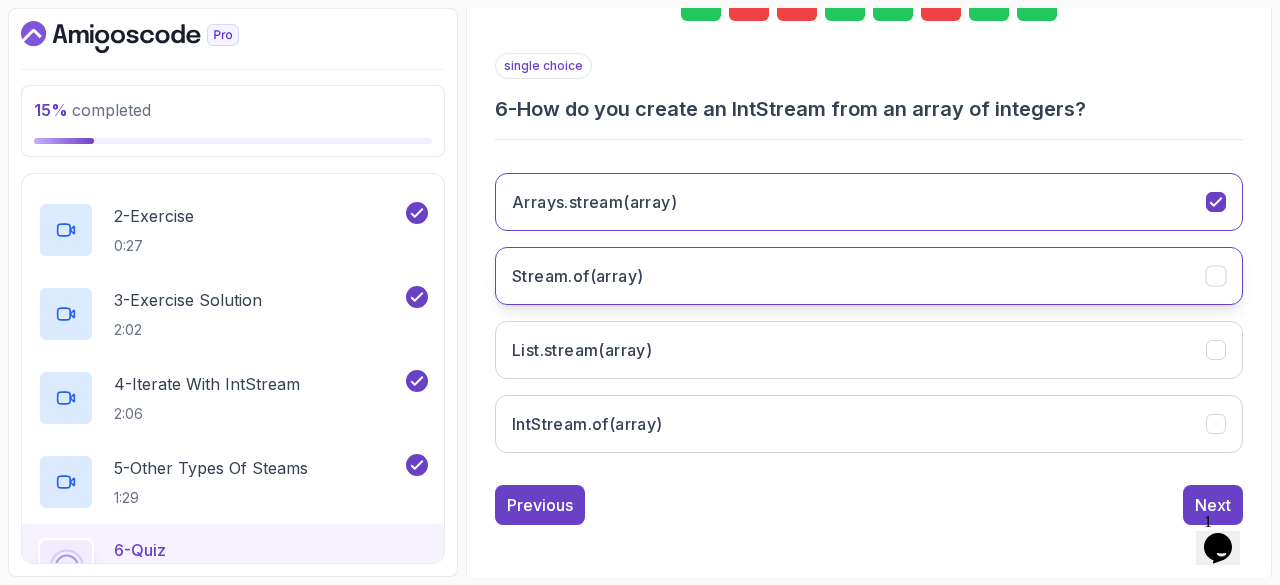 click on "Stream.of(array)" at bounding box center [869, 276] 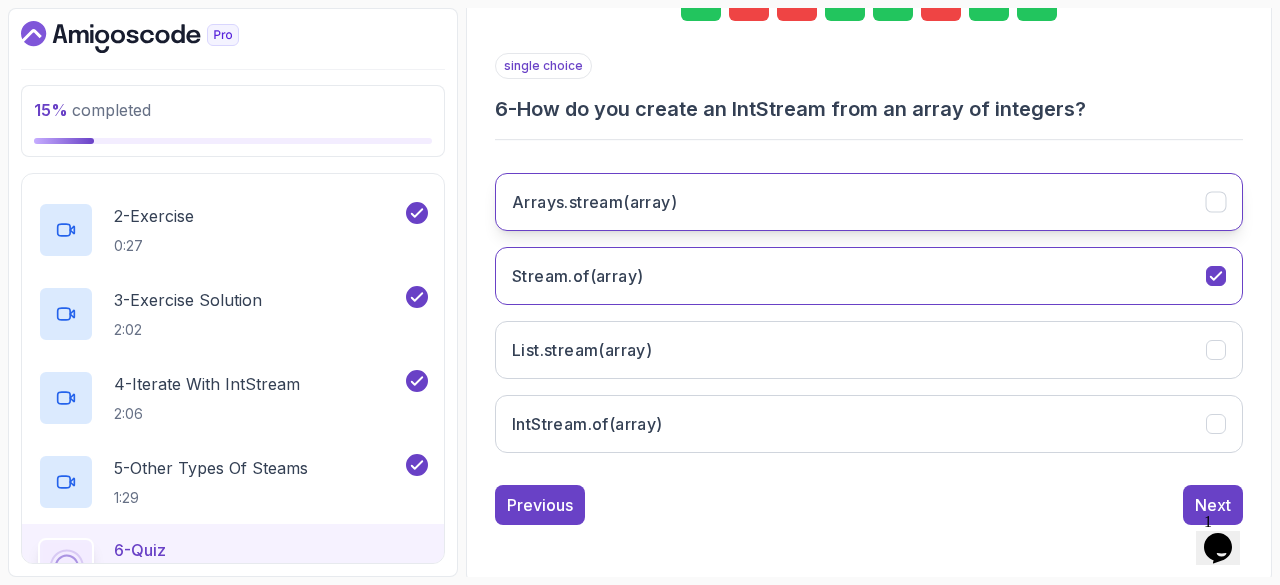 click on "Arrays.stream(array)" at bounding box center (869, 202) 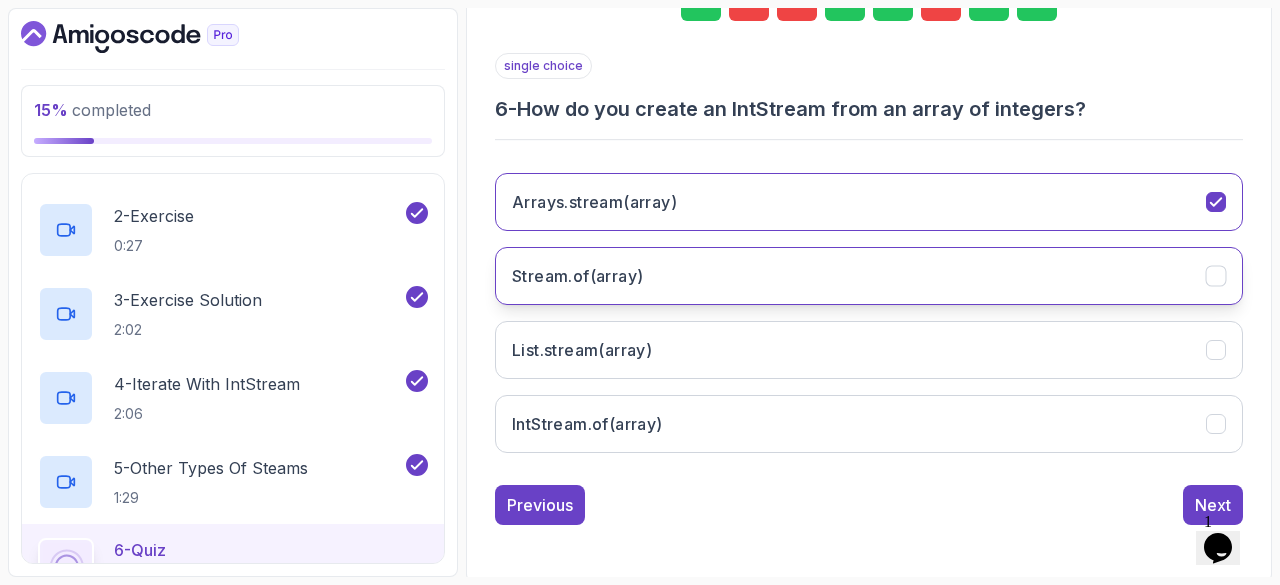 click on "Stream.of(array)" at bounding box center (869, 276) 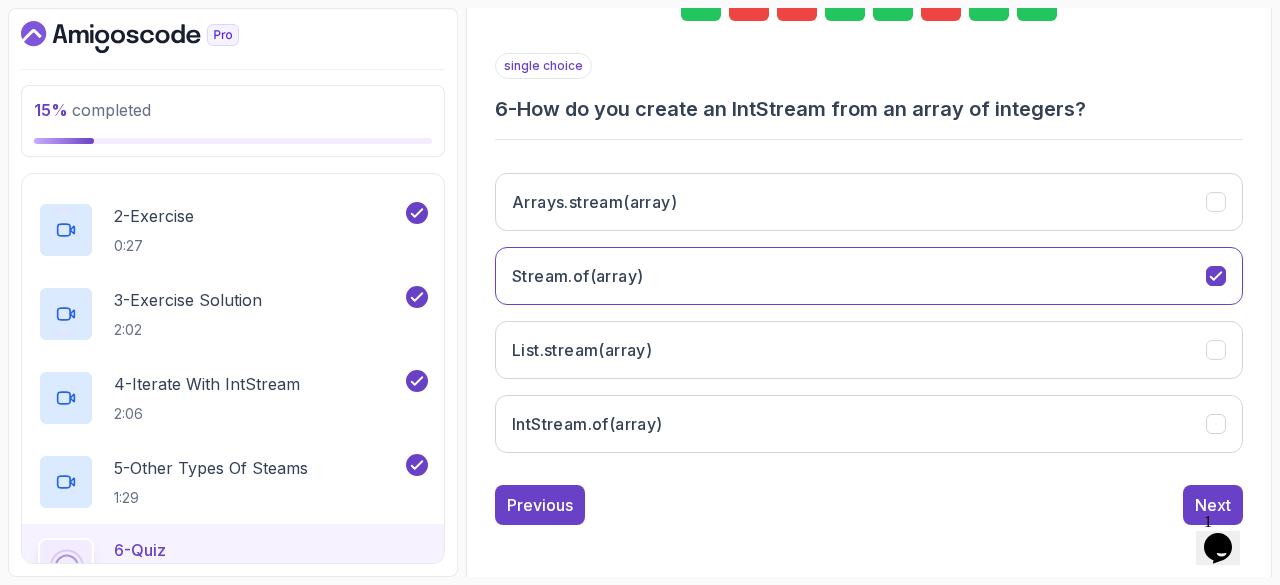 click on "1 2 3 4 5 6 7 8" at bounding box center (869, 1) 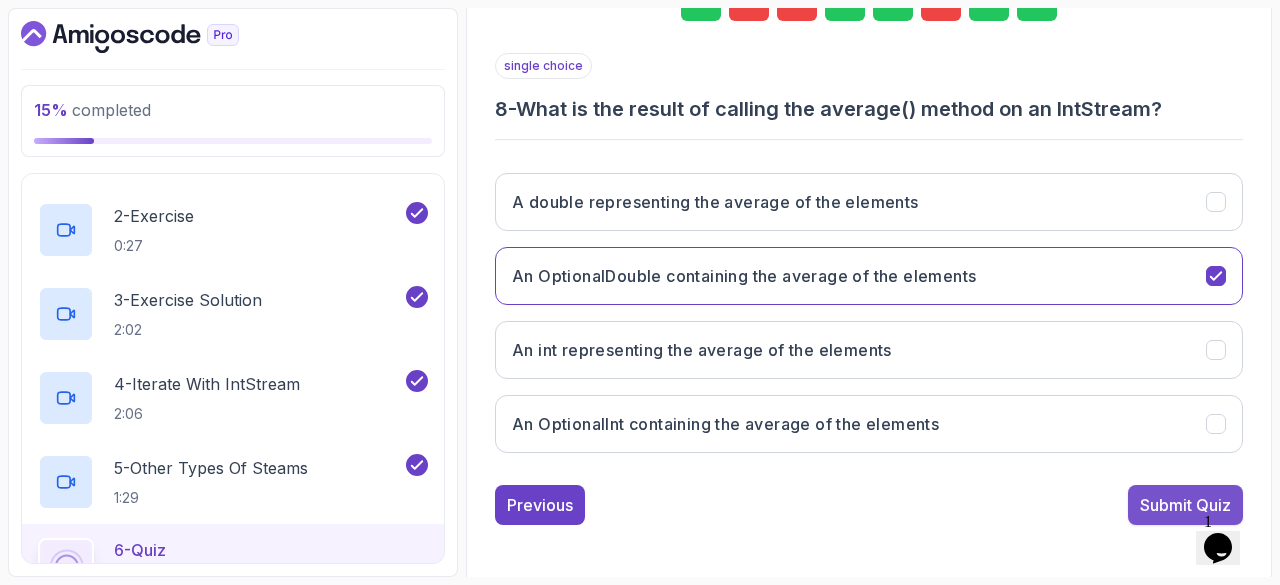click on "Submit Quiz" at bounding box center (1185, 505) 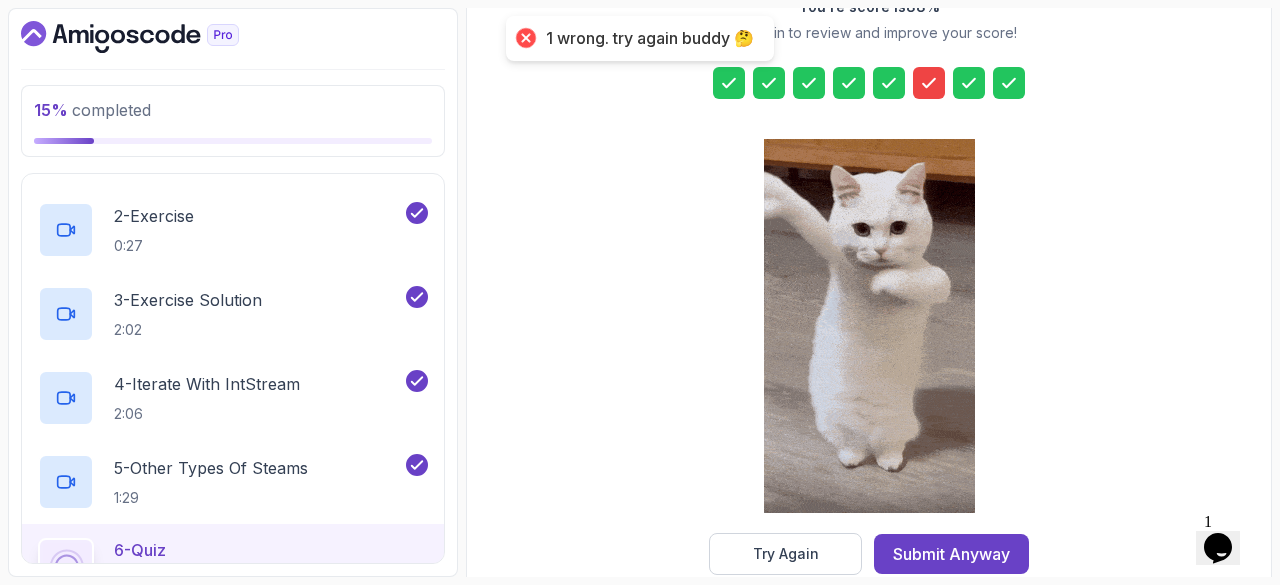 click at bounding box center (869, 328) 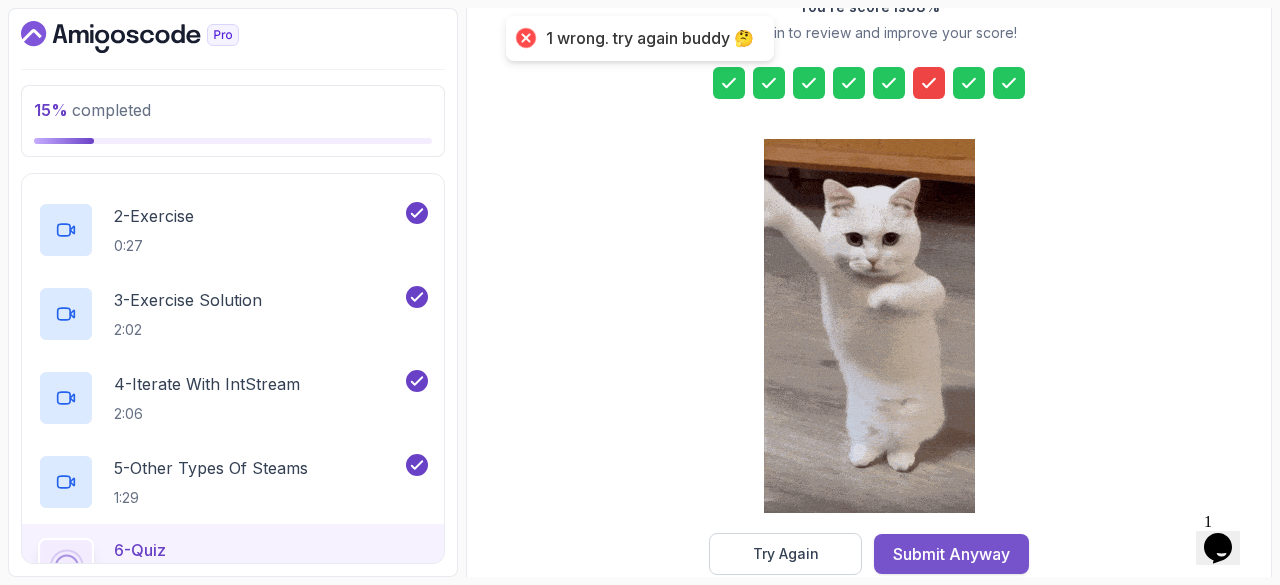 click on "Submit Anyway" at bounding box center [951, 554] 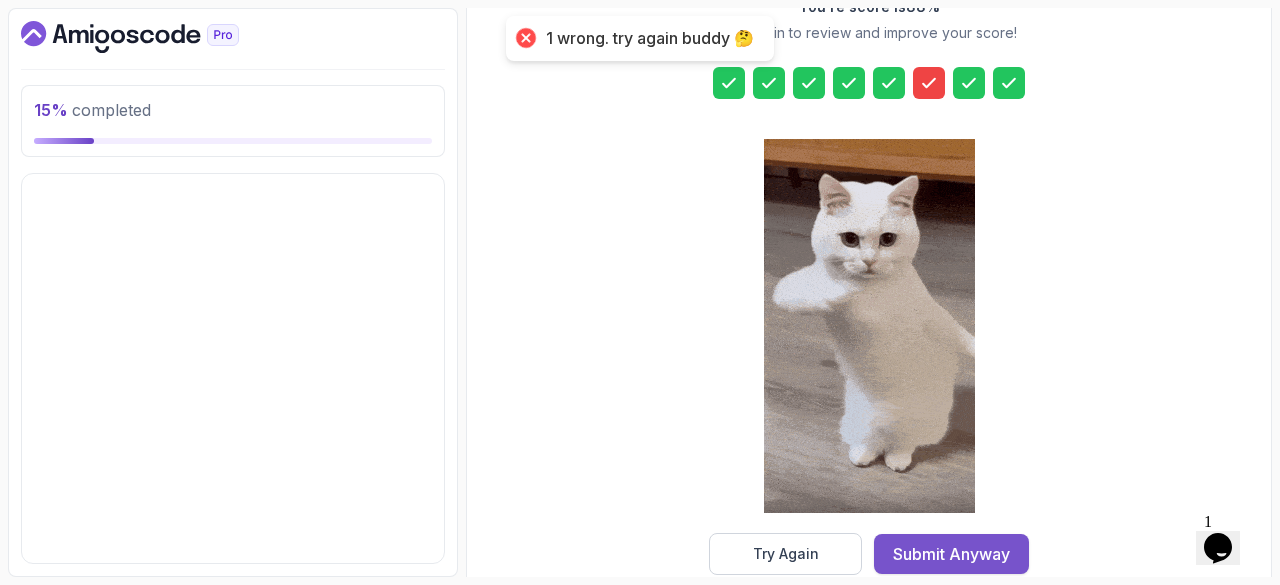 scroll, scrollTop: 0, scrollLeft: 0, axis: both 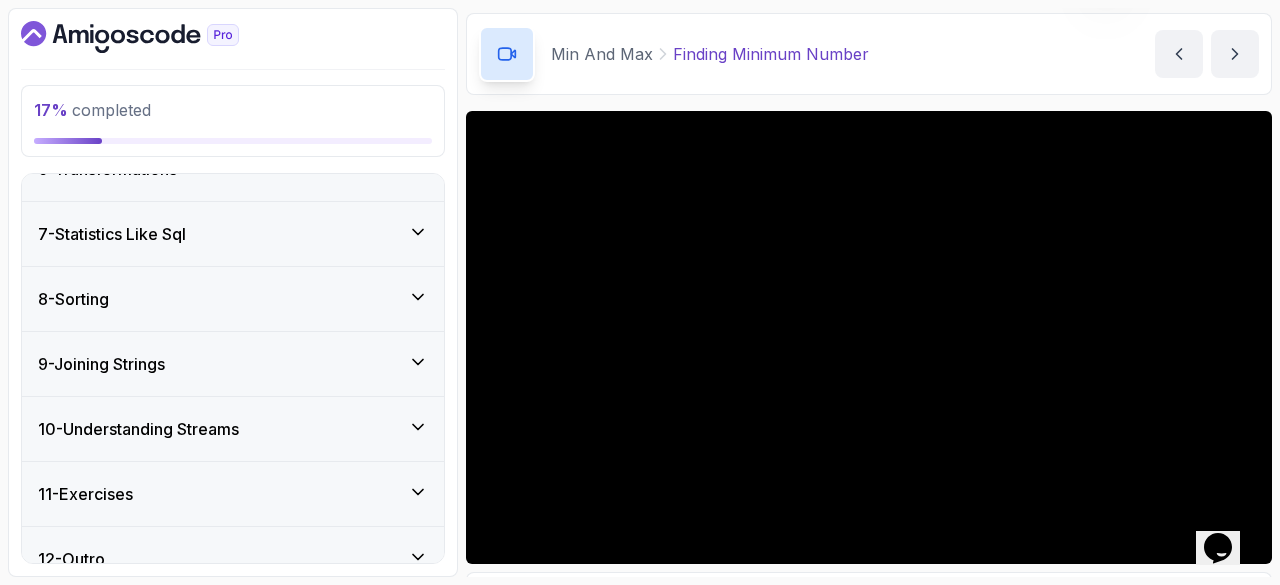 click on "11  -  Exercises" at bounding box center [233, 494] 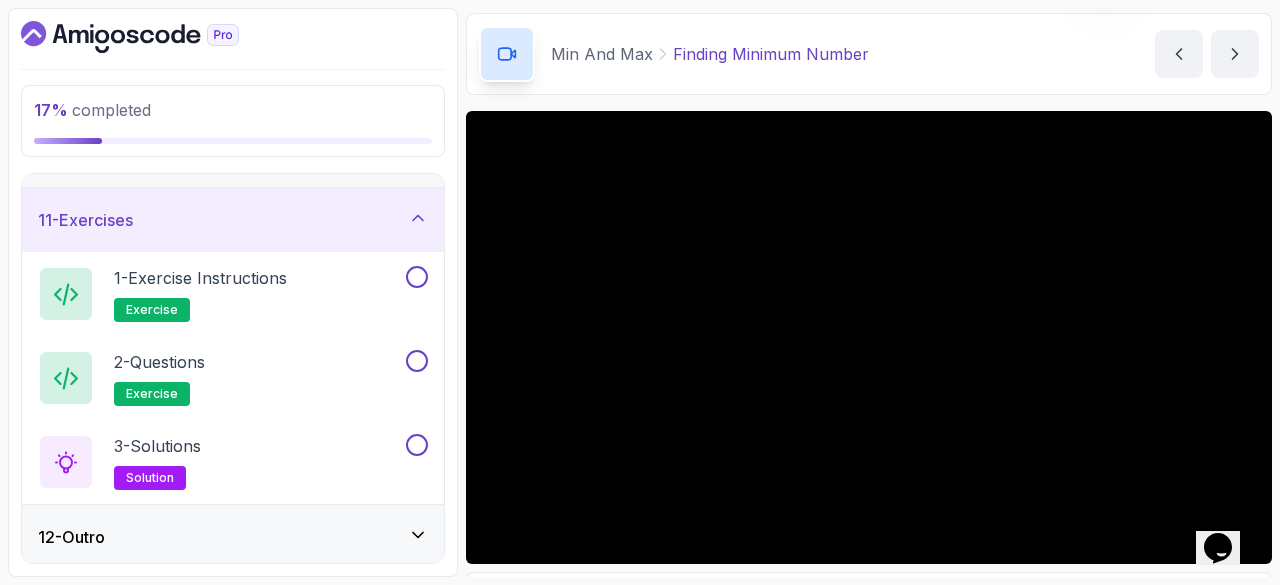 scroll, scrollTop: 494, scrollLeft: 0, axis: vertical 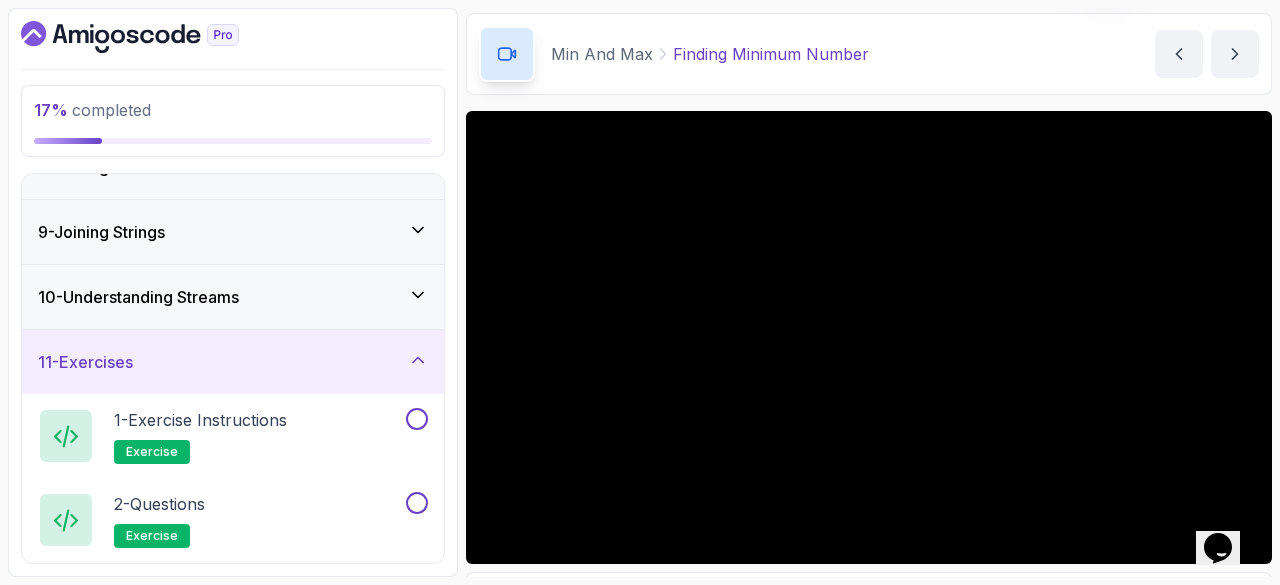 click on "11  -  Exercises" at bounding box center (233, 362) 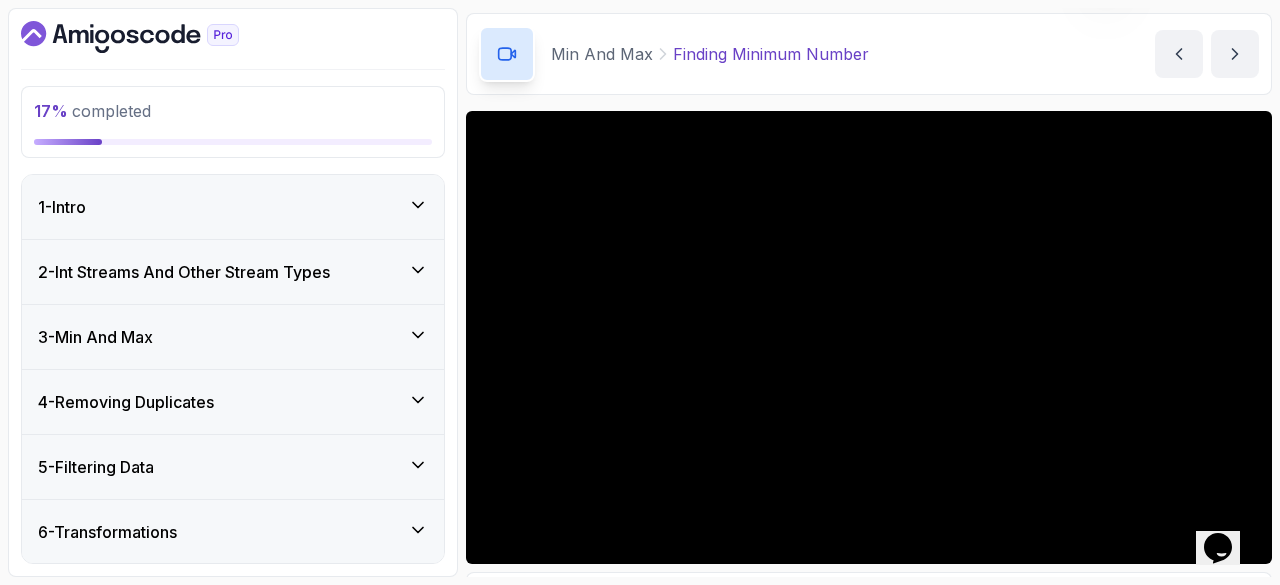 scroll, scrollTop: 0, scrollLeft: 0, axis: both 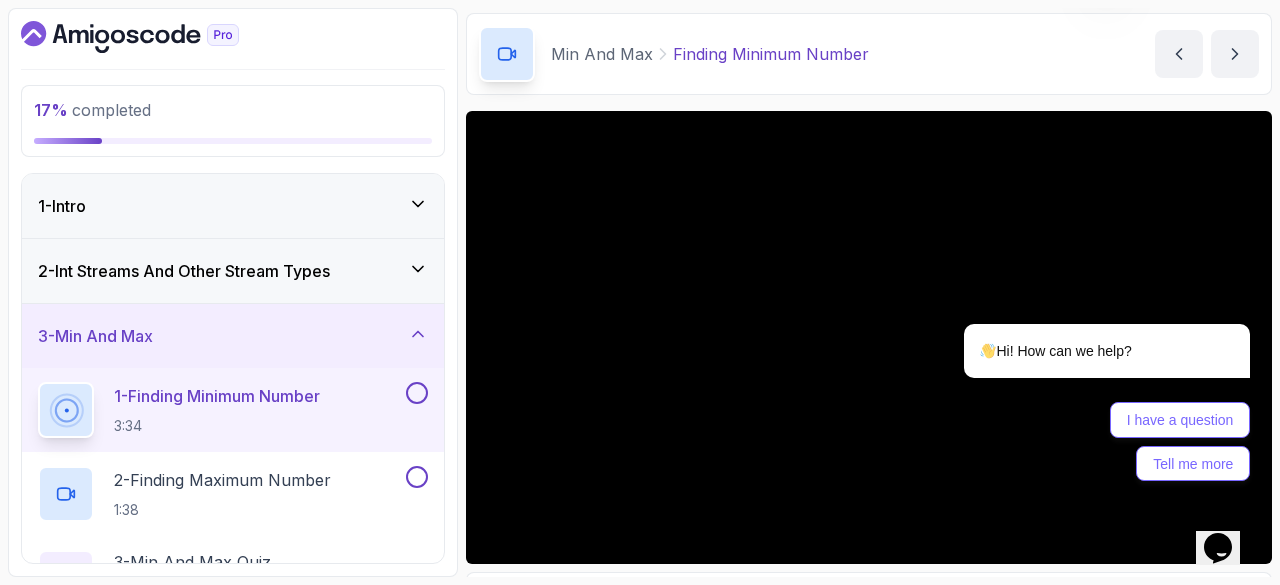 type 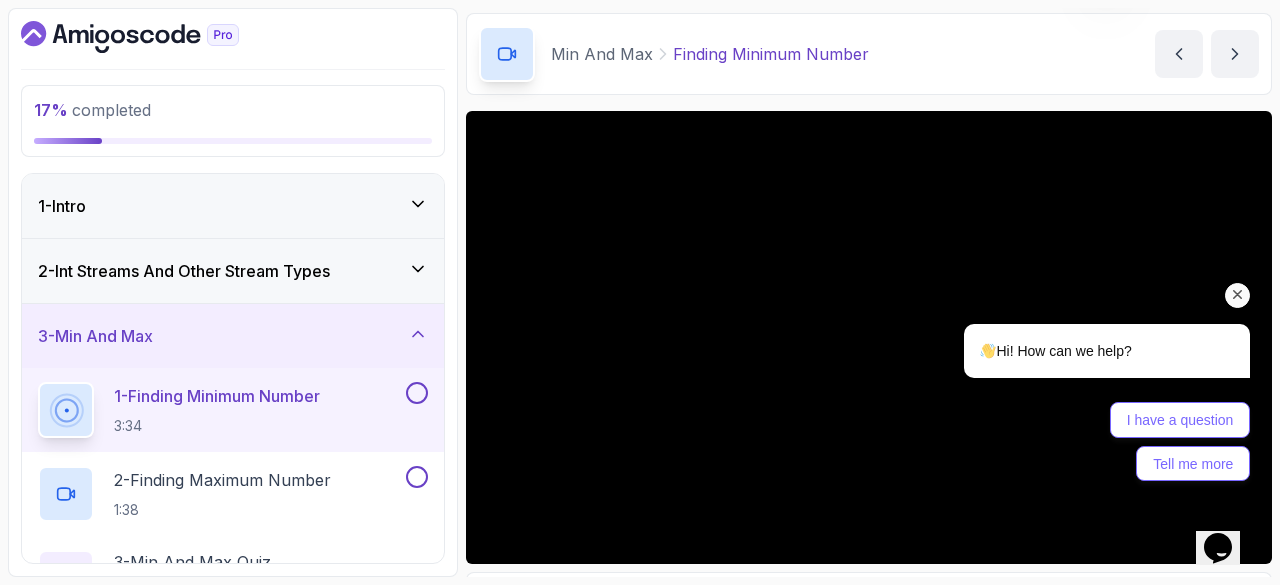 click at bounding box center (1237, 295) 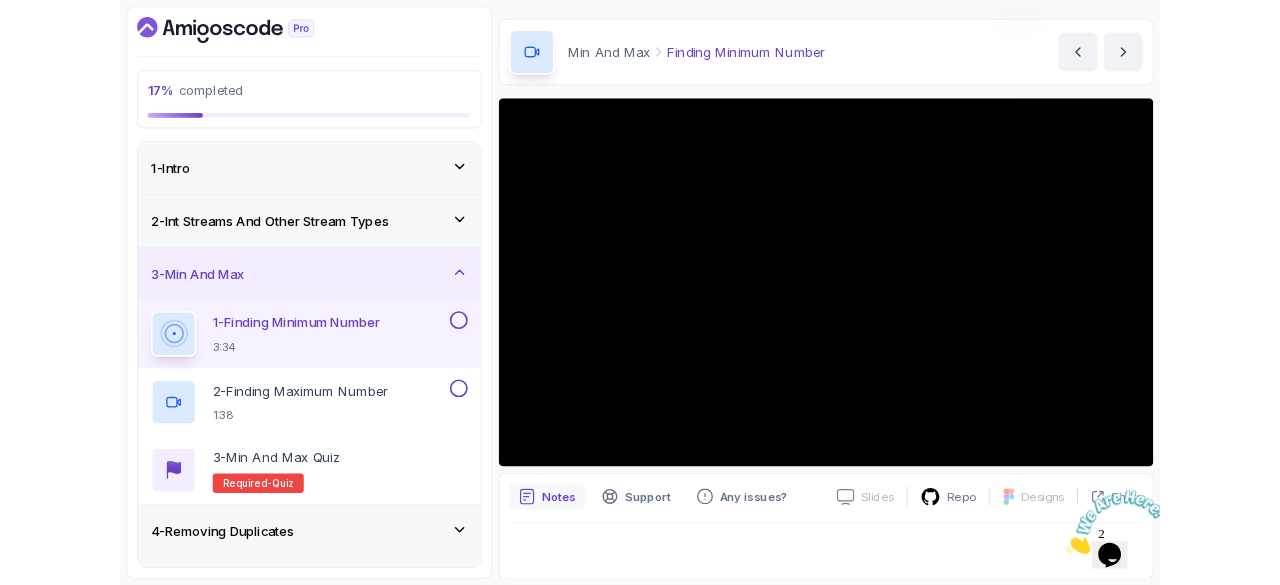 scroll, scrollTop: 192, scrollLeft: 0, axis: vertical 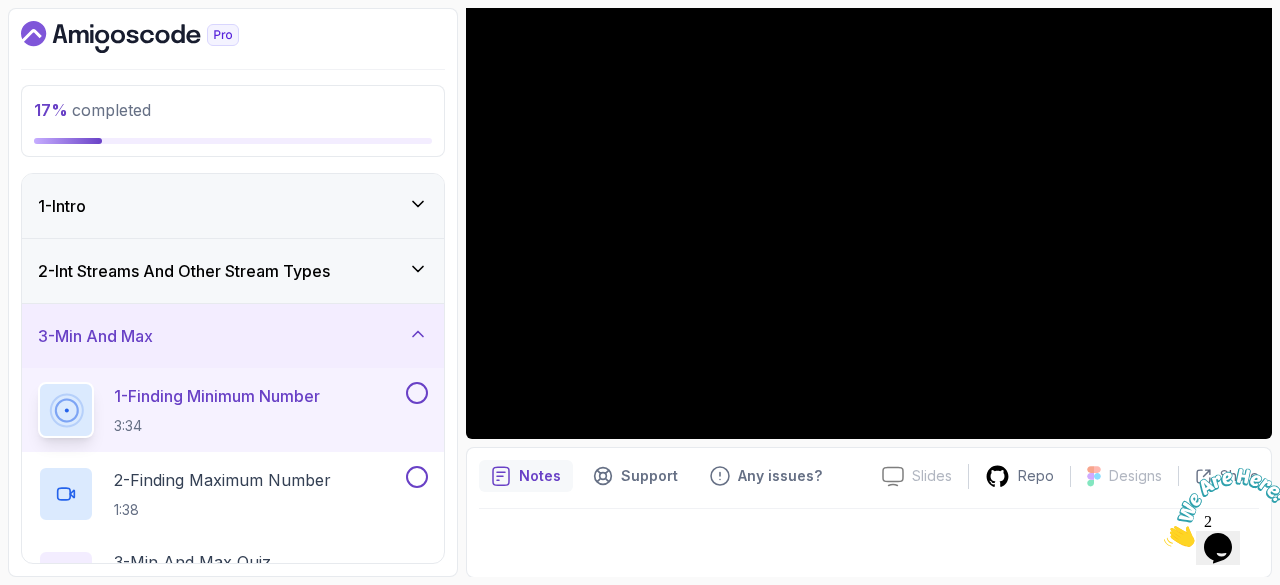 click at bounding box center [417, 393] 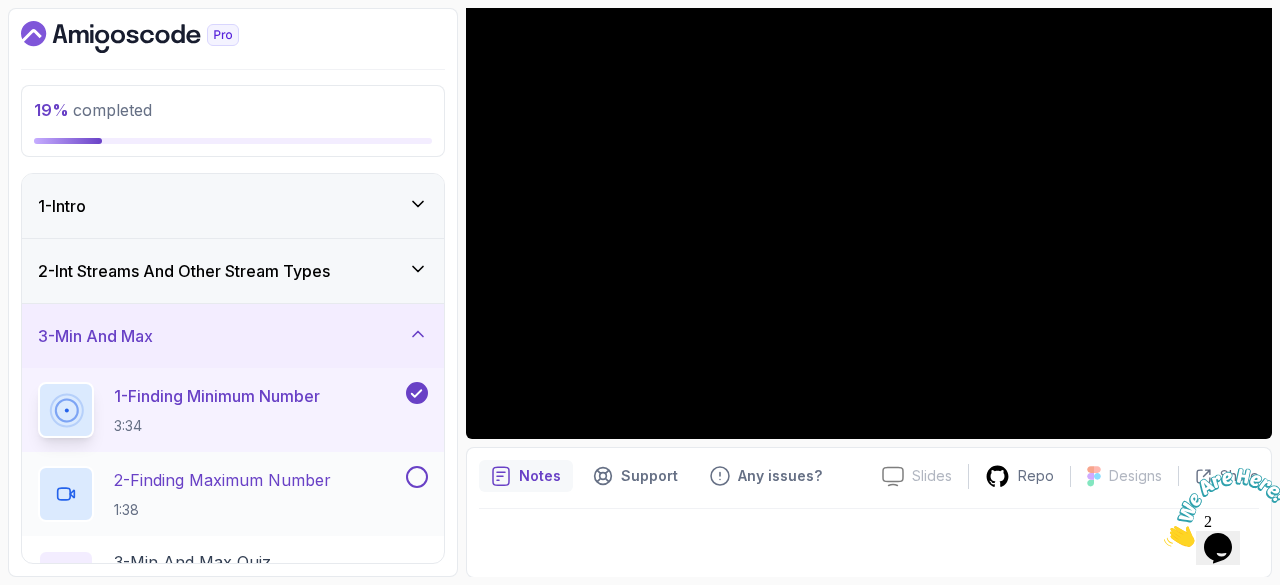 click on "2  -  Finding Maximum Number" at bounding box center (222, 480) 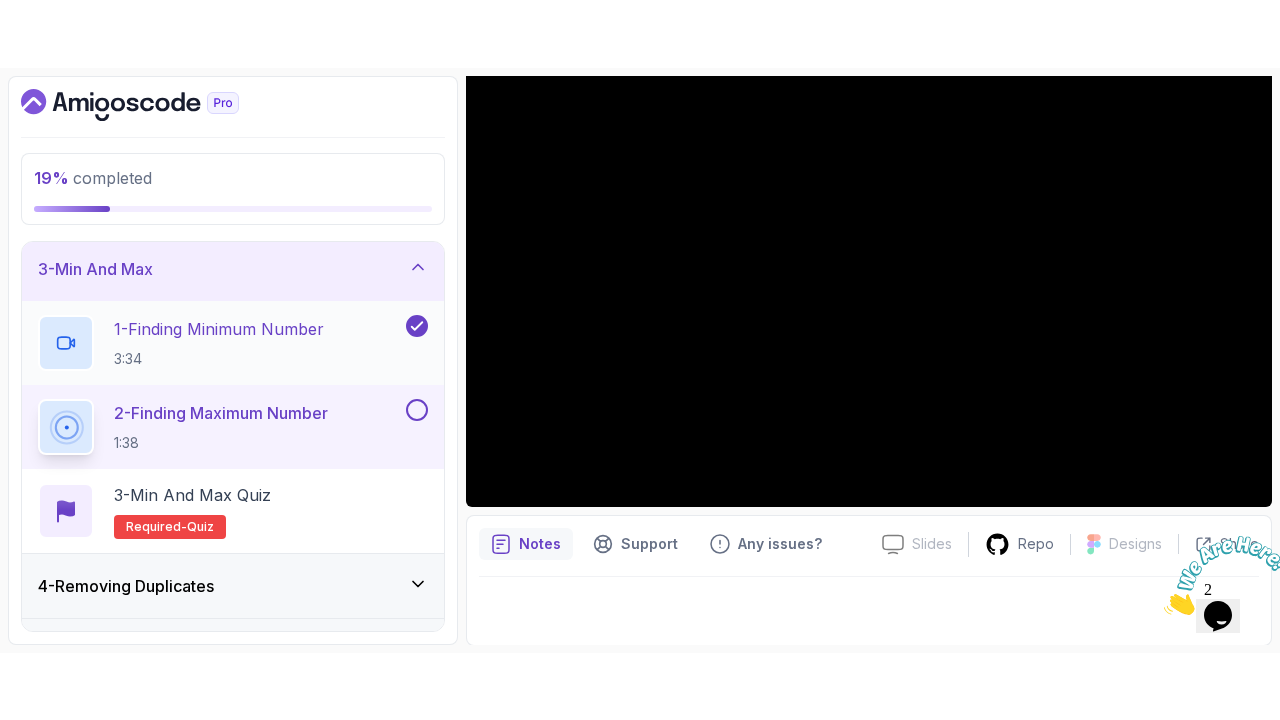 scroll, scrollTop: 166, scrollLeft: 0, axis: vertical 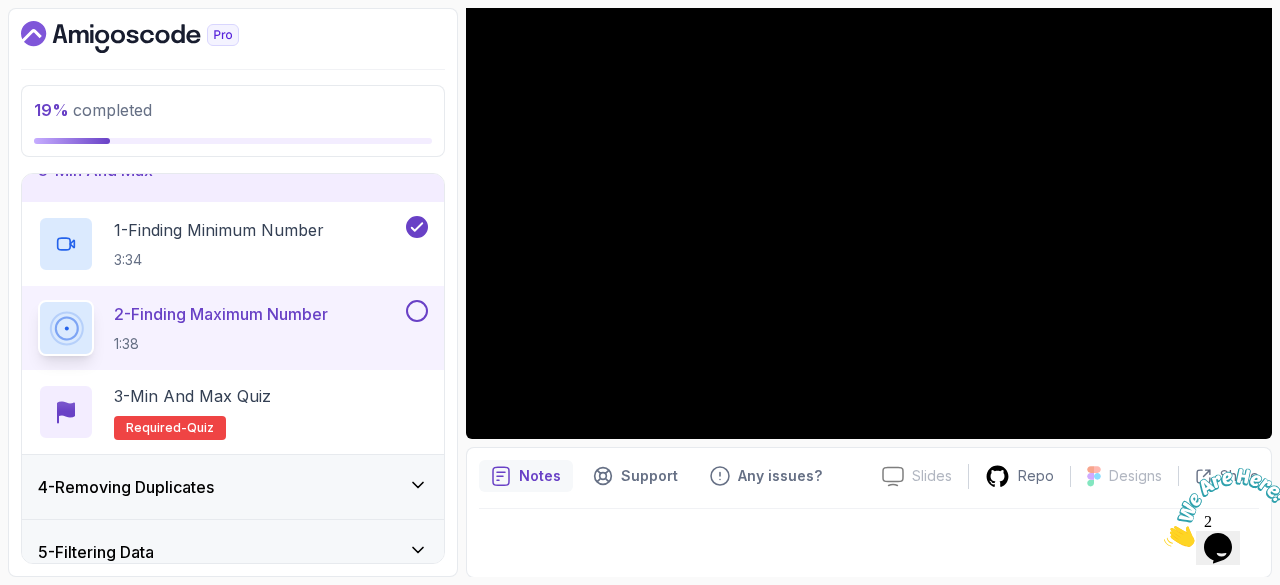 click at bounding box center (1164, 541) 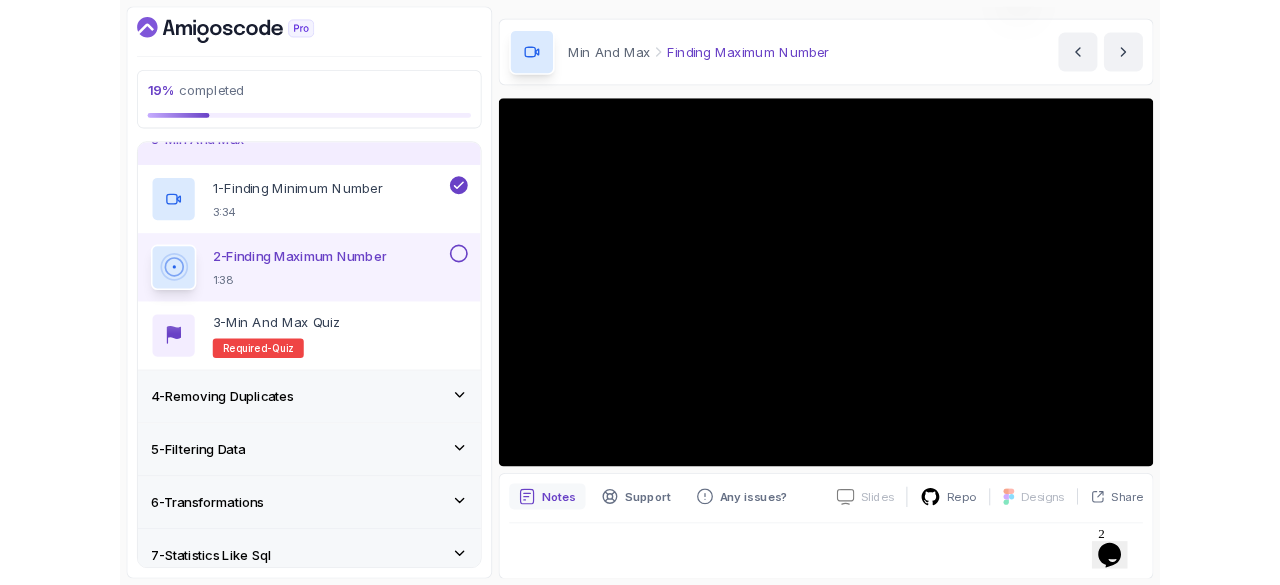 scroll, scrollTop: 192, scrollLeft: 0, axis: vertical 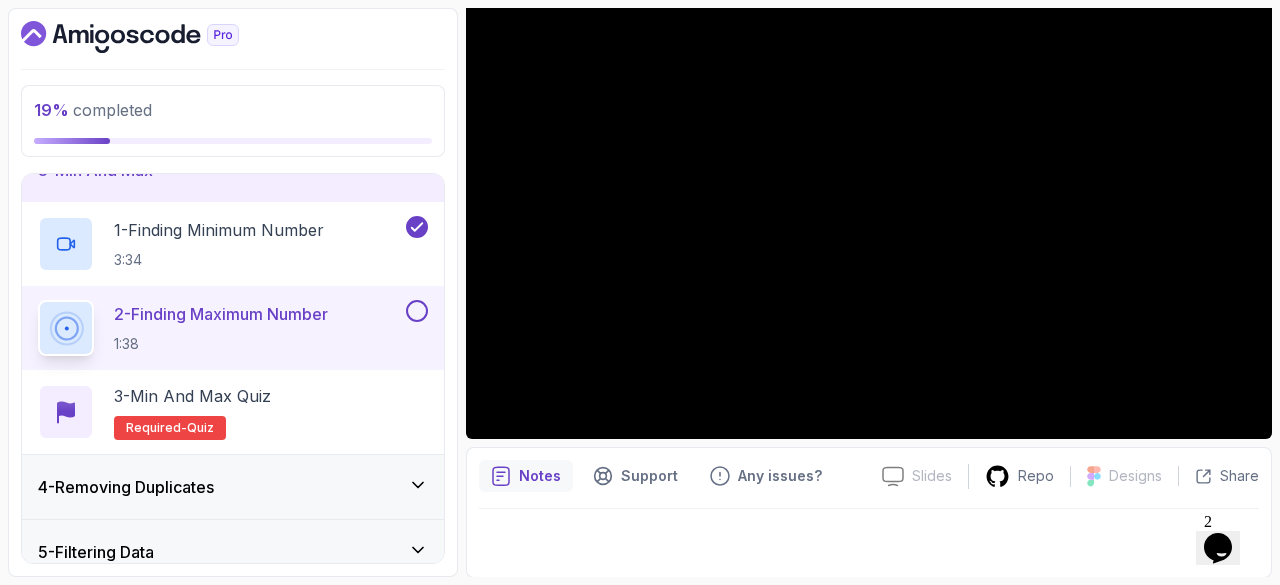 click at bounding box center [417, 311] 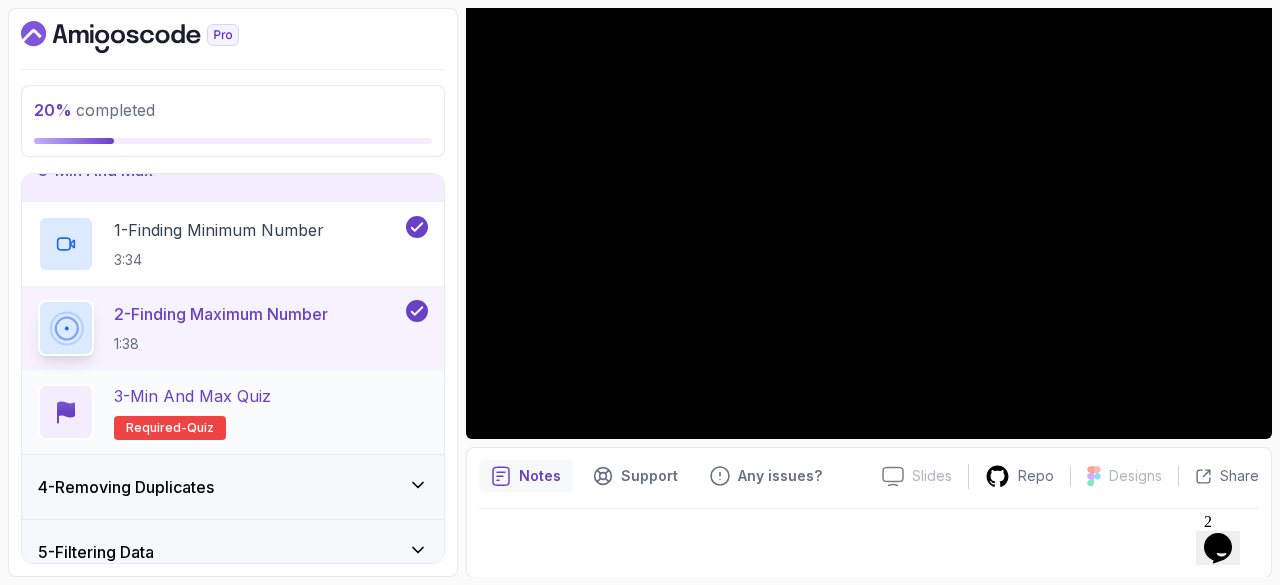 click on "3  -  Min and Max Quiz" at bounding box center [192, 396] 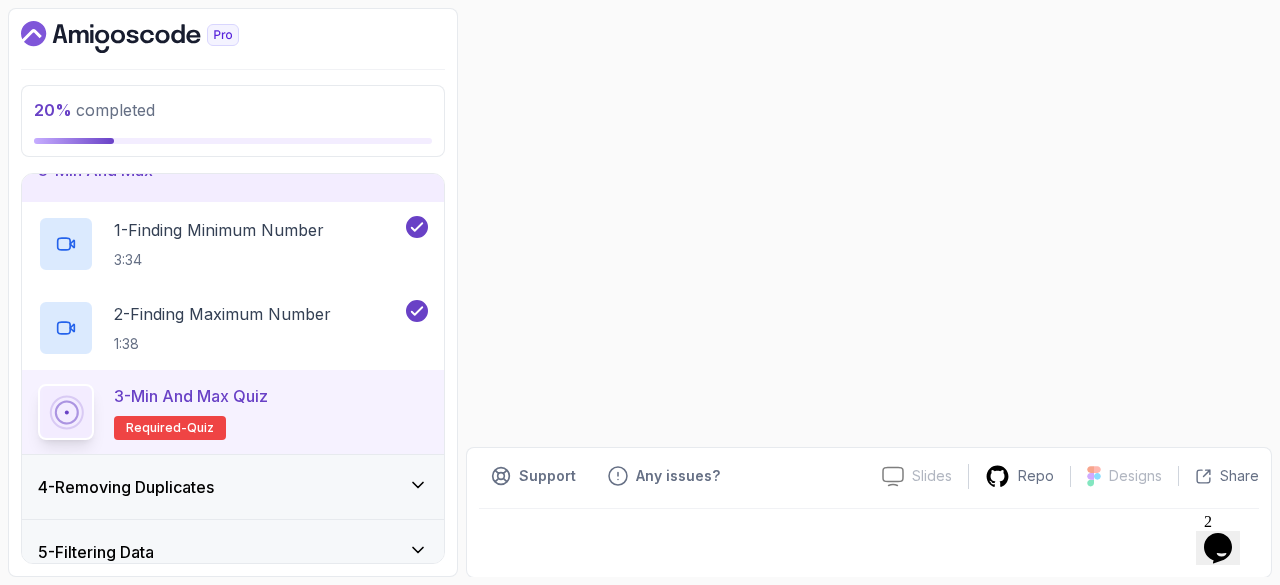 scroll, scrollTop: 0, scrollLeft: 0, axis: both 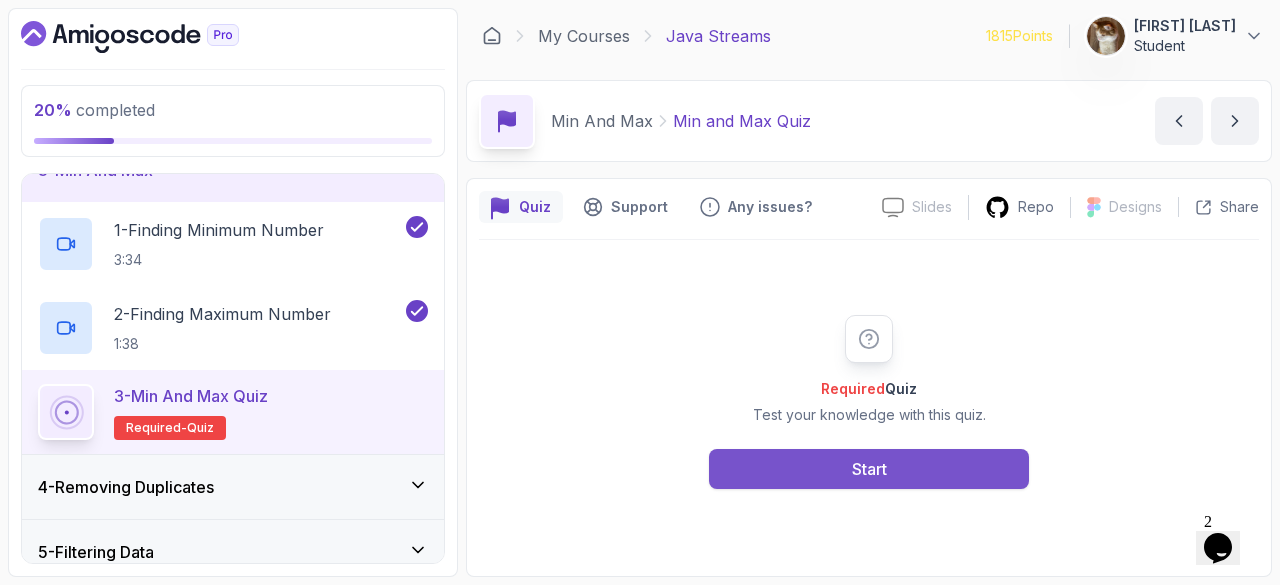 click on "Start" at bounding box center (869, 469) 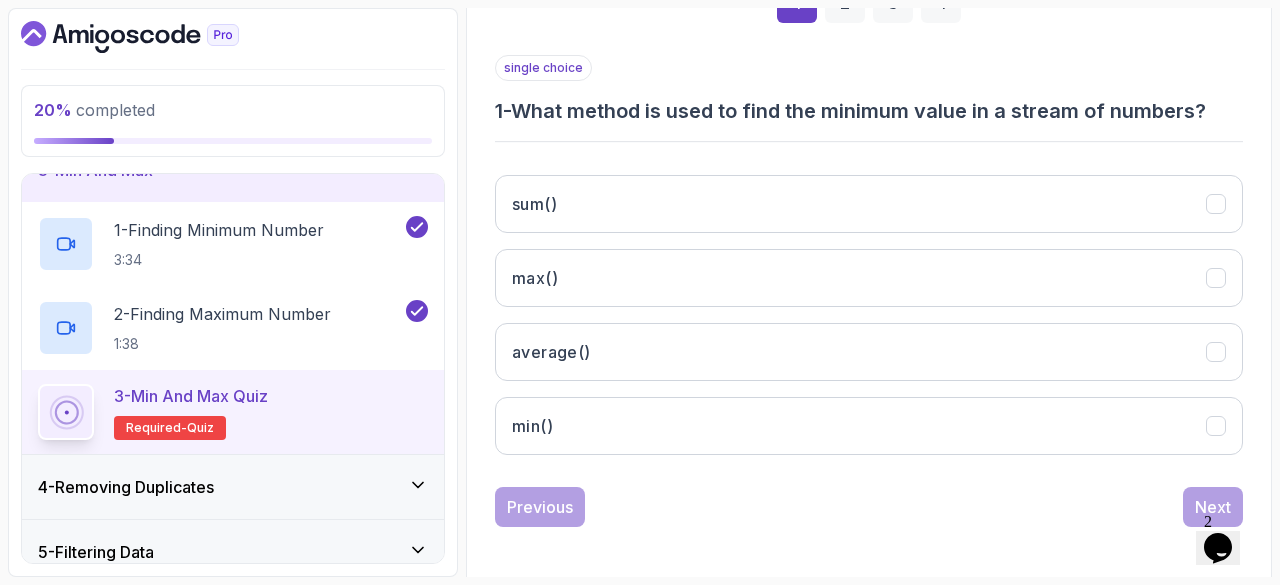 scroll, scrollTop: 334, scrollLeft: 0, axis: vertical 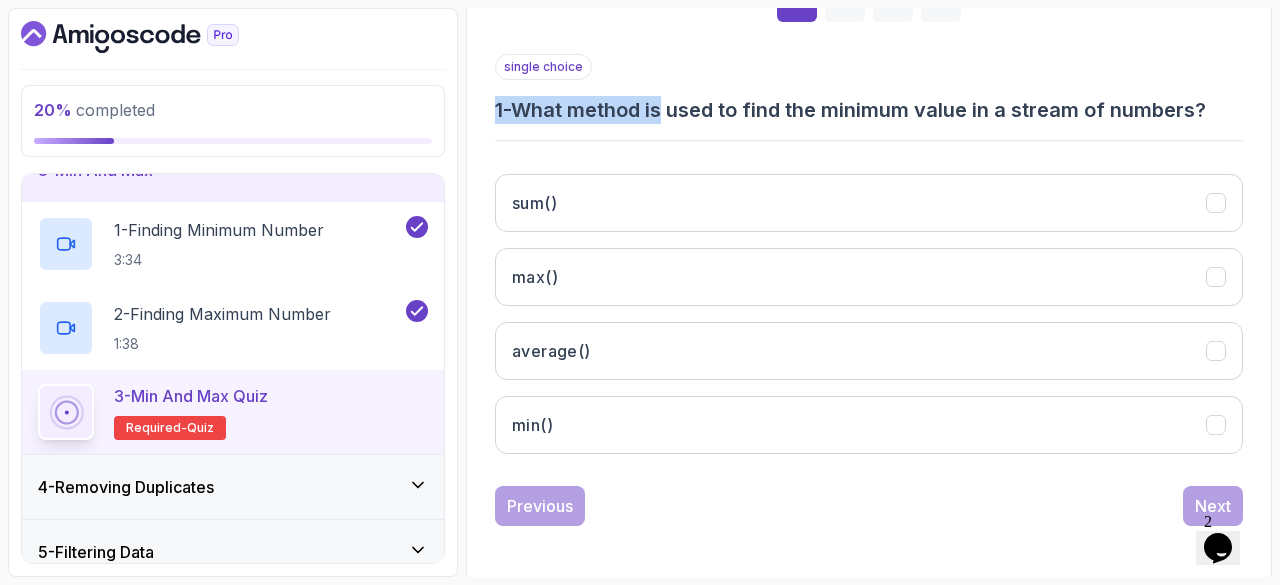 drag, startPoint x: 492, startPoint y: 108, endPoint x: 670, endPoint y: 95, distance: 178.47409 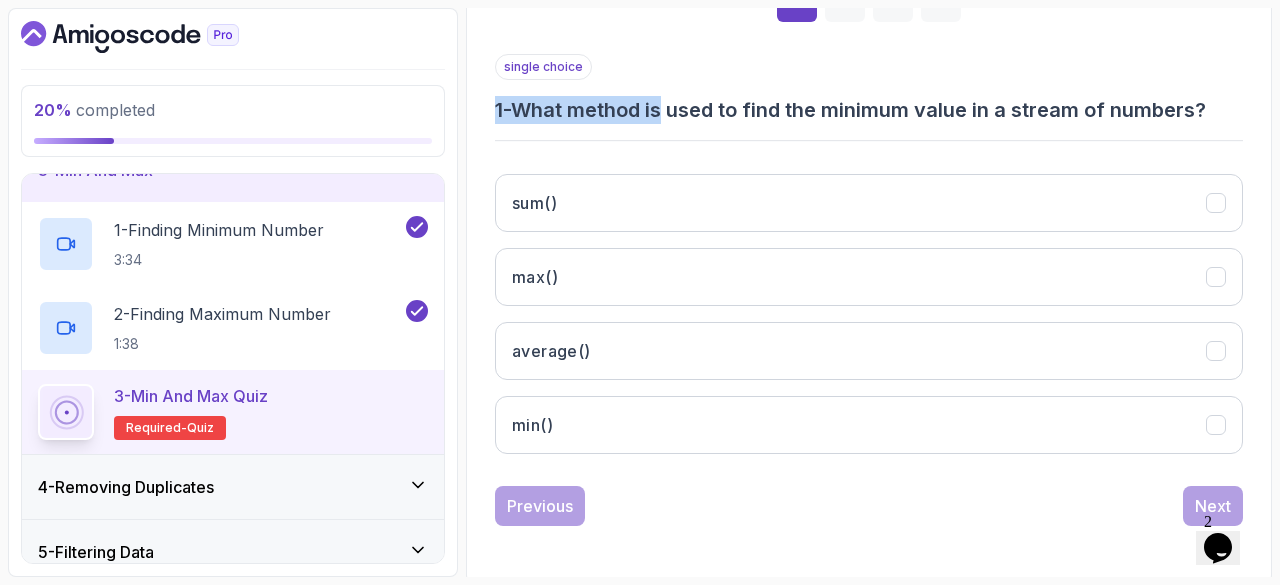 click on "1 2 3 4 single choice 1  -  What method is used to find the minimum value in a stream of numbers? sum() max() average() min() Previous Next" at bounding box center [869, 238] 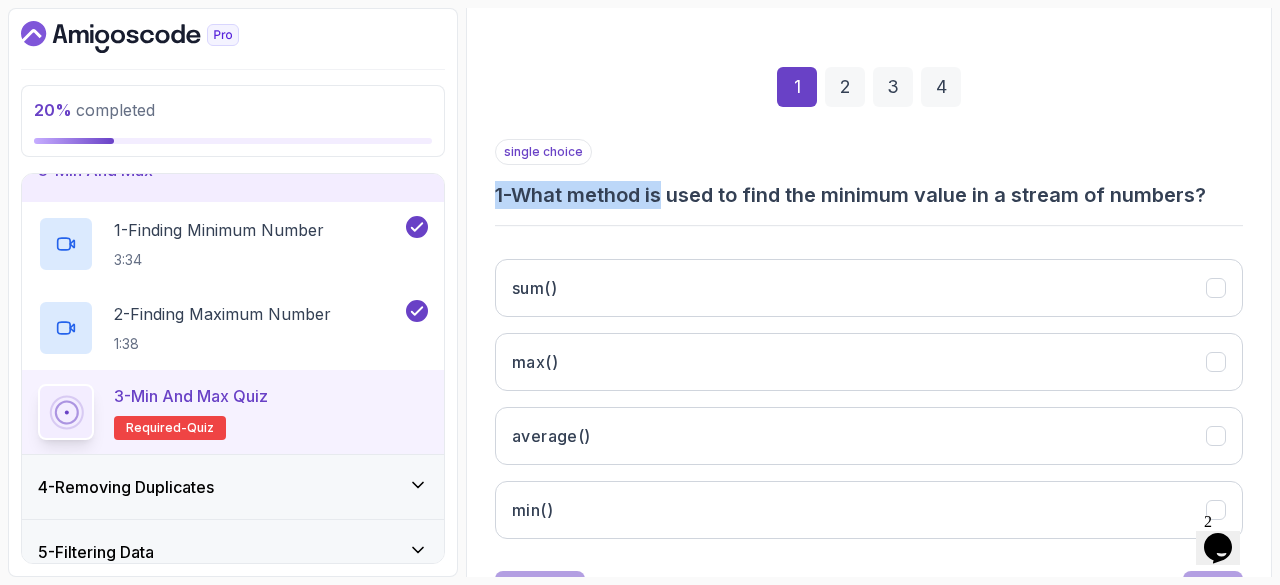 scroll, scrollTop: 248, scrollLeft: 0, axis: vertical 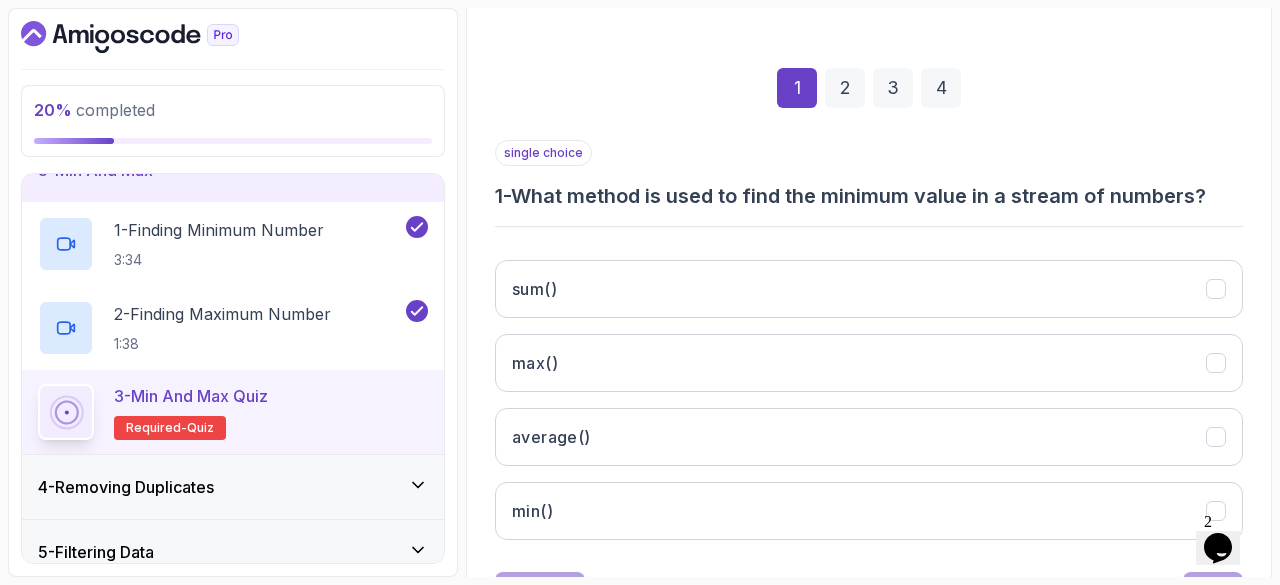 click on "1 2 3 4" at bounding box center (869, 88) 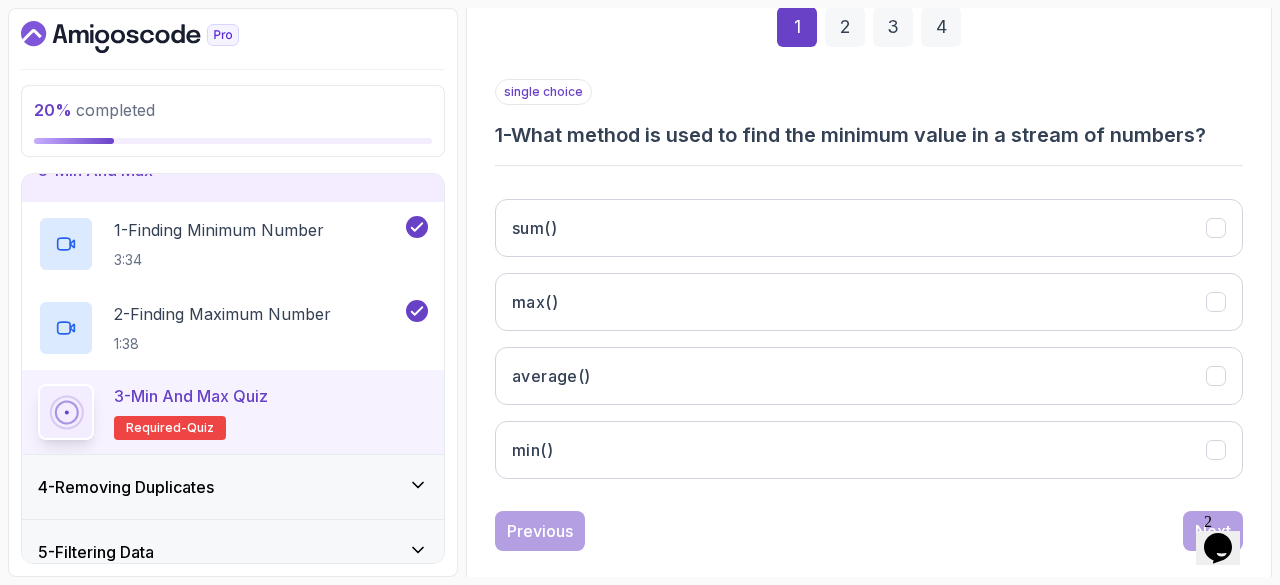 scroll, scrollTop: 310, scrollLeft: 0, axis: vertical 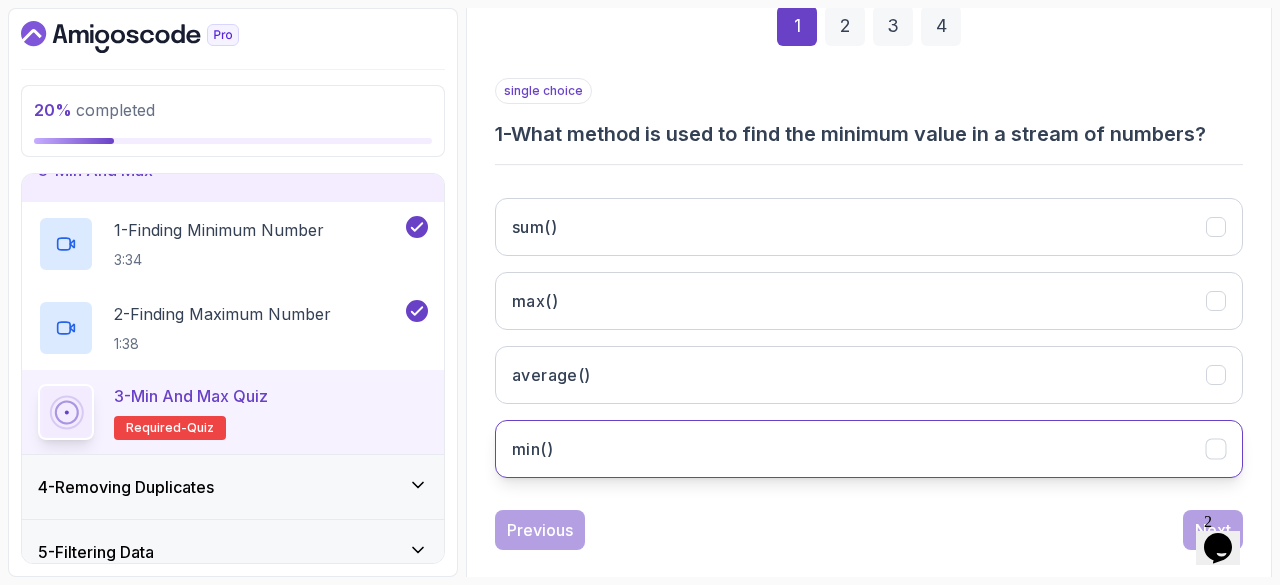 click on "min()" at bounding box center [869, 449] 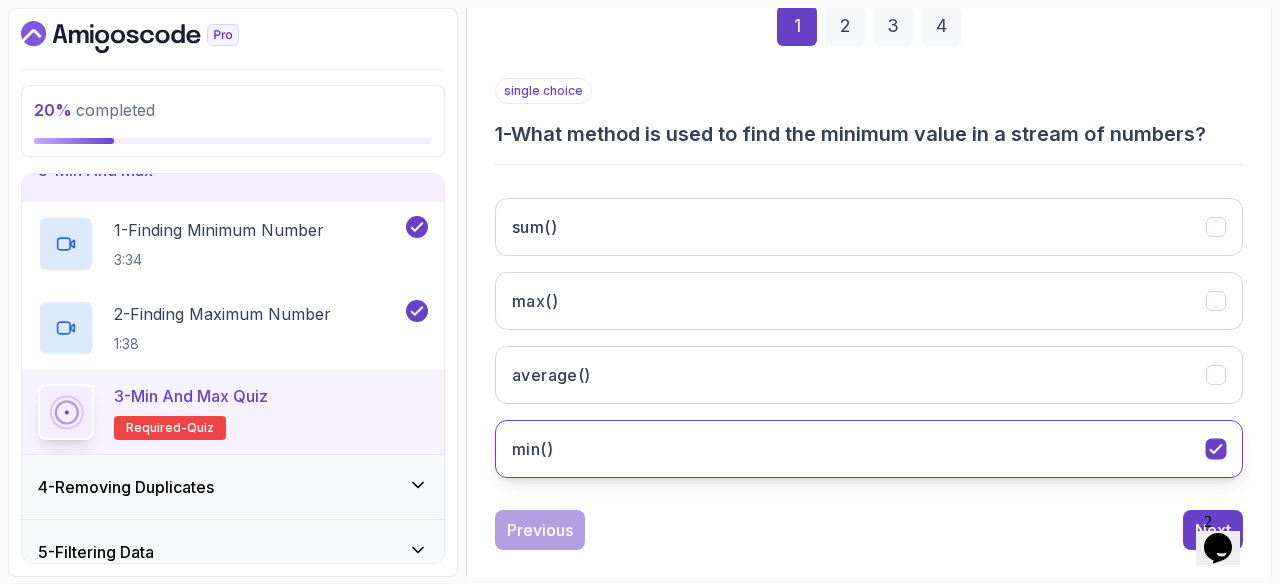 scroll, scrollTop: 335, scrollLeft: 0, axis: vertical 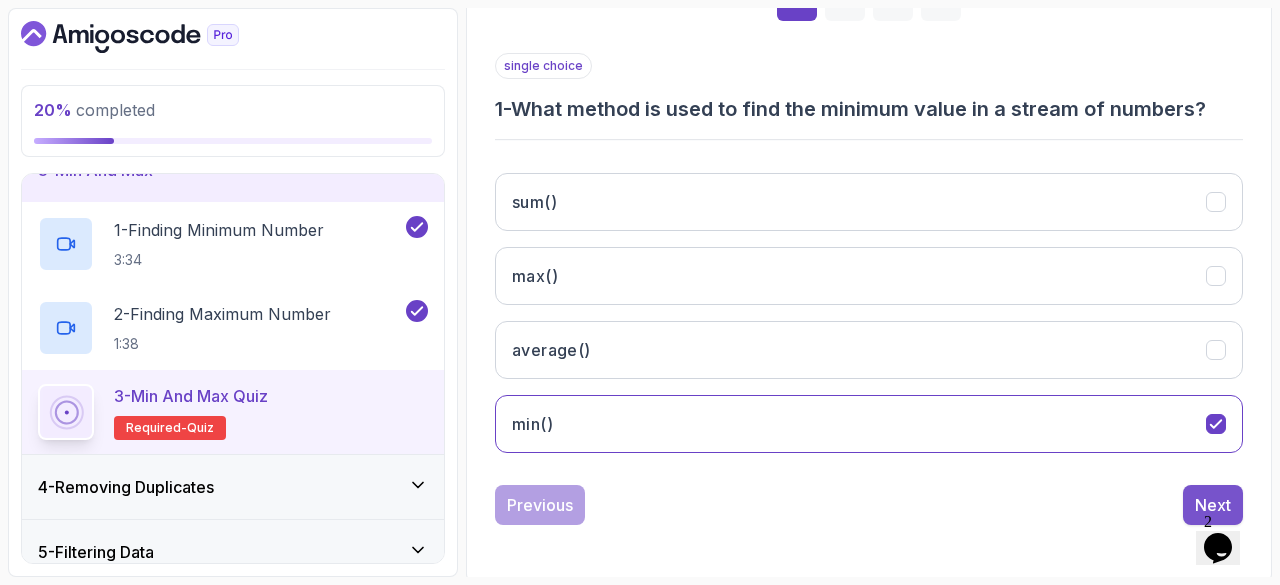 click on "Next" at bounding box center [1213, 505] 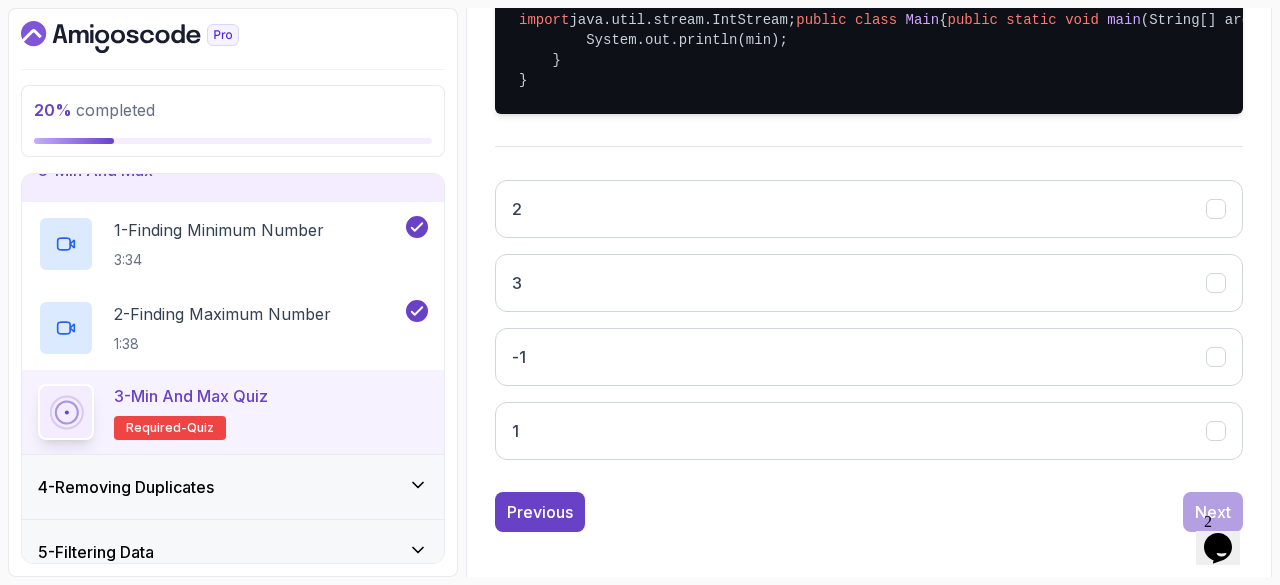 scroll, scrollTop: 535, scrollLeft: 0, axis: vertical 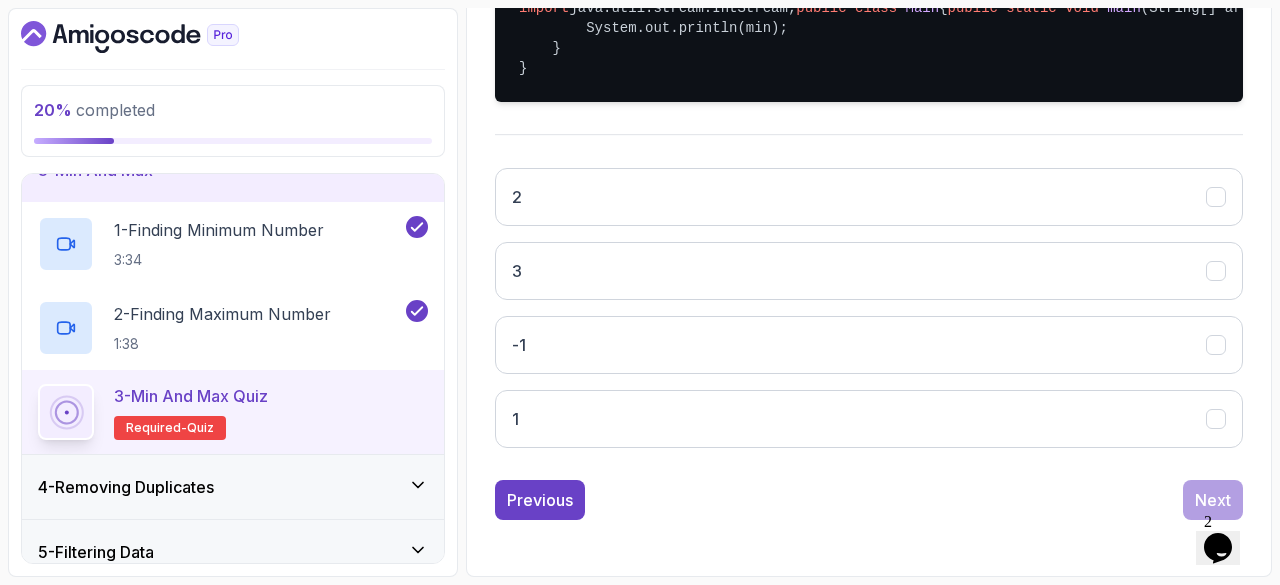 drag, startPoint x: 756, startPoint y: 71, endPoint x: 861, endPoint y: 73, distance: 105.01904 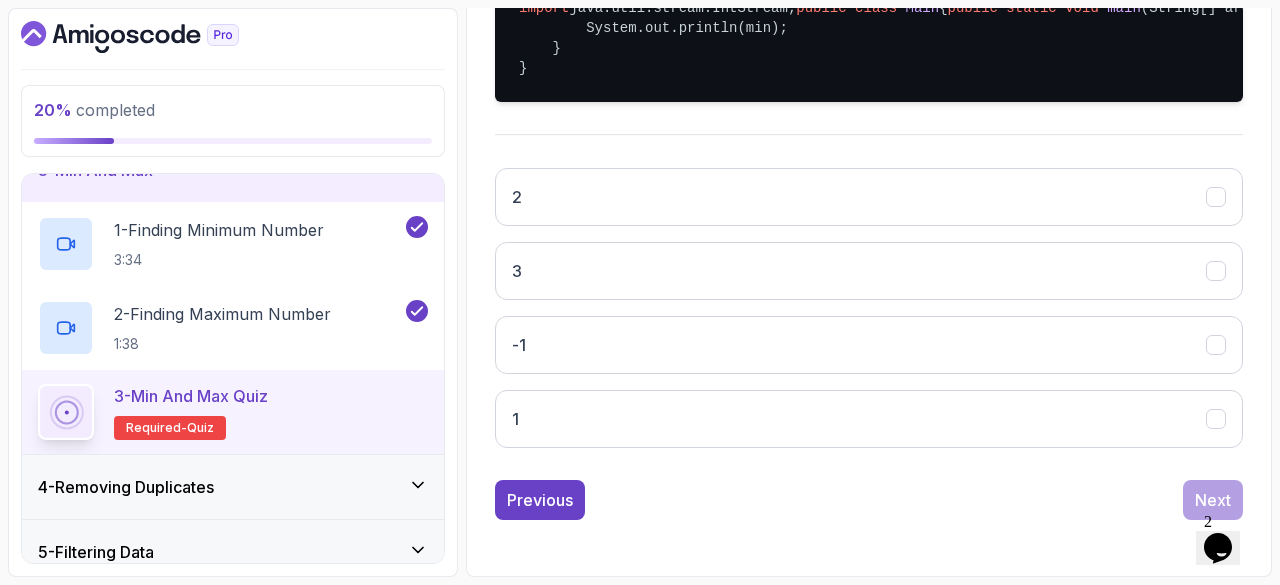 click on "import  java.util.stream.IntStream;
public   class   Main  {
public   static   void   main (String[] args)  {
int   min   =  IntStream.of( 3 ,  5 ,  1 ,  4 ,  2 ).min().orElse(- 1 );
System.out.println(min);
}
}" at bounding box center (869, 38) 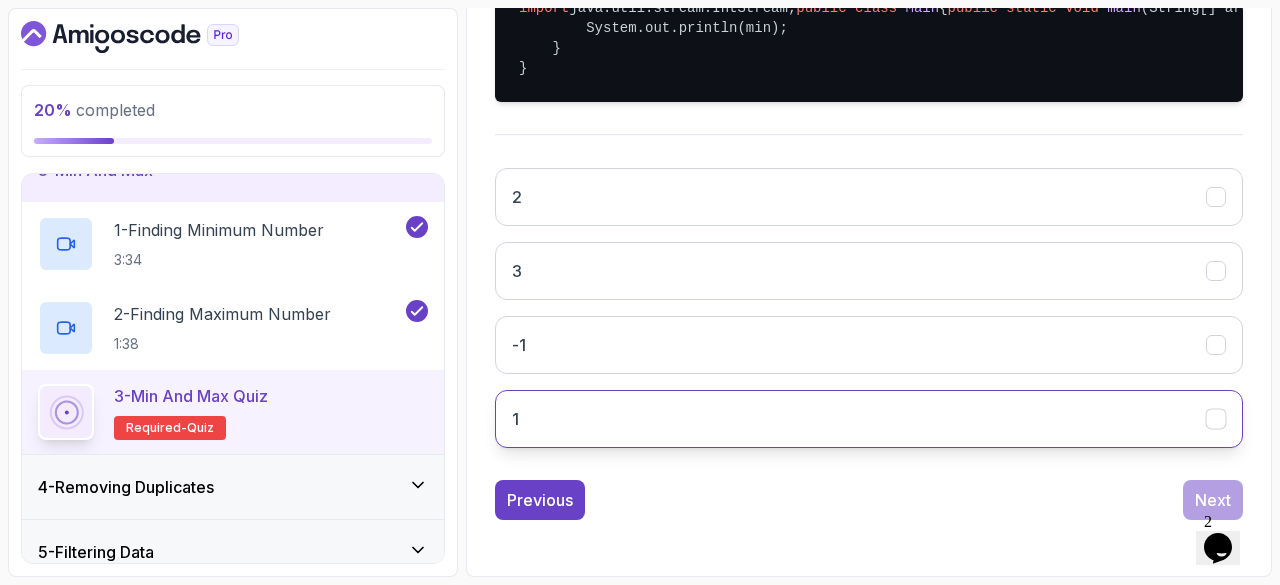 click on "1" at bounding box center (869, 419) 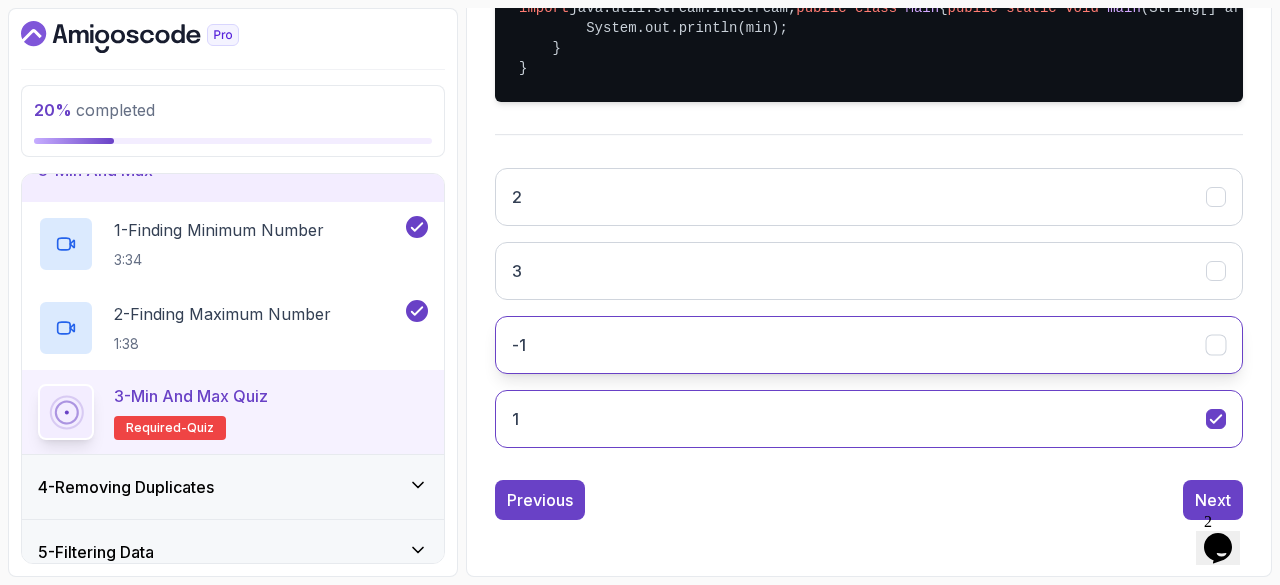scroll, scrollTop: 591, scrollLeft: 0, axis: vertical 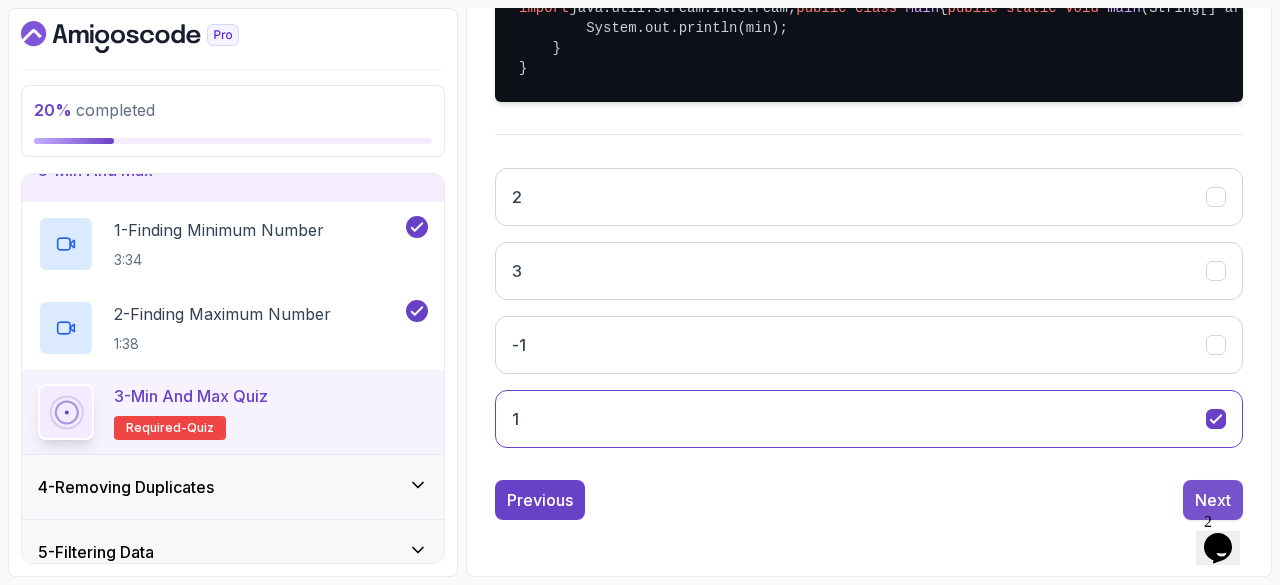 click on "Next" at bounding box center [1213, 500] 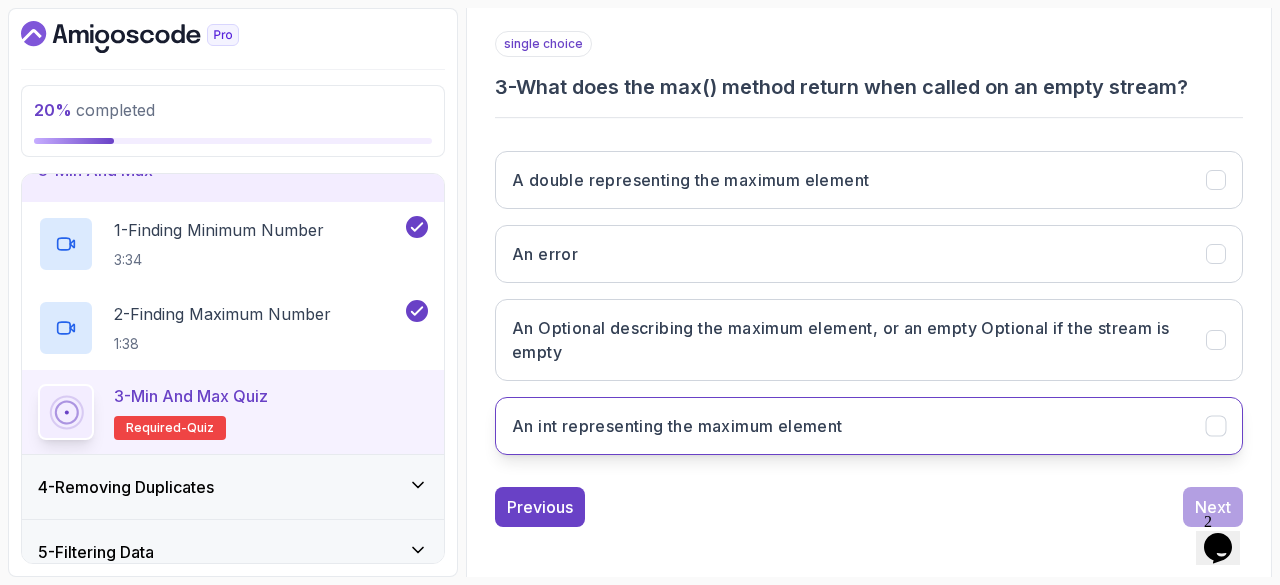 scroll, scrollTop: 359, scrollLeft: 0, axis: vertical 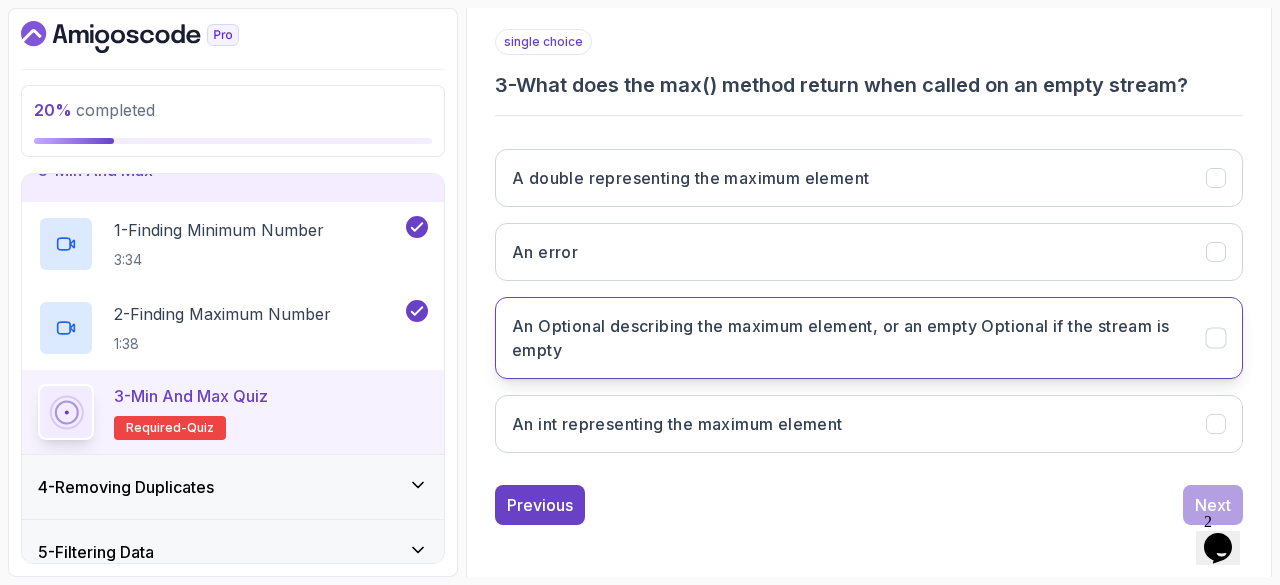 click on "An Optional describing the maximum element, or an empty Optional if the stream is empty" at bounding box center [847, 338] 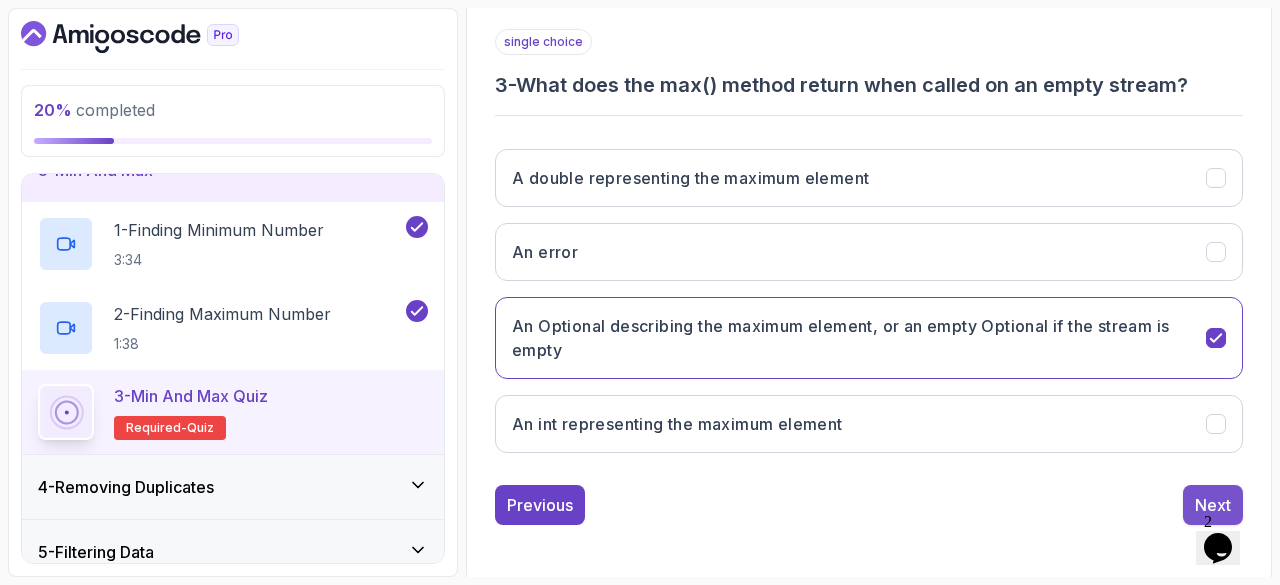 click on "Next" at bounding box center (1213, 505) 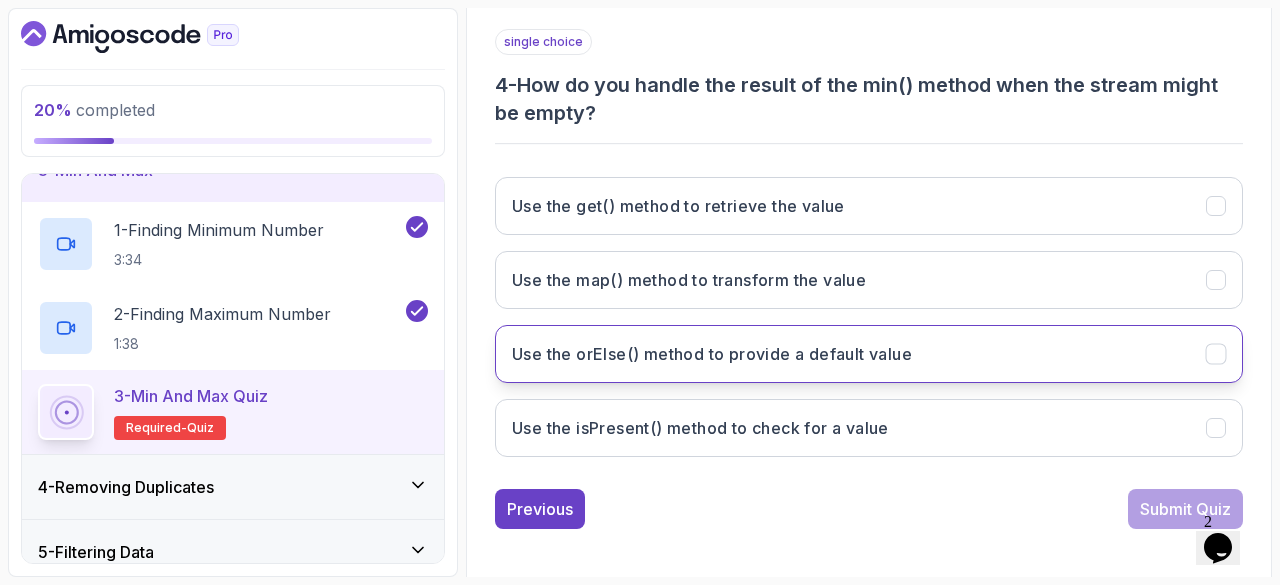 click on "Use the orElse() method to provide a default value" at bounding box center (869, 354) 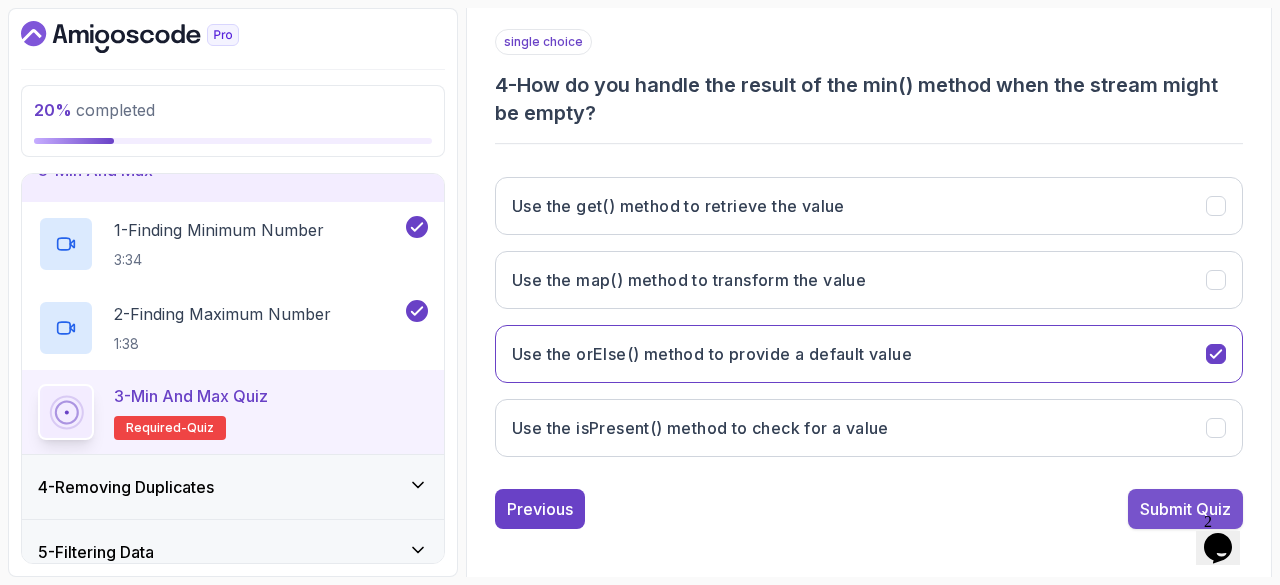 click on "Submit Quiz" at bounding box center (1185, 509) 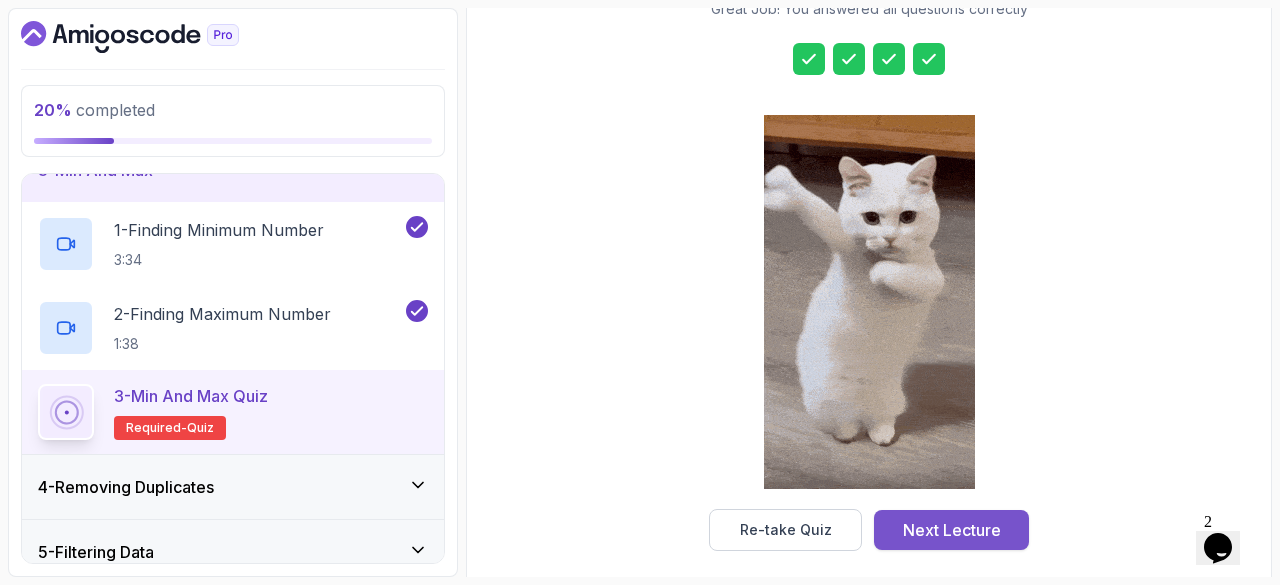 click on "Next Lecture" at bounding box center (951, 530) 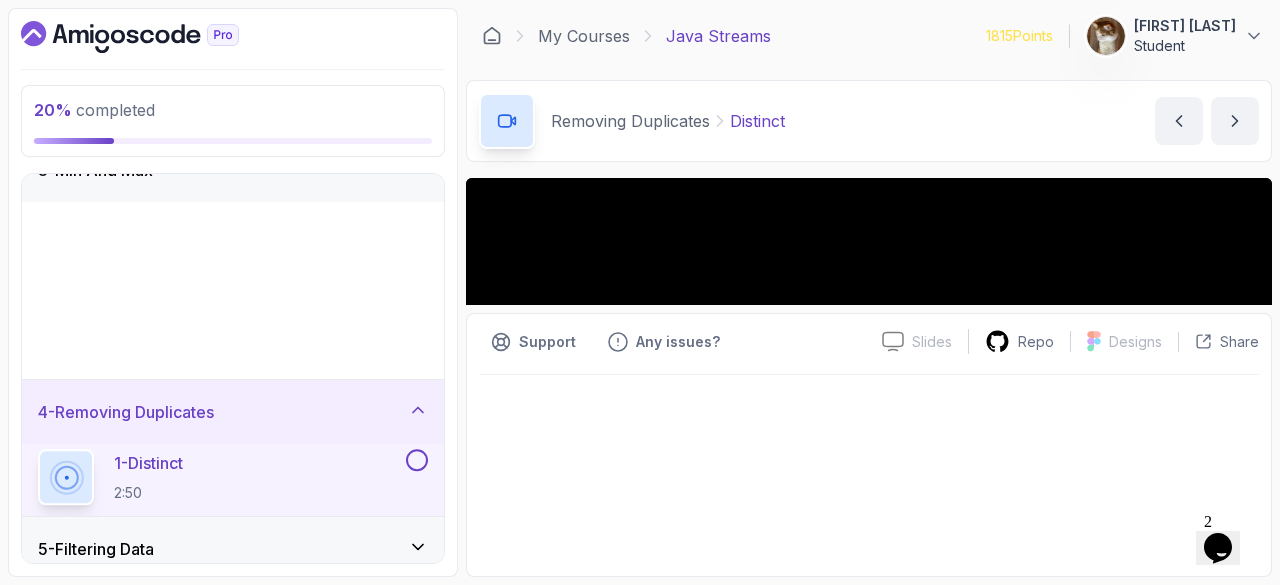 scroll, scrollTop: 0, scrollLeft: 0, axis: both 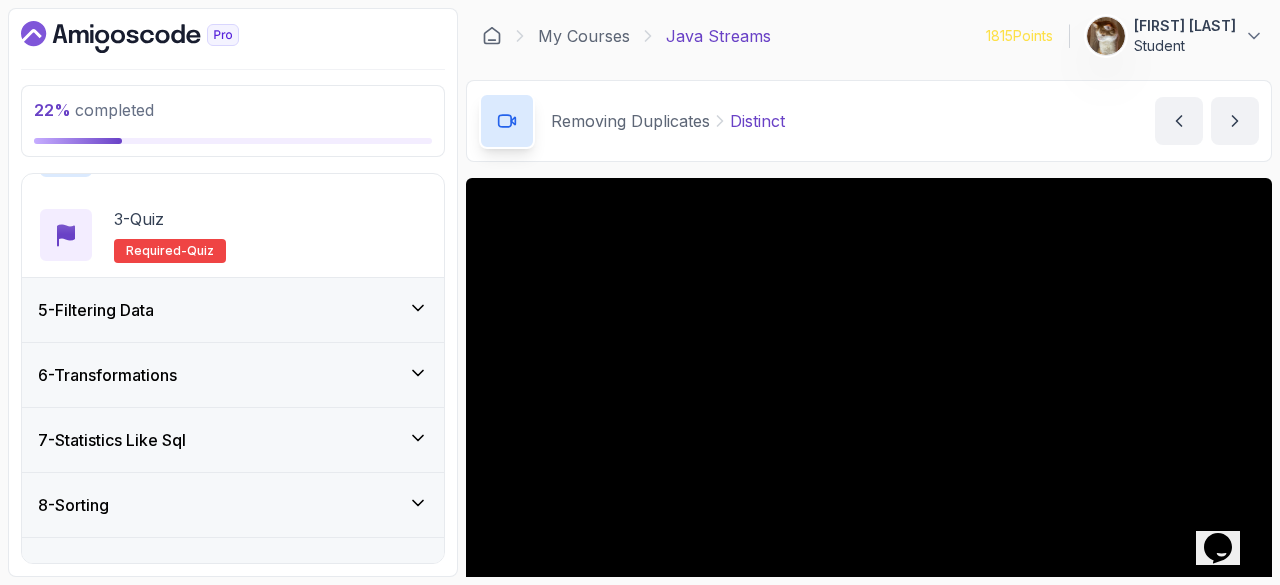 click on "5  -  Filtering Data" at bounding box center (233, 310) 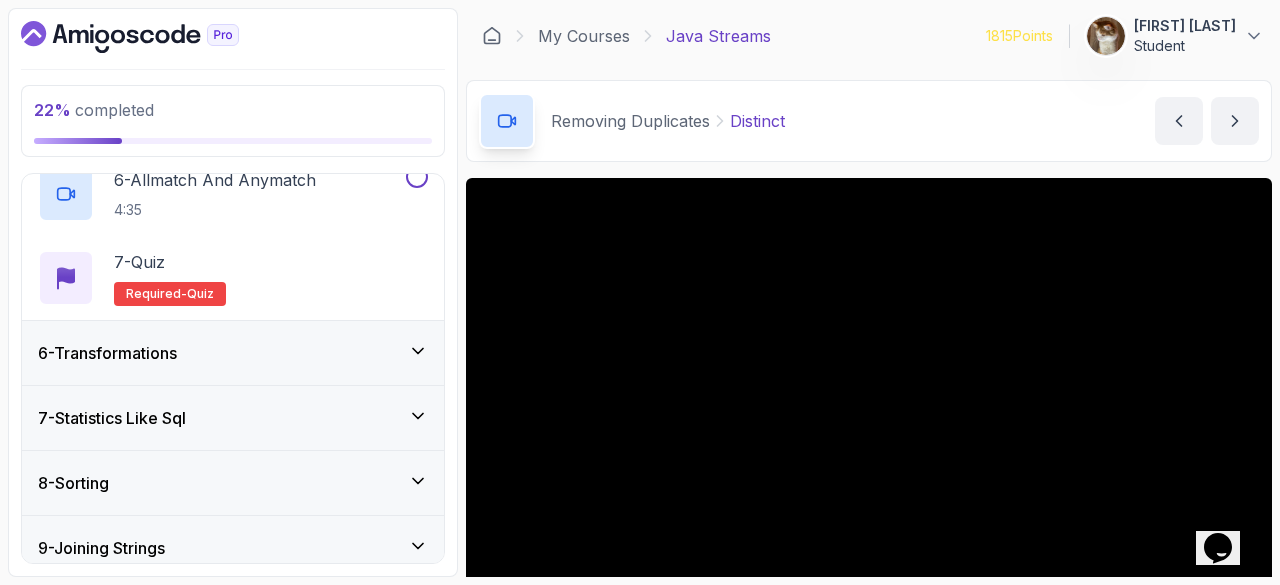 click on "6  -  Transformations" at bounding box center (233, 353) 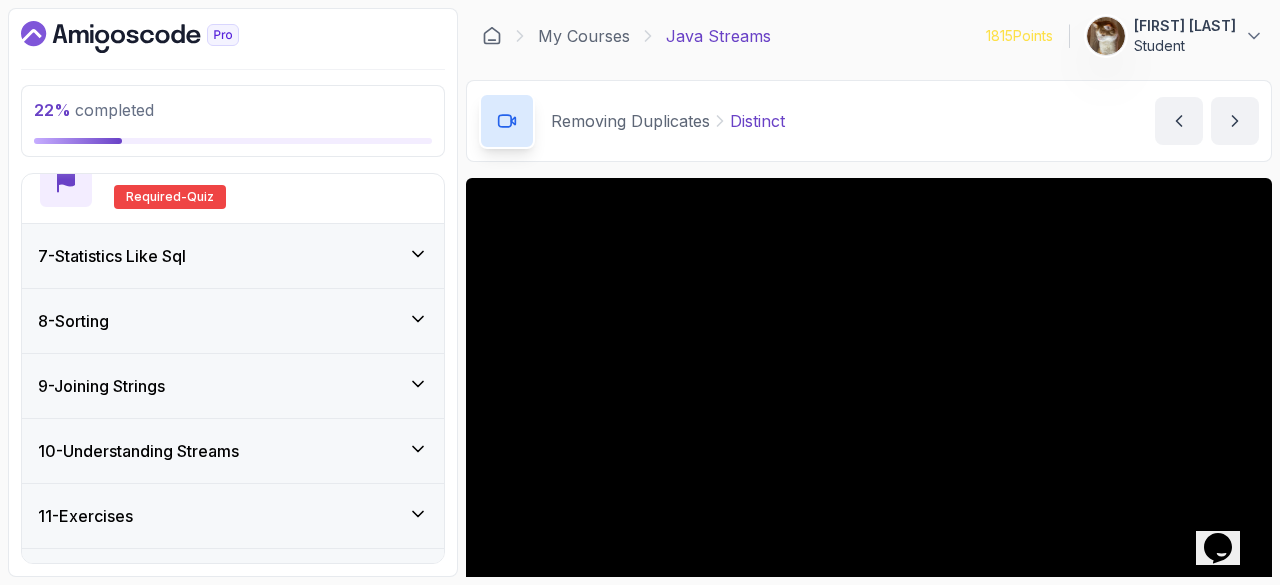 click on "7  -  Statistics Like Sql" at bounding box center (112, 256) 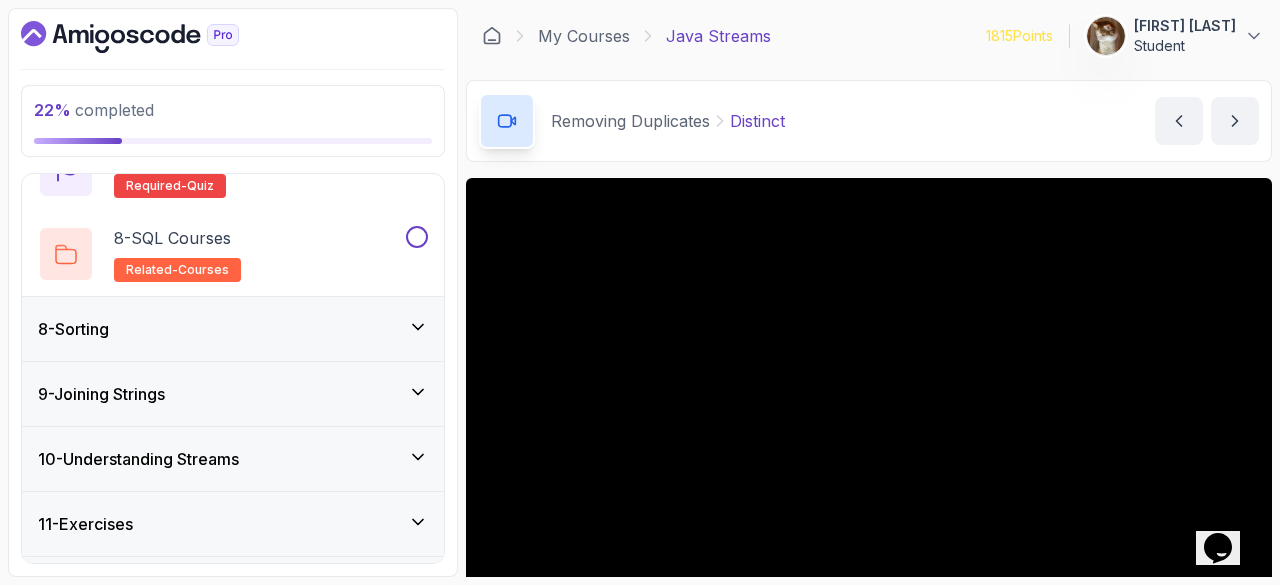 scroll, scrollTop: 1014, scrollLeft: 0, axis: vertical 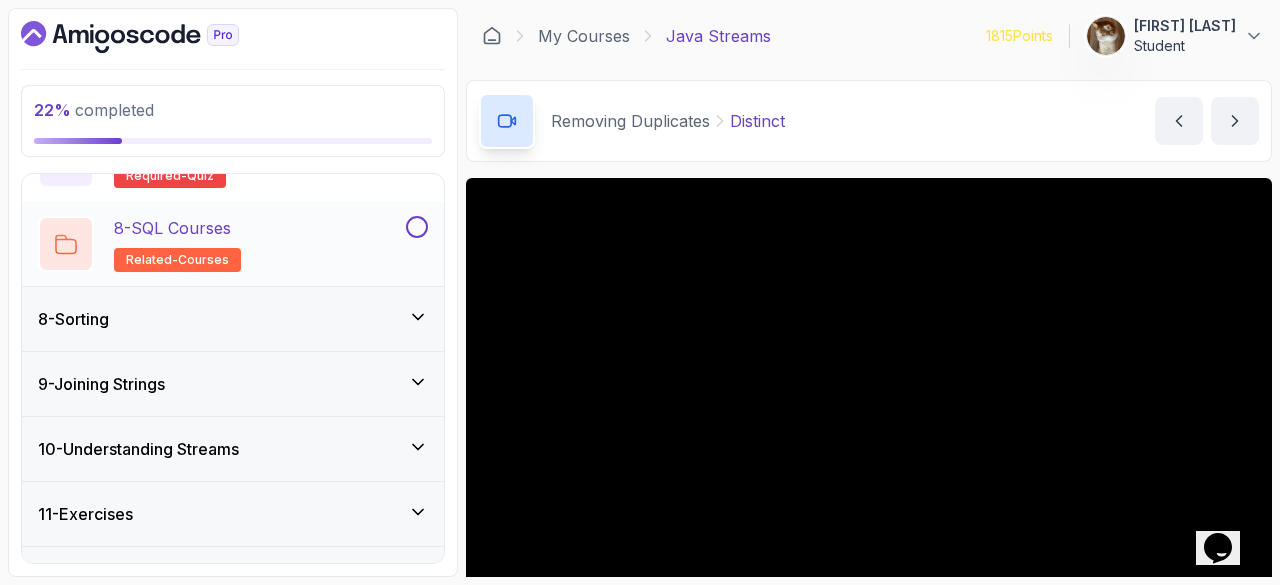 click on "8  -  SQL Courses" at bounding box center (172, 228) 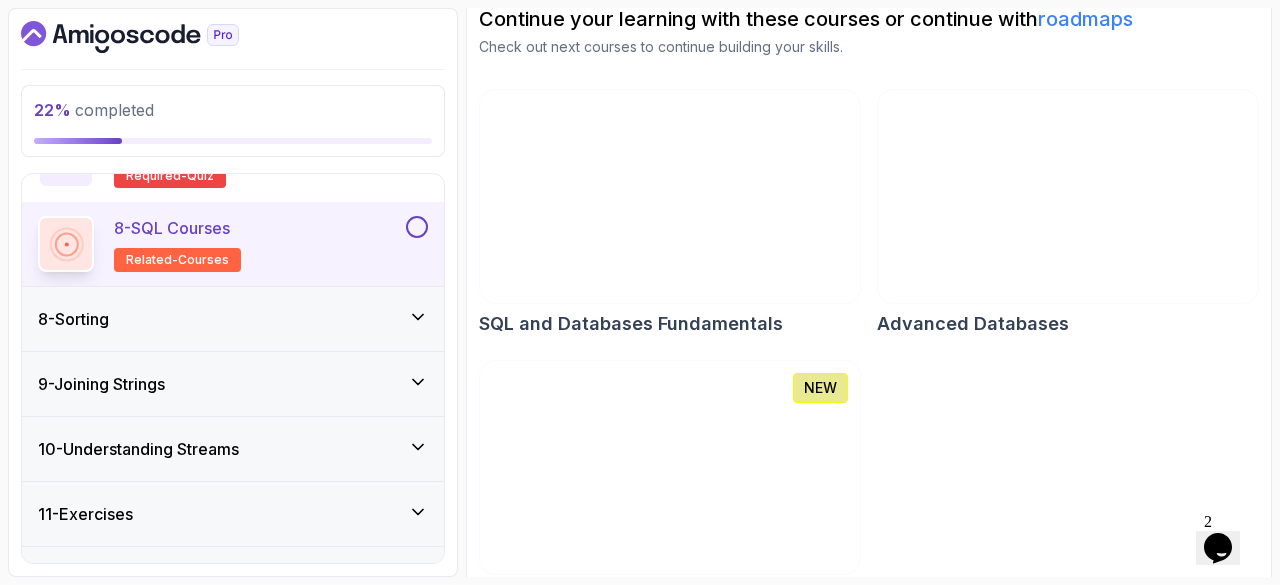 scroll, scrollTop: 217, scrollLeft: 0, axis: vertical 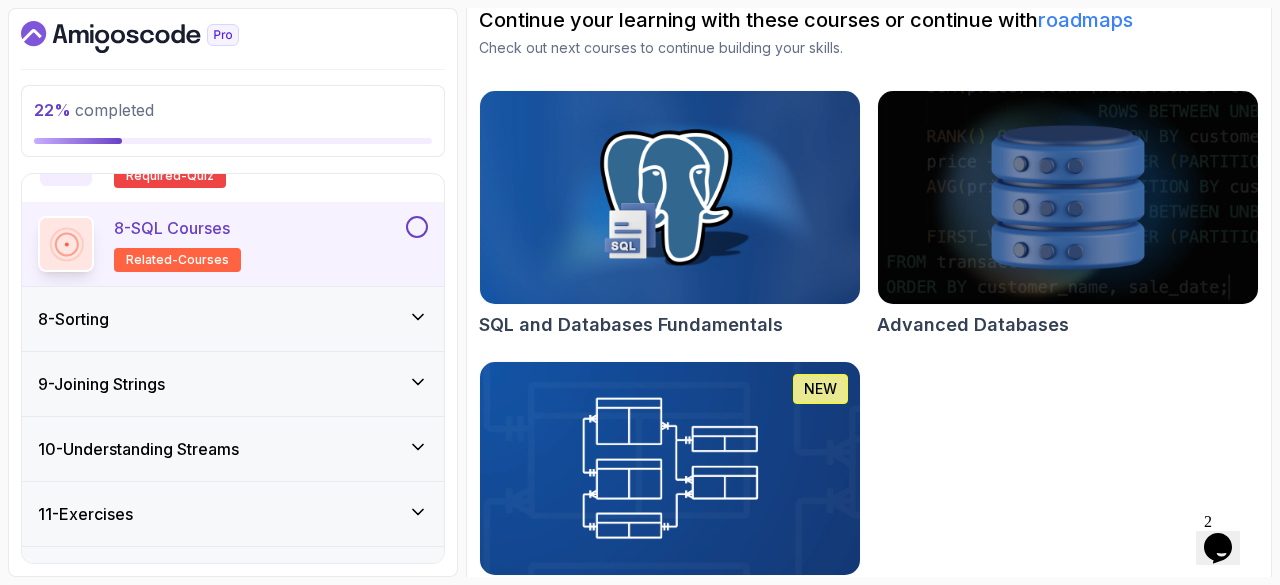 click on "8  -  Sorting" at bounding box center [233, 319] 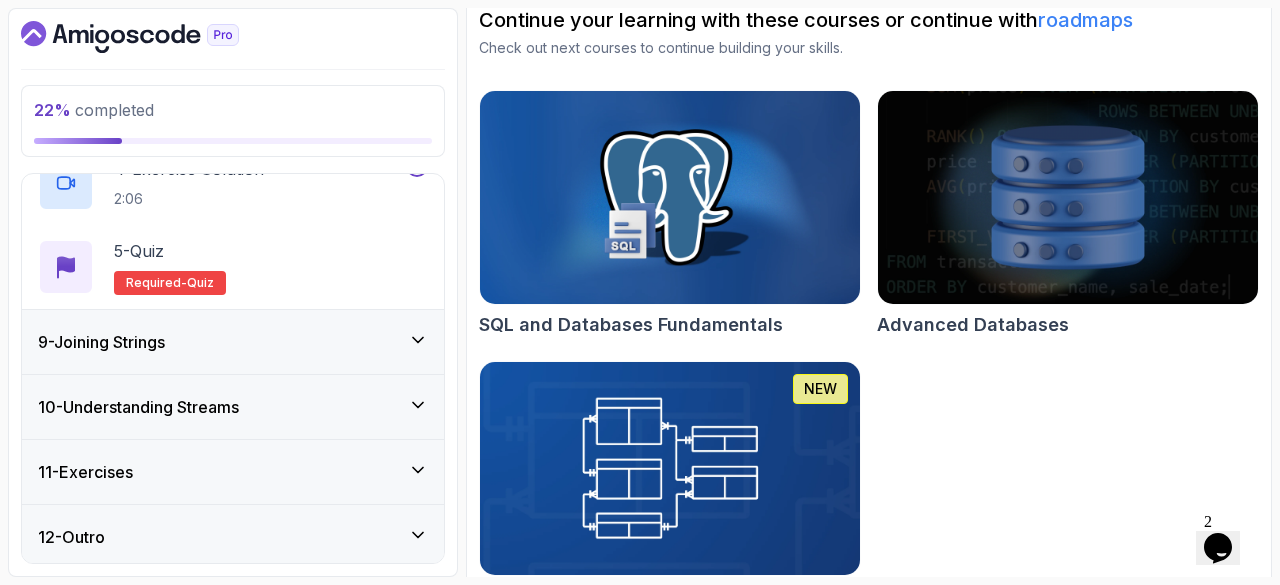 scroll, scrollTop: 0, scrollLeft: 0, axis: both 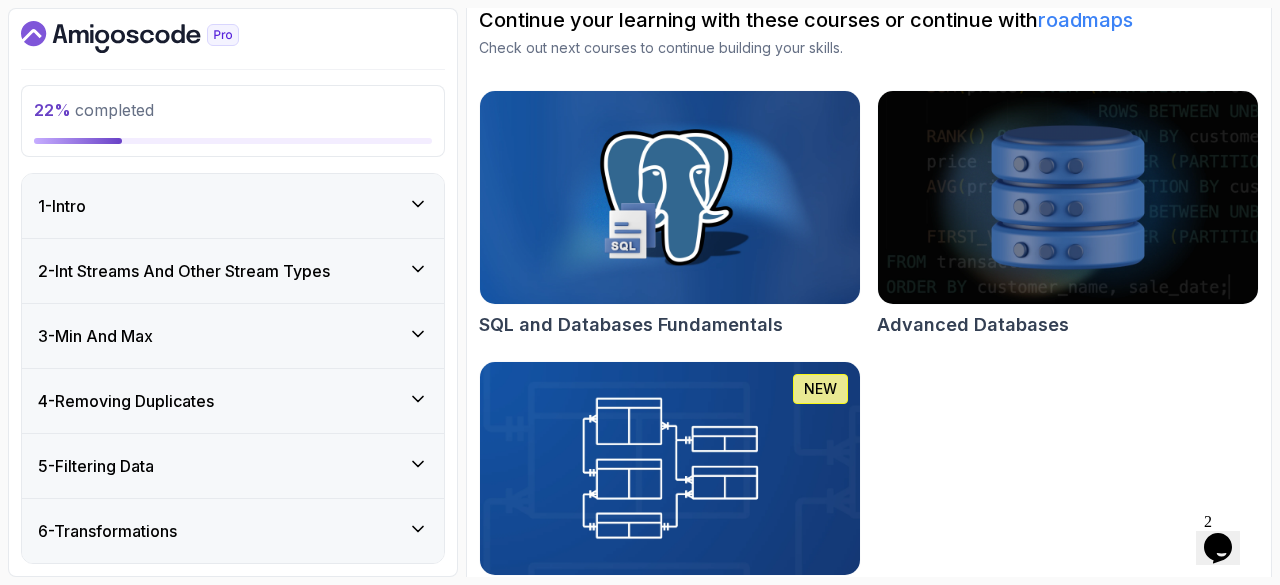 click on "3  -  Min And Max" at bounding box center (233, 336) 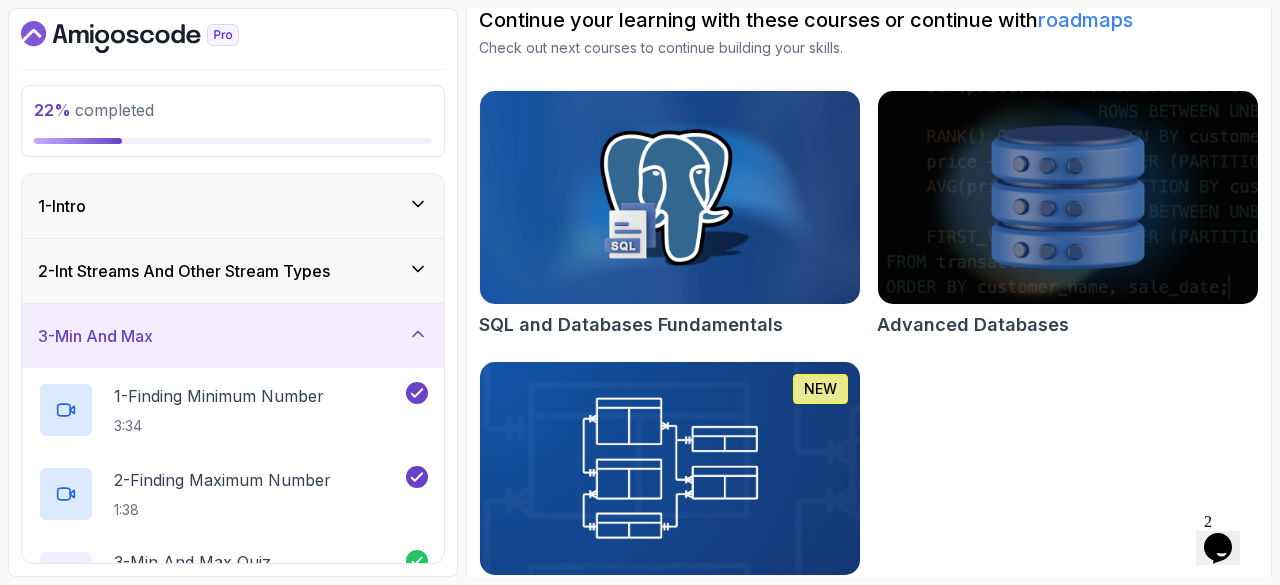 click on "3  -  Min And Max" at bounding box center (233, 336) 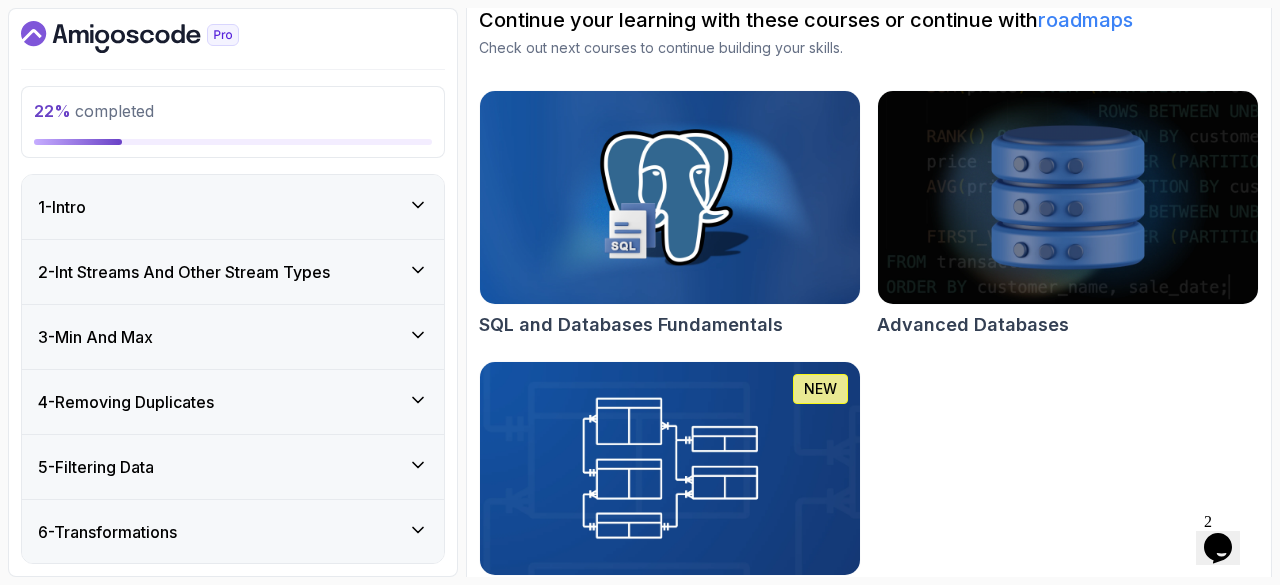 click on "4  -  Removing Duplicates" at bounding box center (233, 402) 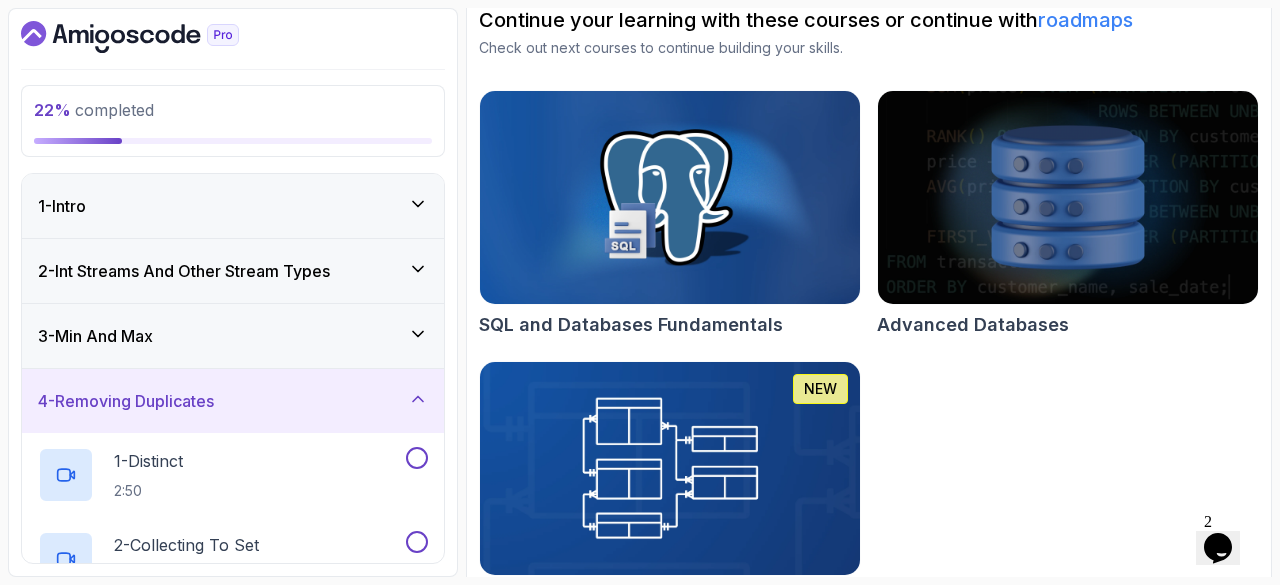 click on "4  -  Removing Duplicates" at bounding box center [233, 401] 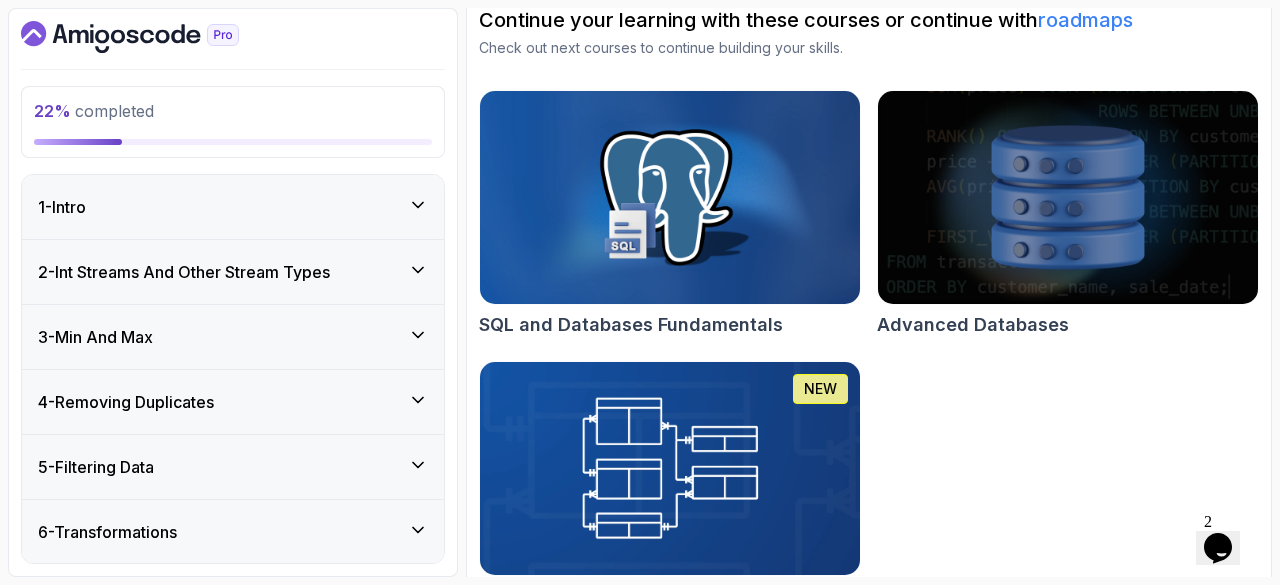 click on "4  -  Removing Duplicates" at bounding box center (233, 402) 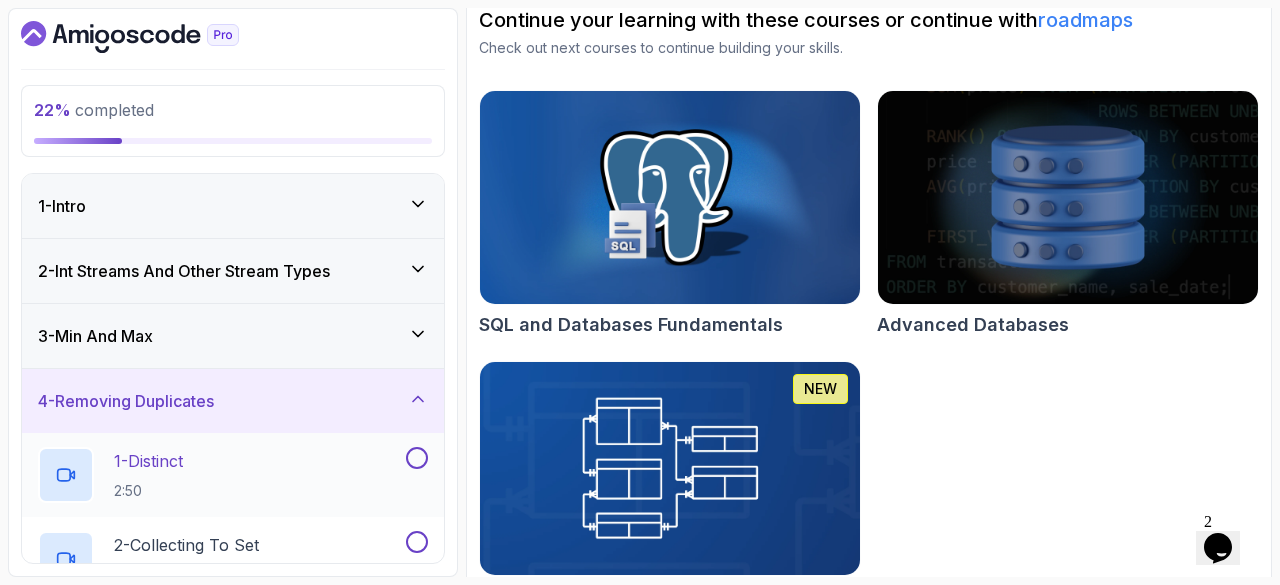 click on "1  -  Distinct 2:50" at bounding box center [233, 475] 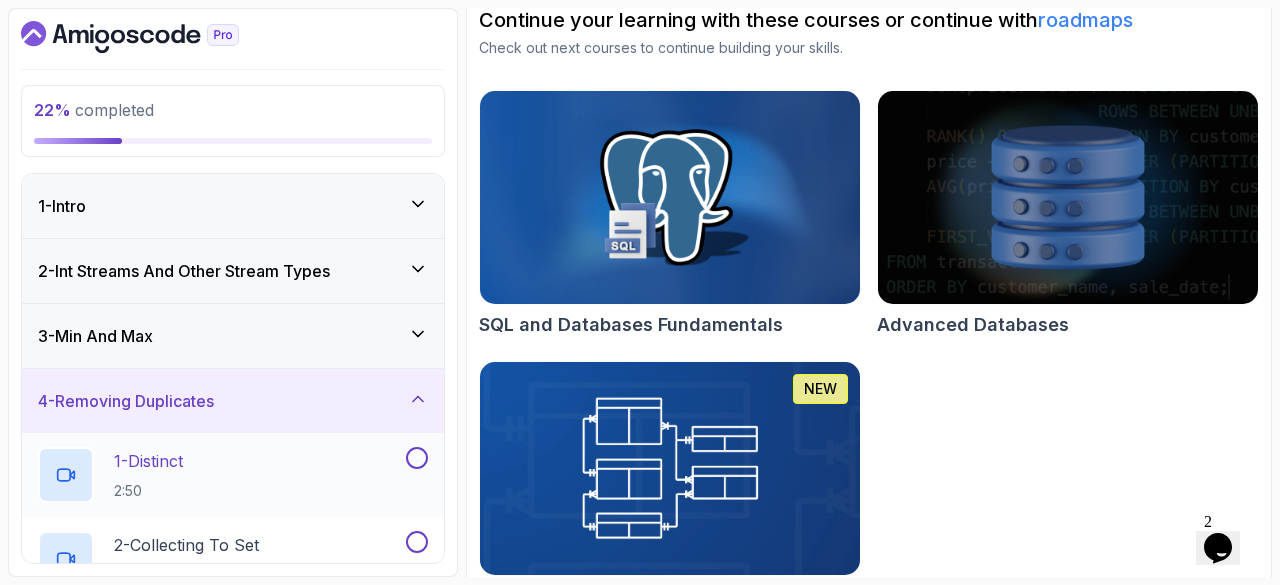 click on "1  -  Distinct 2:50" at bounding box center (220, 475) 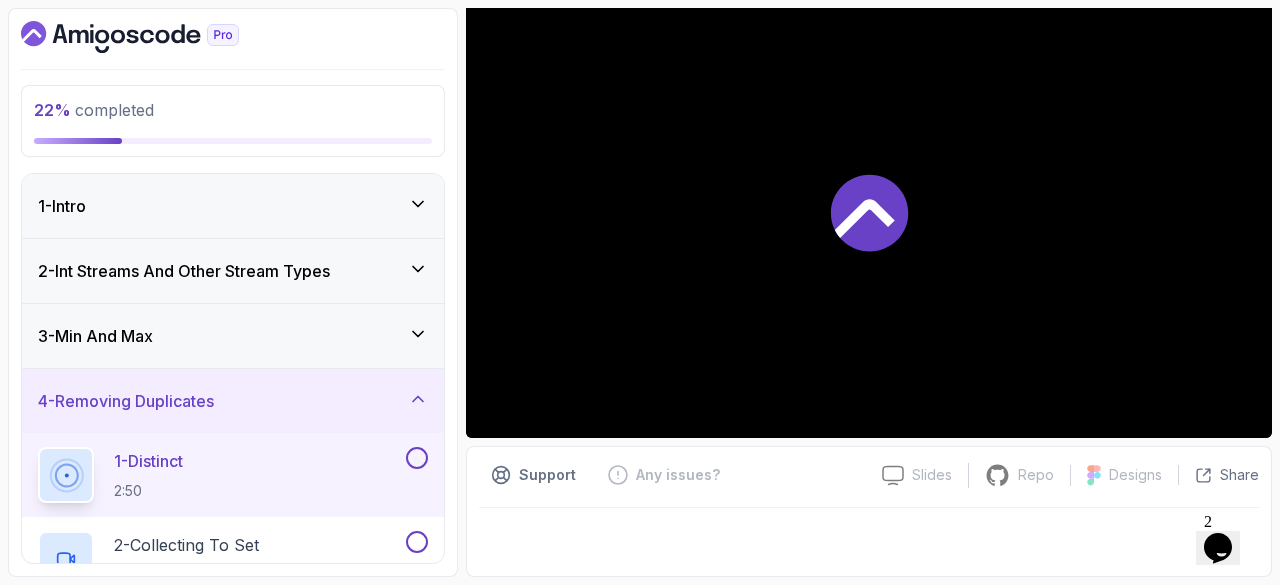 scroll, scrollTop: 192, scrollLeft: 0, axis: vertical 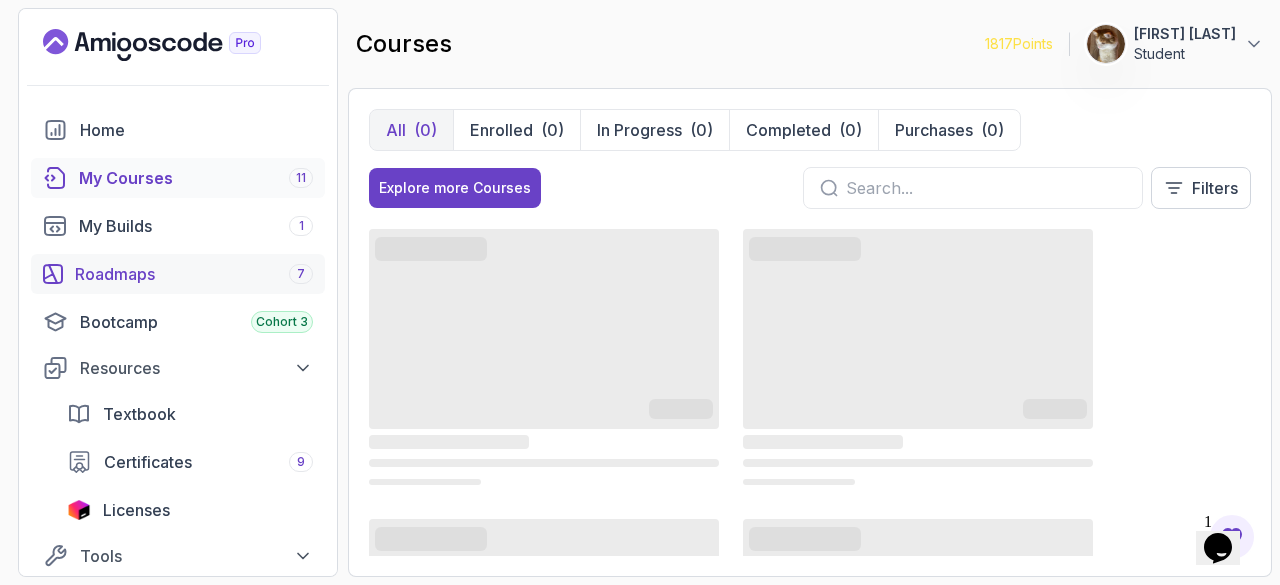 click on "Roadmaps 7" at bounding box center [194, 274] 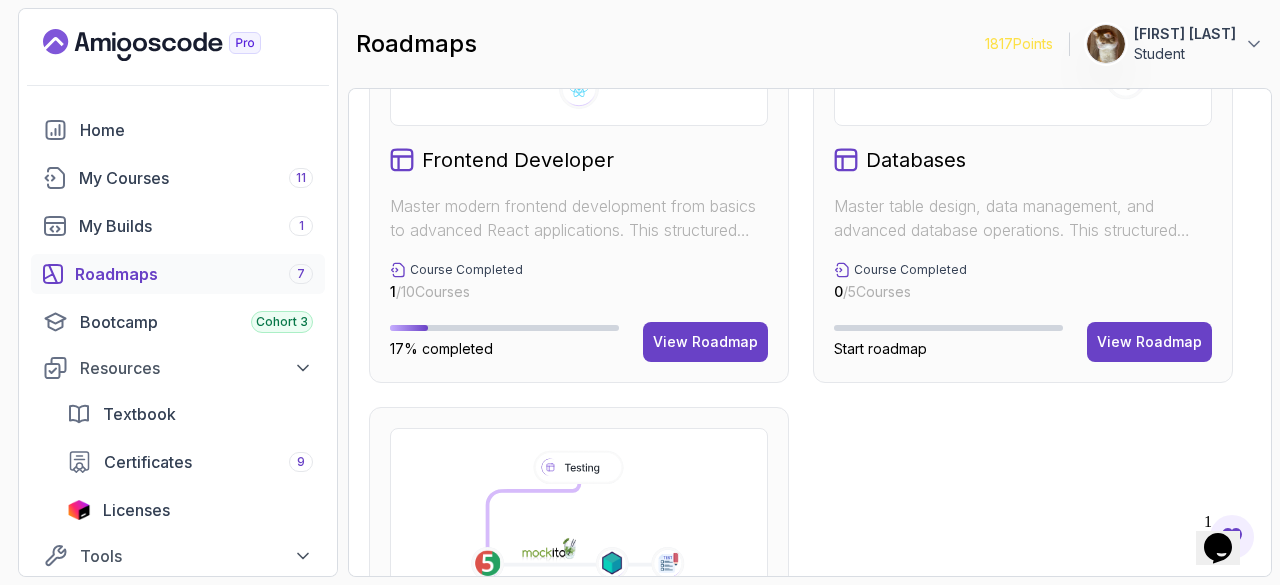 scroll, scrollTop: 685, scrollLeft: 0, axis: vertical 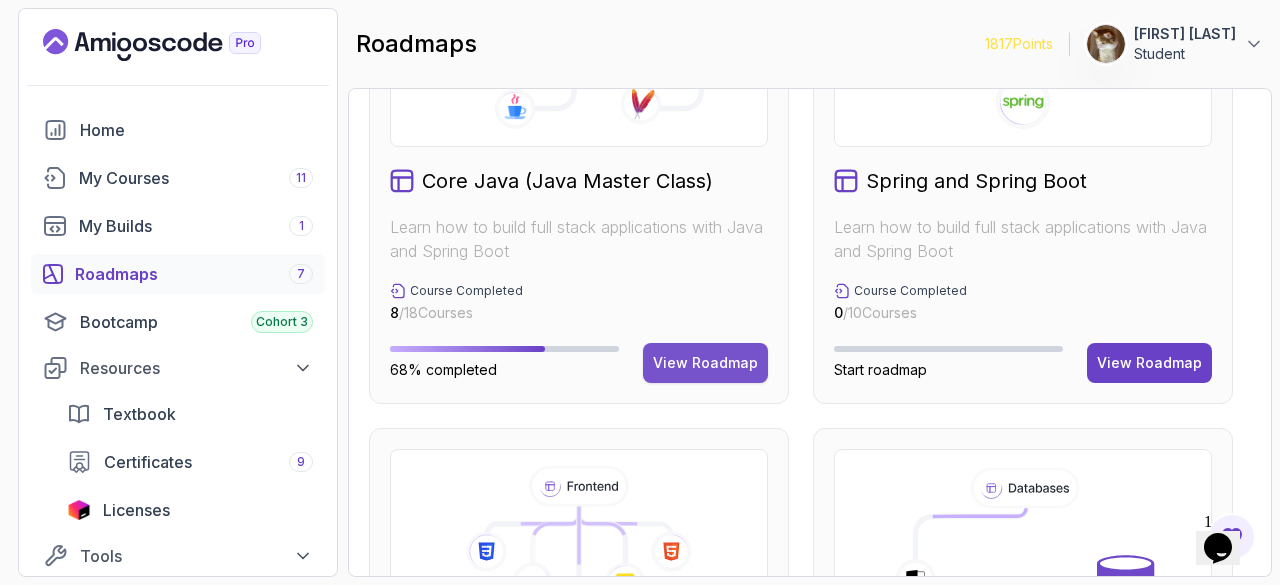click on "View Roadmap" at bounding box center (705, 363) 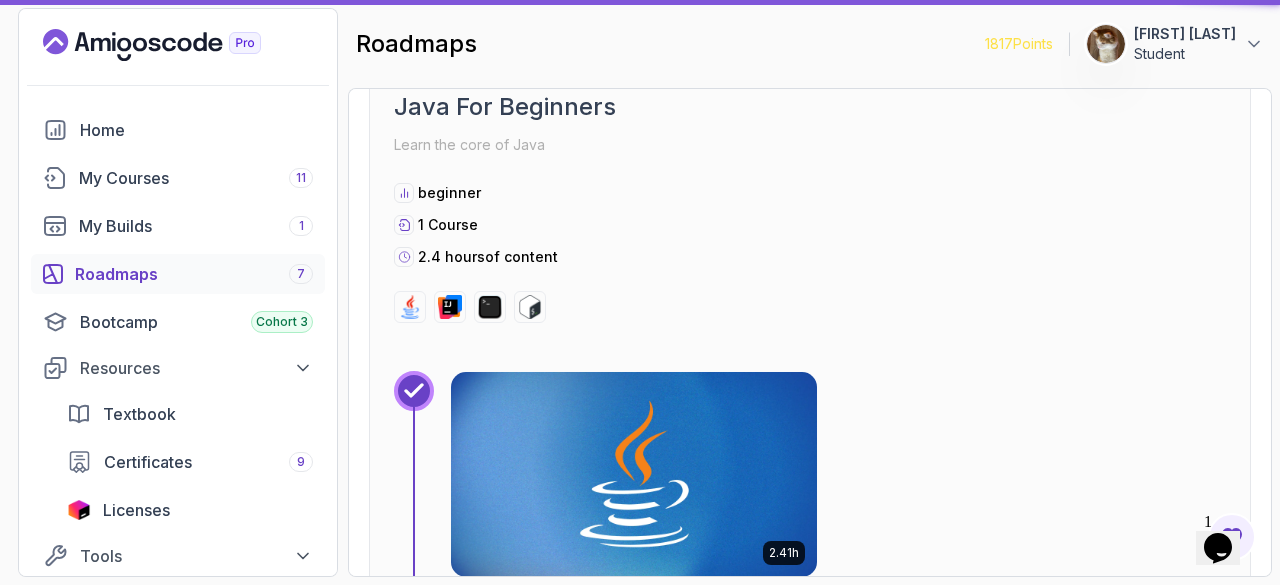 scroll, scrollTop: 20, scrollLeft: 0, axis: vertical 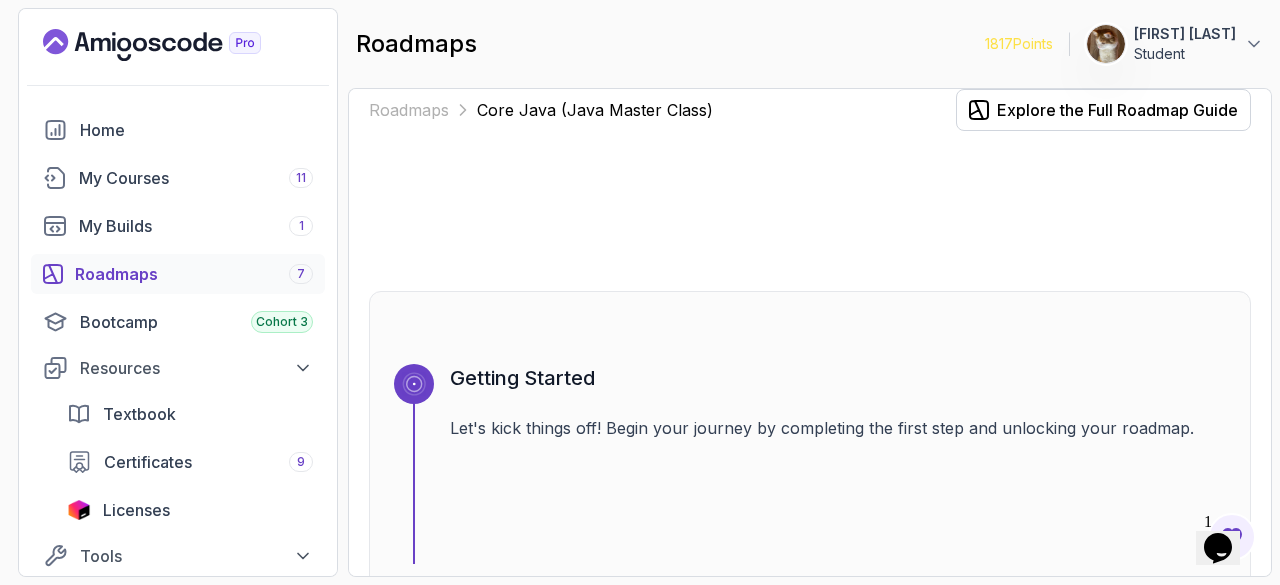 drag, startPoint x: 728, startPoint y: 357, endPoint x: 775, endPoint y: 37, distance: 323.43314 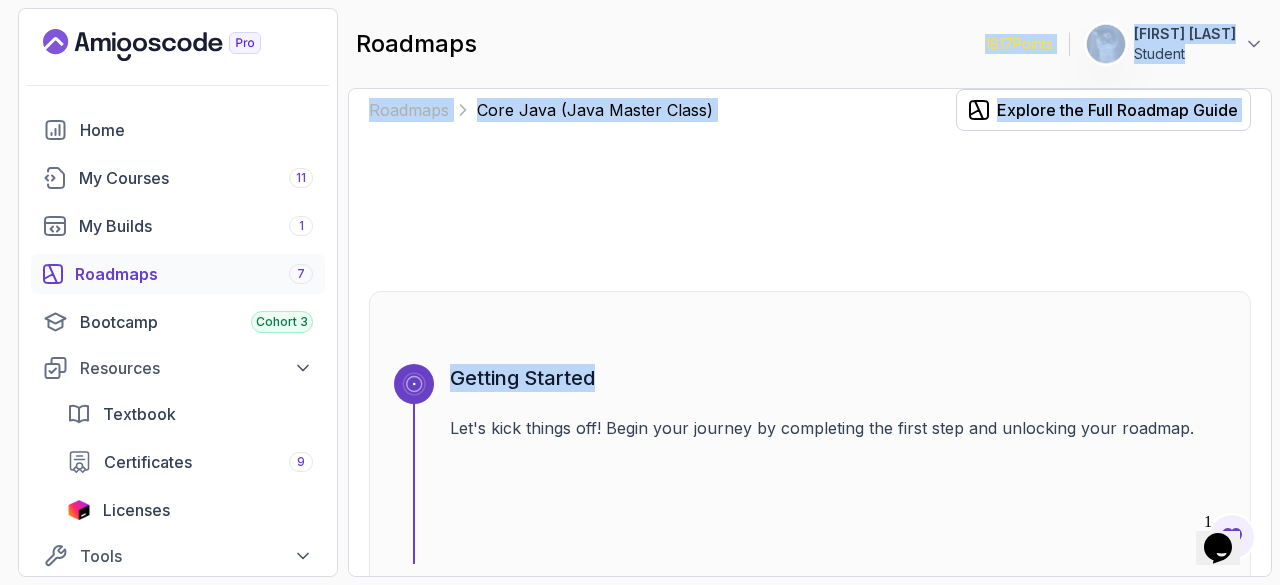 click on "Roadmaps Core Java (Java Master Class) Explore the Full Roadmap Guide Getting Started Let's kick things off! Begin your journey by completing the first step and unlocking your roadmap. 1 Completed Java For Beginners Learn the core of Java beginner 1   Course   2.4 hours  of content 2.41h Java for Beginners Completed 2 Completed IntelliJ IDEA Master IntelliJ IDEA beginner 1   Course   5.6 hours  of content 5.57h IntelliJ IDEA Developer Guide Completed 3 Completed Java For Developers Deepen your understanding of Java with advanced concepts and techniques tailored for developers. intermediate 1   Course   9.2 hours  of content 9.18h Java for Developers Completed 4 57 % completed Java CLI Project Learn how to build a CLI application with Java intermediate 1   Course   27m  of content 28m Java CLI Build 57% completed 5 Completed Object Oriented Programming Learn the core of Object Oriented Programming intermediate 1   Course   2.8 hours  of content 2.82h Java Object Oriented Programming Completed 6 57 % completed" at bounding box center [810, 6403] 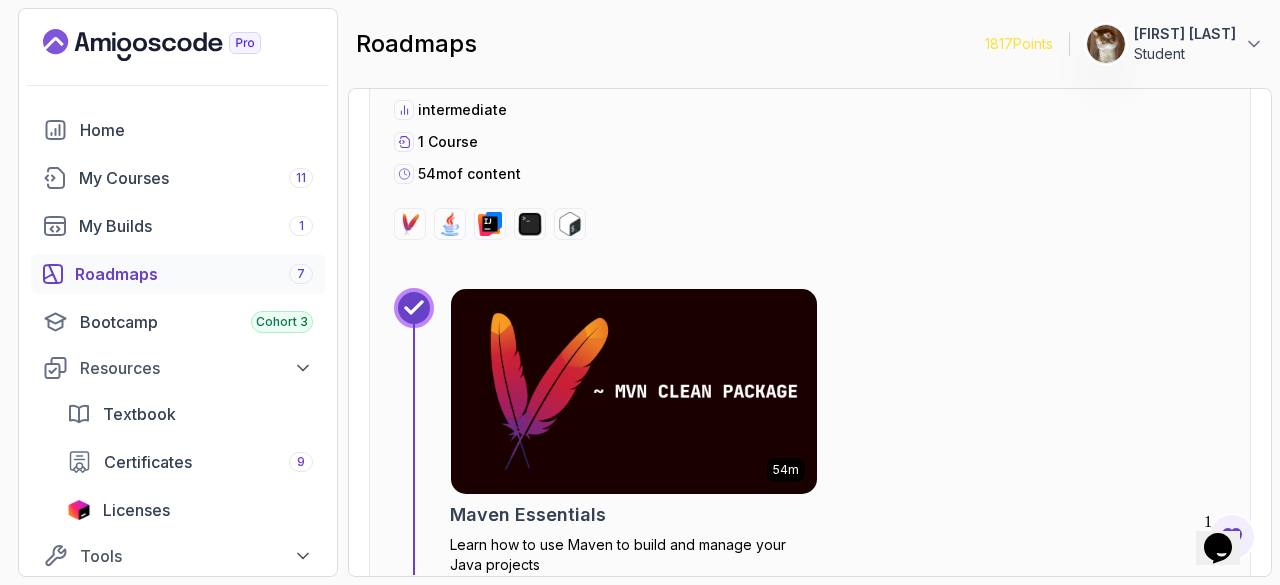 scroll, scrollTop: 9371, scrollLeft: 0, axis: vertical 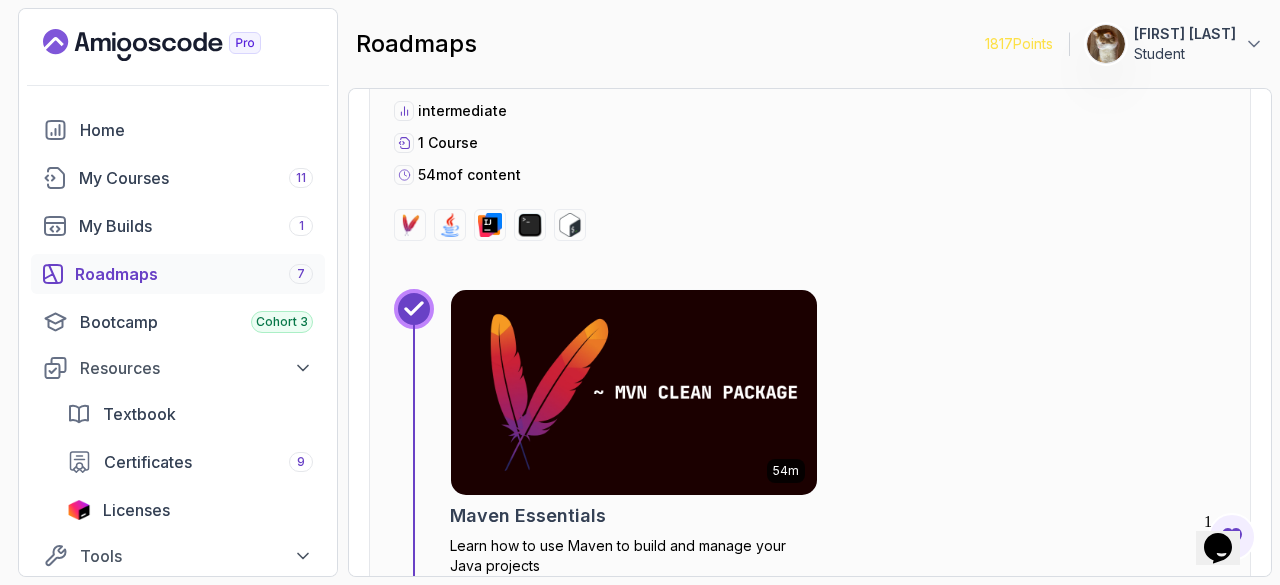 click on "Roadmaps 7" at bounding box center (194, 274) 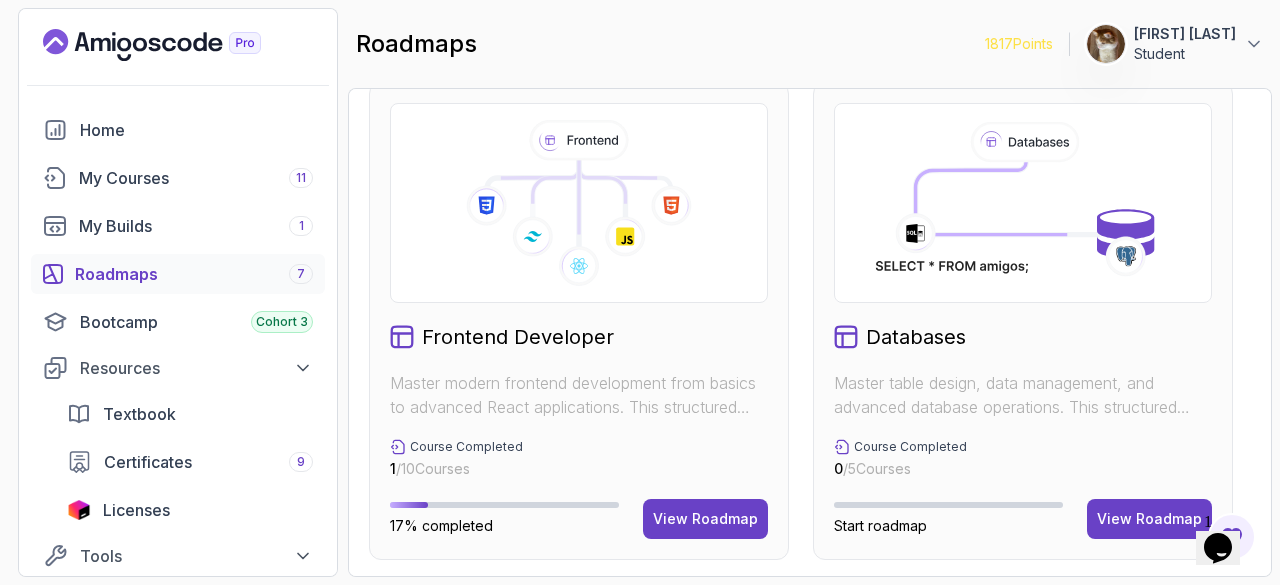 scroll, scrollTop: 1151, scrollLeft: 0, axis: vertical 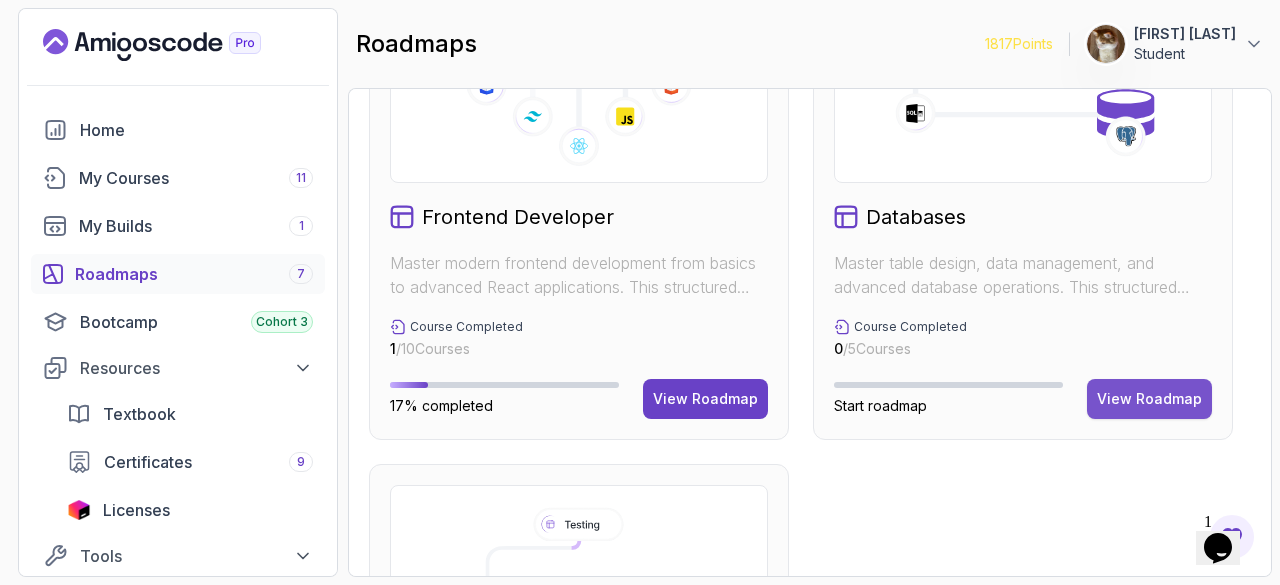 click on "View Roadmap" at bounding box center [1149, 399] 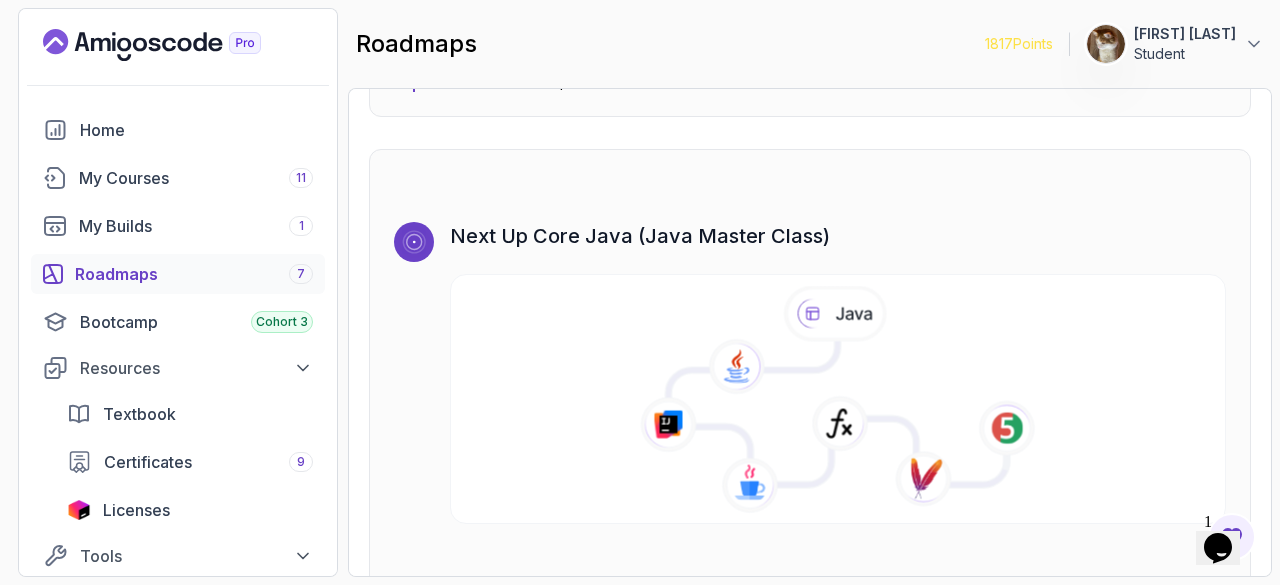 scroll, scrollTop: 4303, scrollLeft: 0, axis: vertical 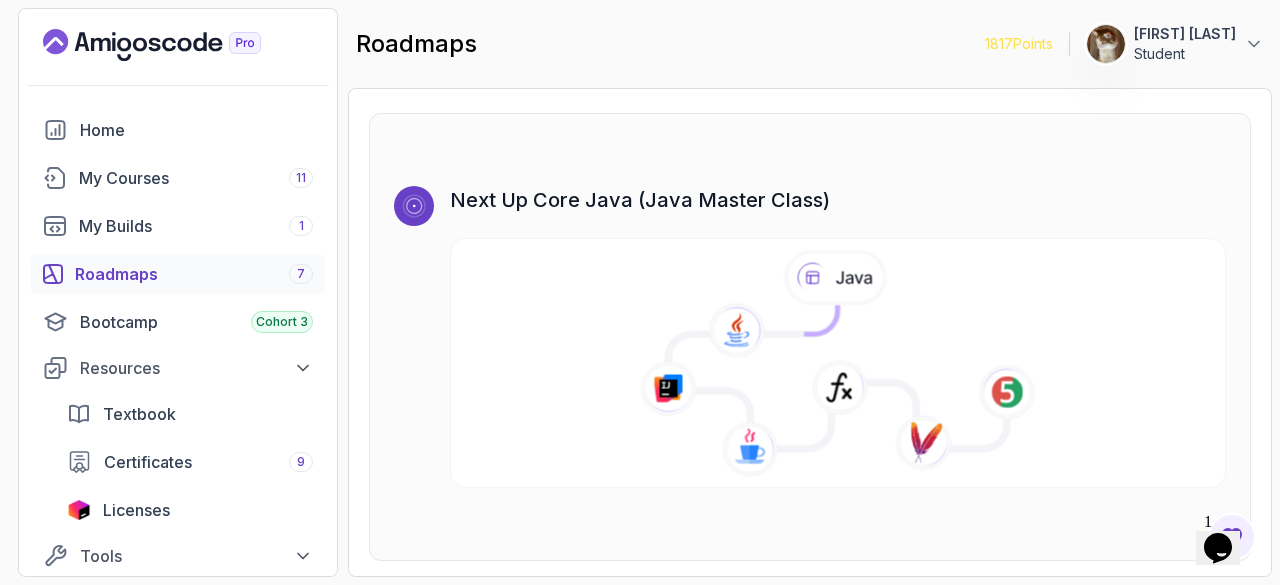 drag, startPoint x: 748, startPoint y: 517, endPoint x: 750, endPoint y: 447, distance: 70.028564 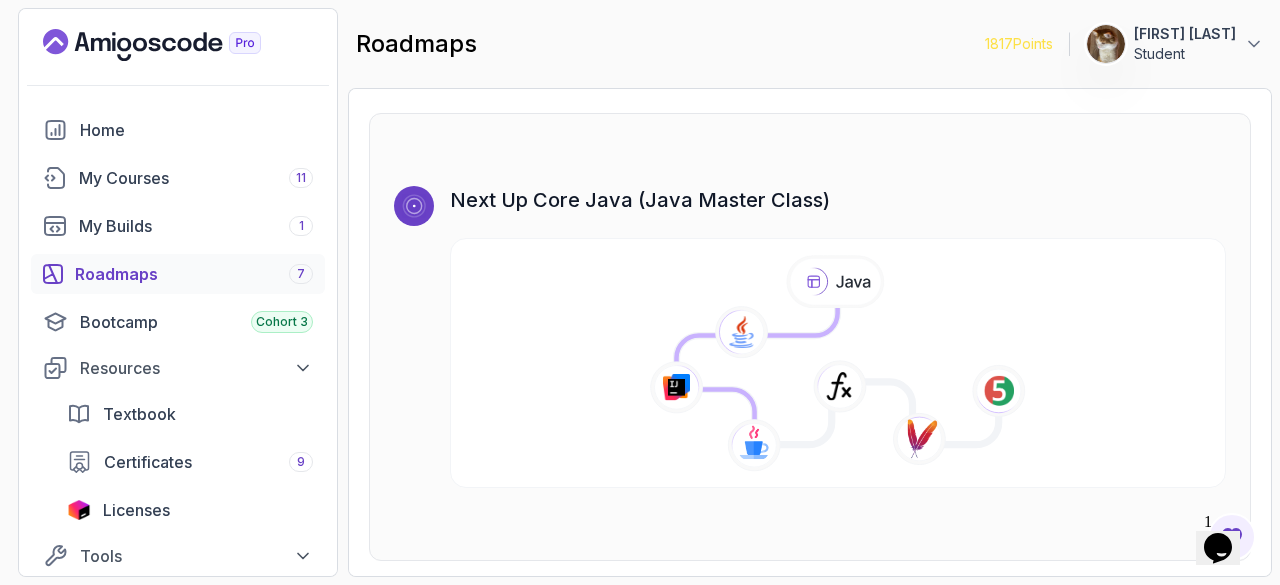 click on "7" at bounding box center [301, 274] 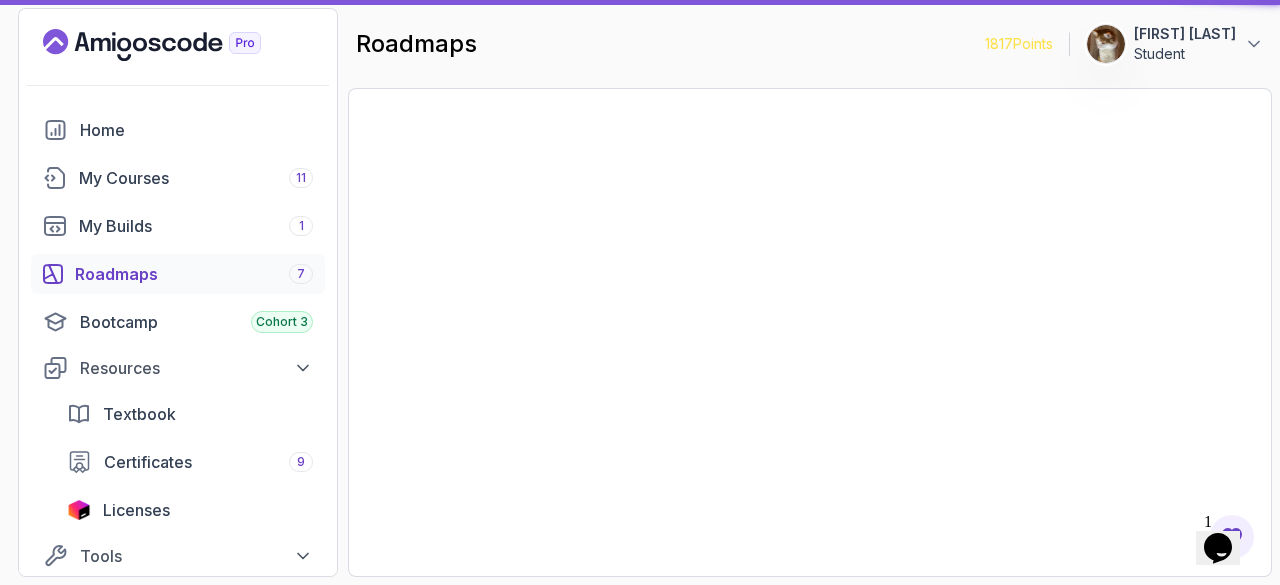 scroll, scrollTop: 0, scrollLeft: 0, axis: both 